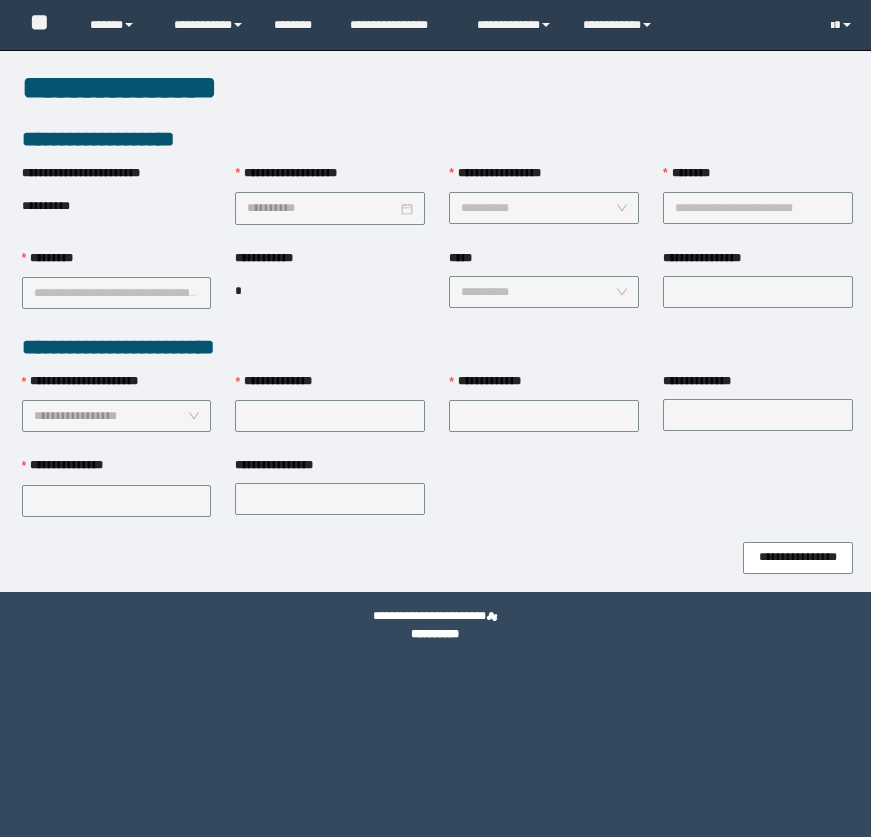 scroll, scrollTop: 0, scrollLeft: 0, axis: both 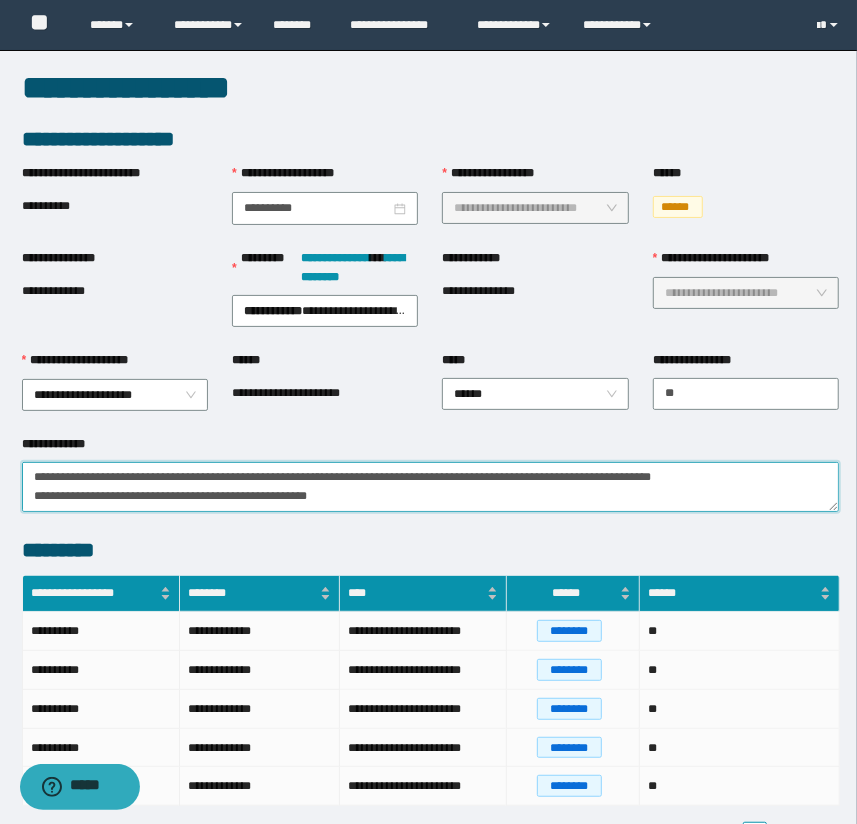 click on "**********" at bounding box center (431, 487) 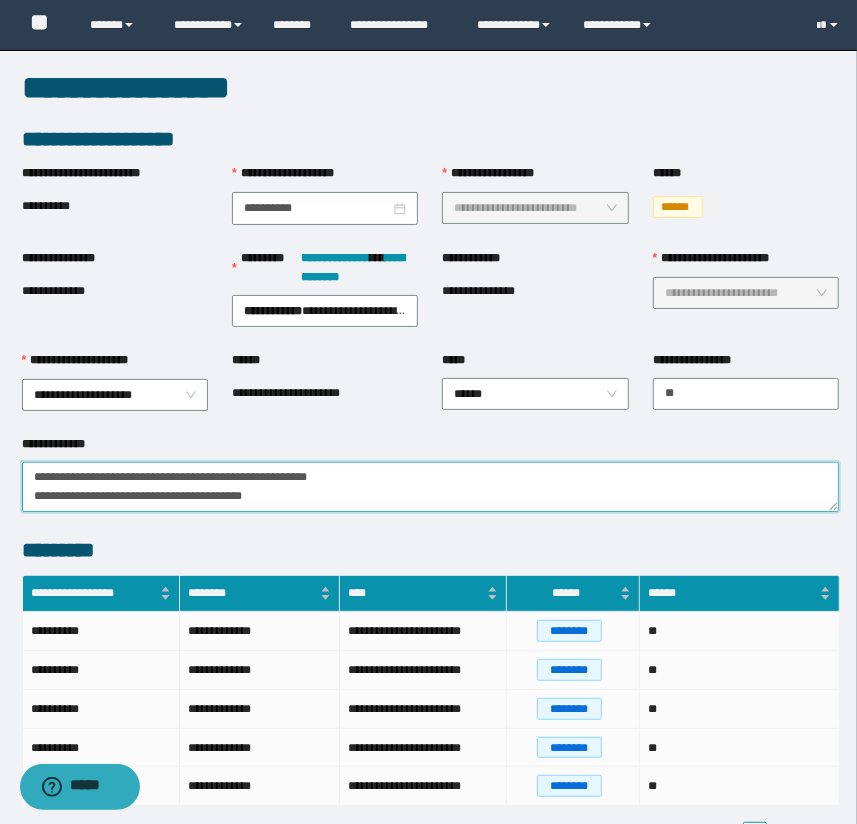scroll, scrollTop: 37, scrollLeft: 0, axis: vertical 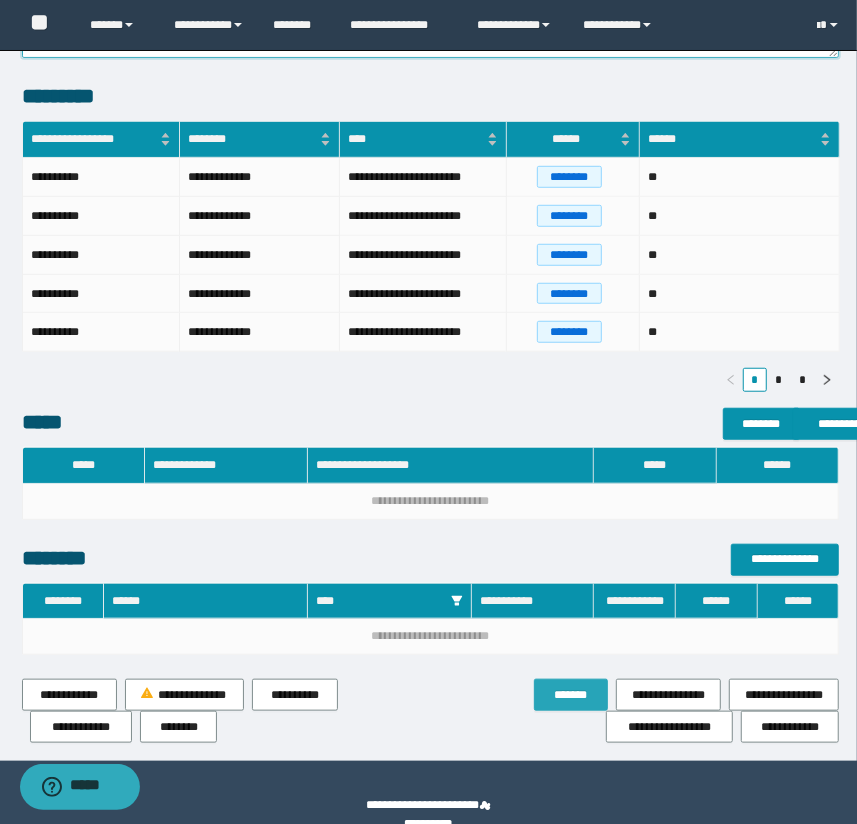 type on "**********" 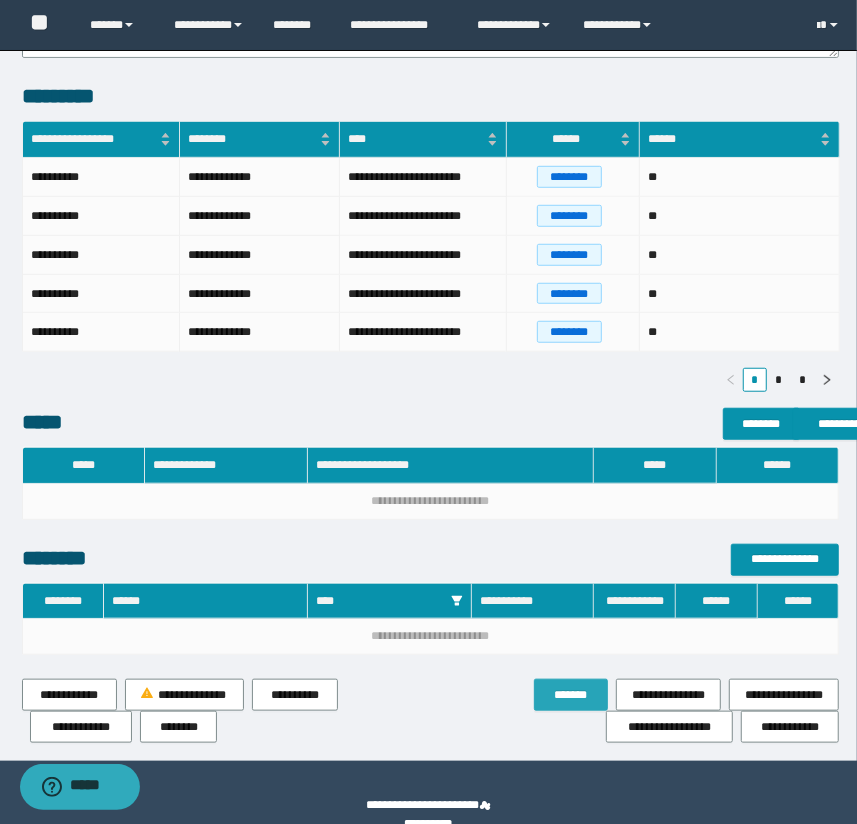click on "*******" at bounding box center (571, 695) 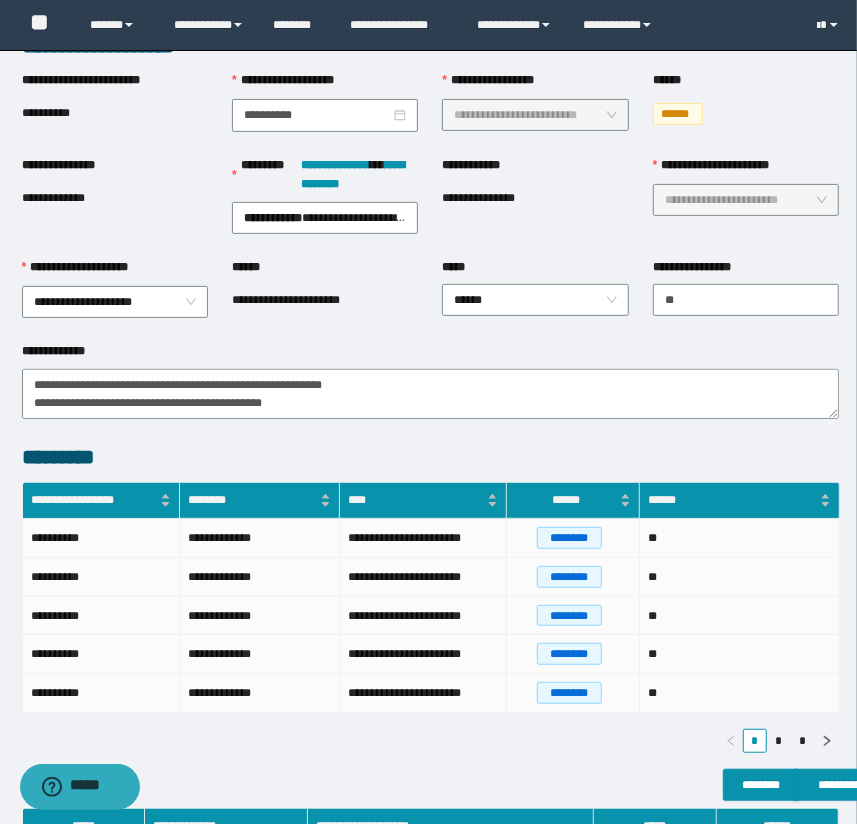 scroll, scrollTop: 0, scrollLeft: 0, axis: both 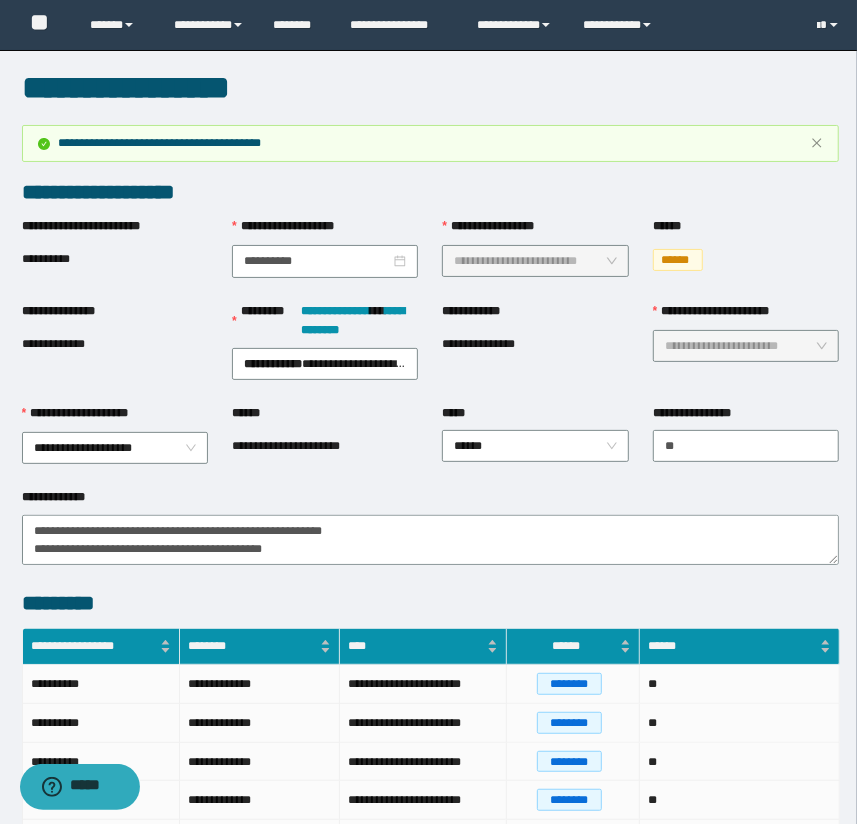 click on "**********" at bounding box center [325, 446] 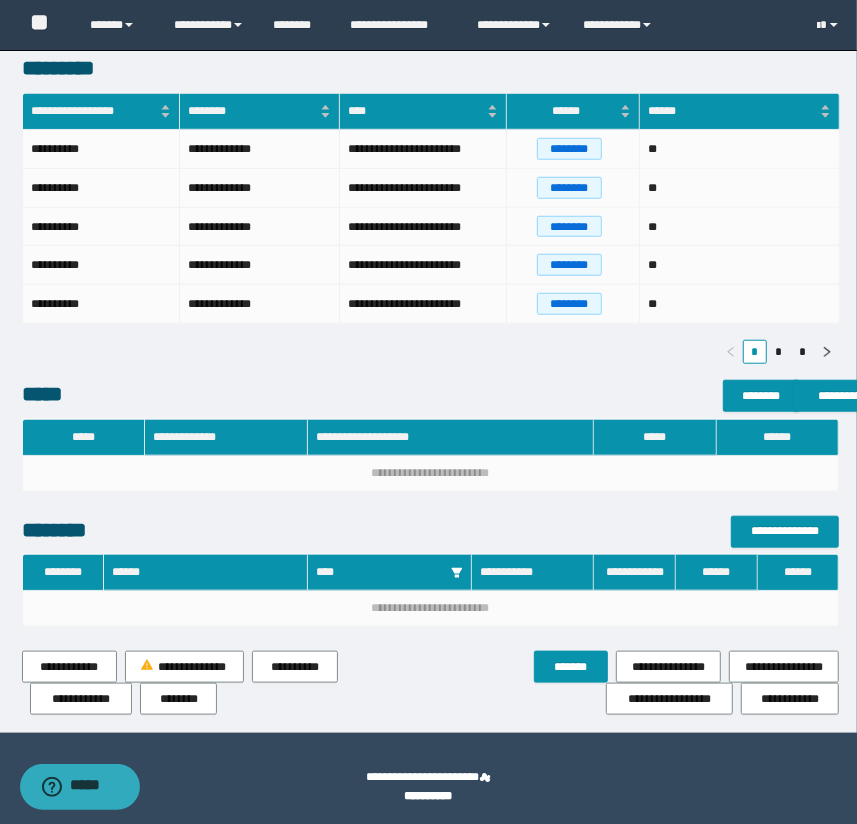 scroll, scrollTop: 537, scrollLeft: 0, axis: vertical 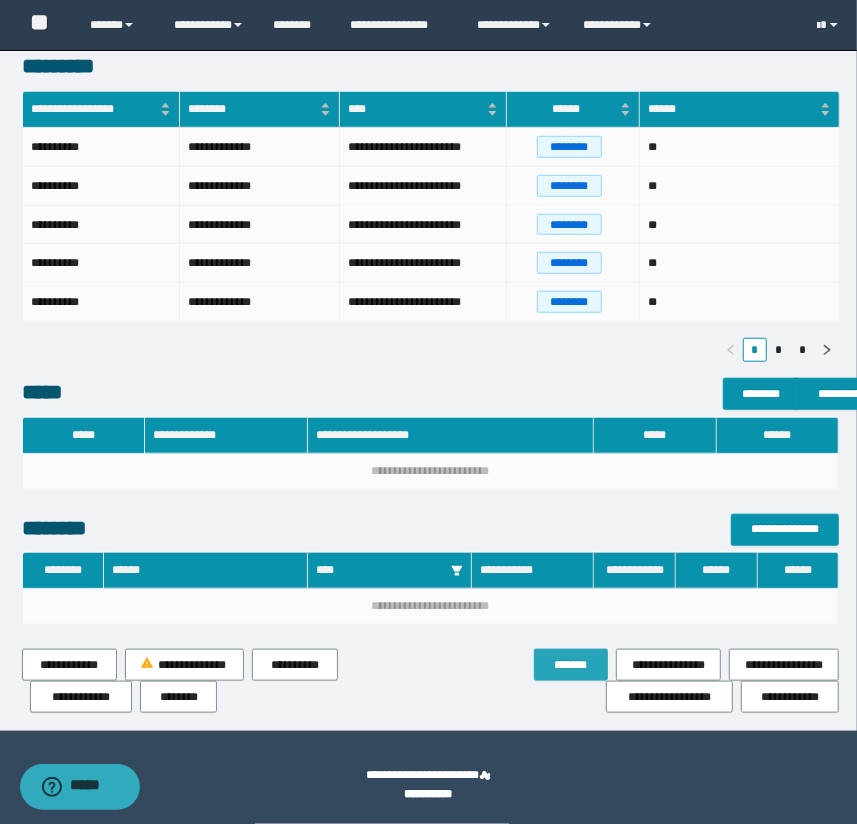 click on "*******" at bounding box center (571, 665) 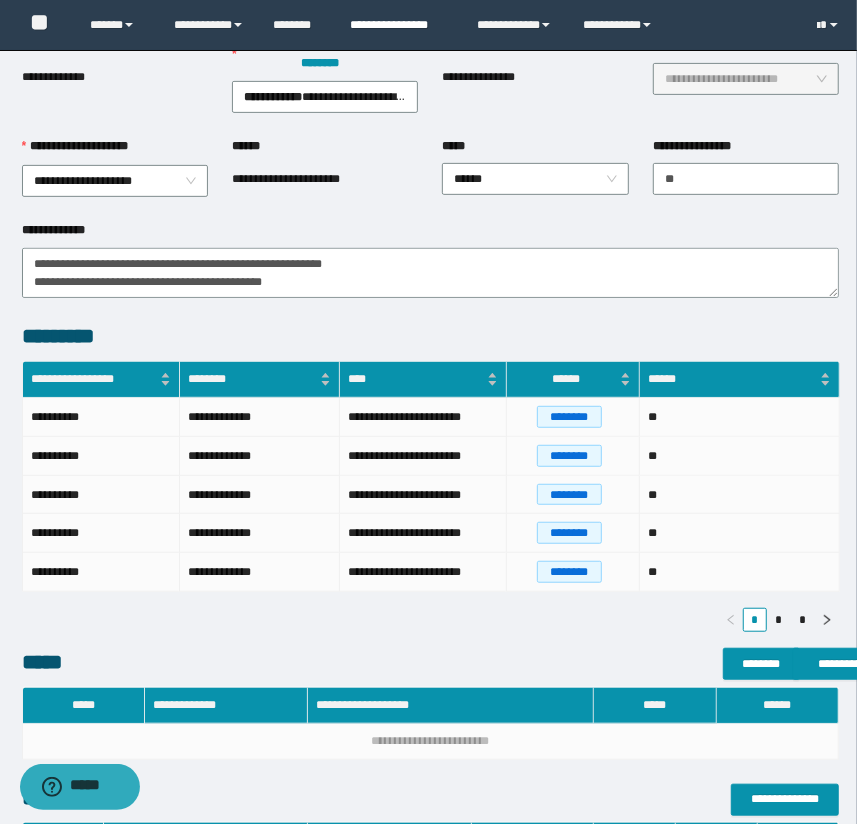 scroll, scrollTop: 0, scrollLeft: 0, axis: both 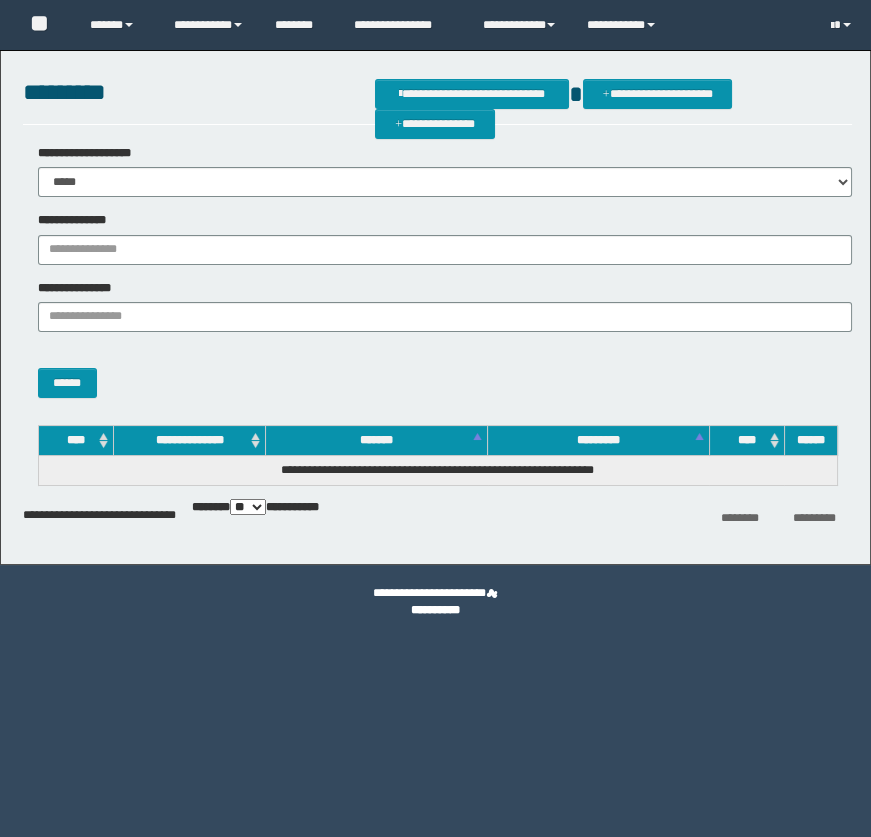 click on "**********" at bounding box center [438, 271] 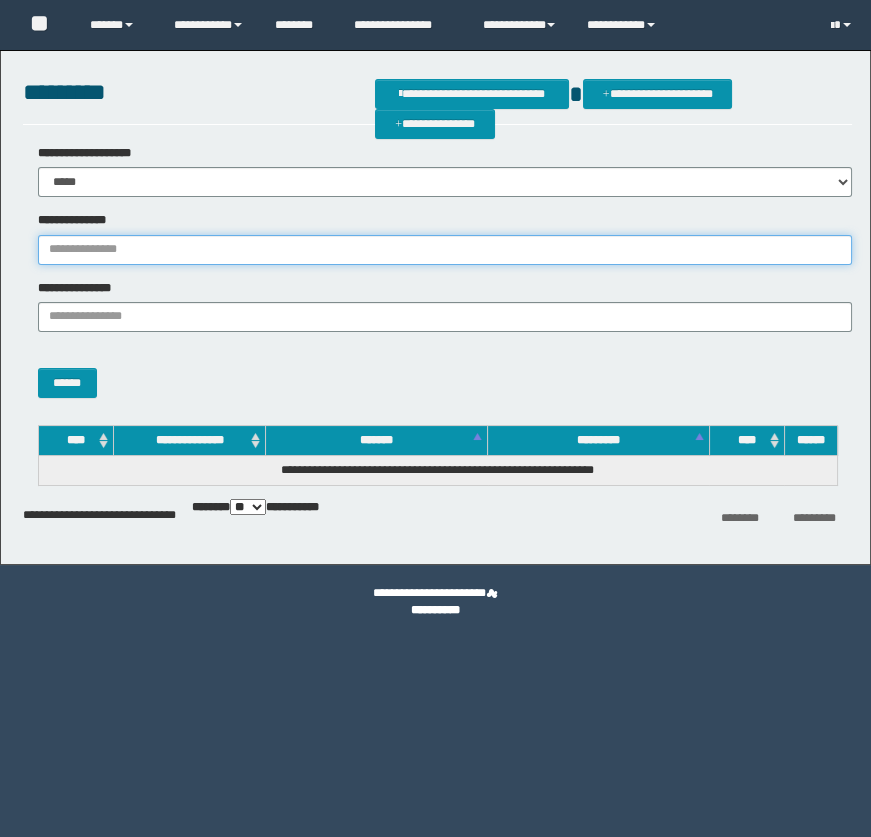 scroll, scrollTop: 0, scrollLeft: 0, axis: both 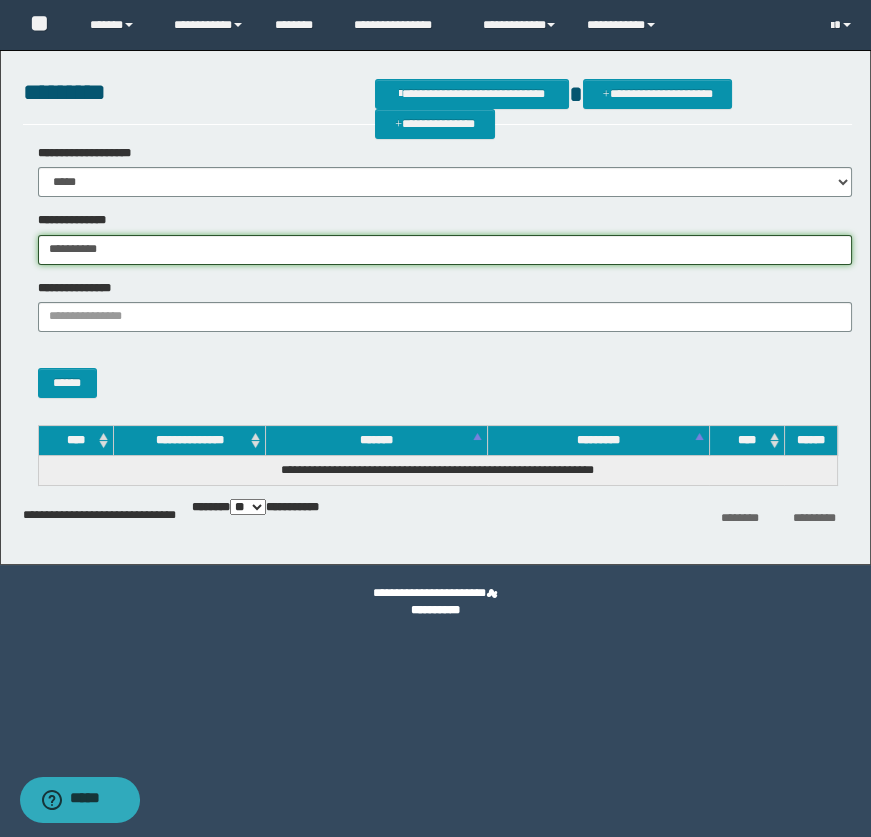 type on "**********" 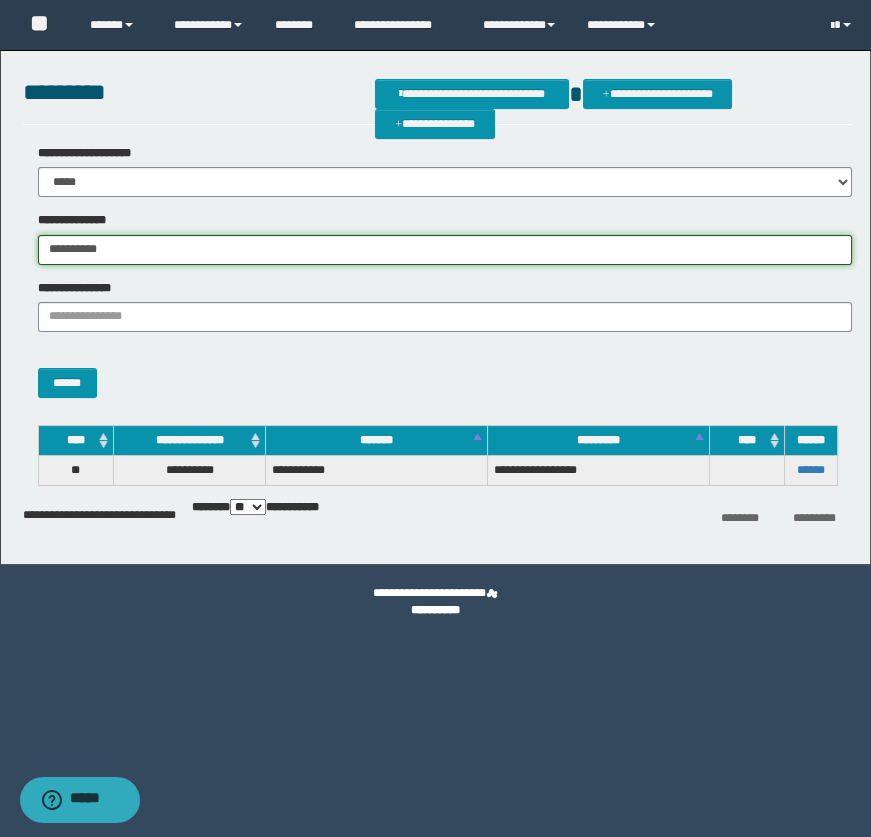 click on "**********" at bounding box center [445, 250] 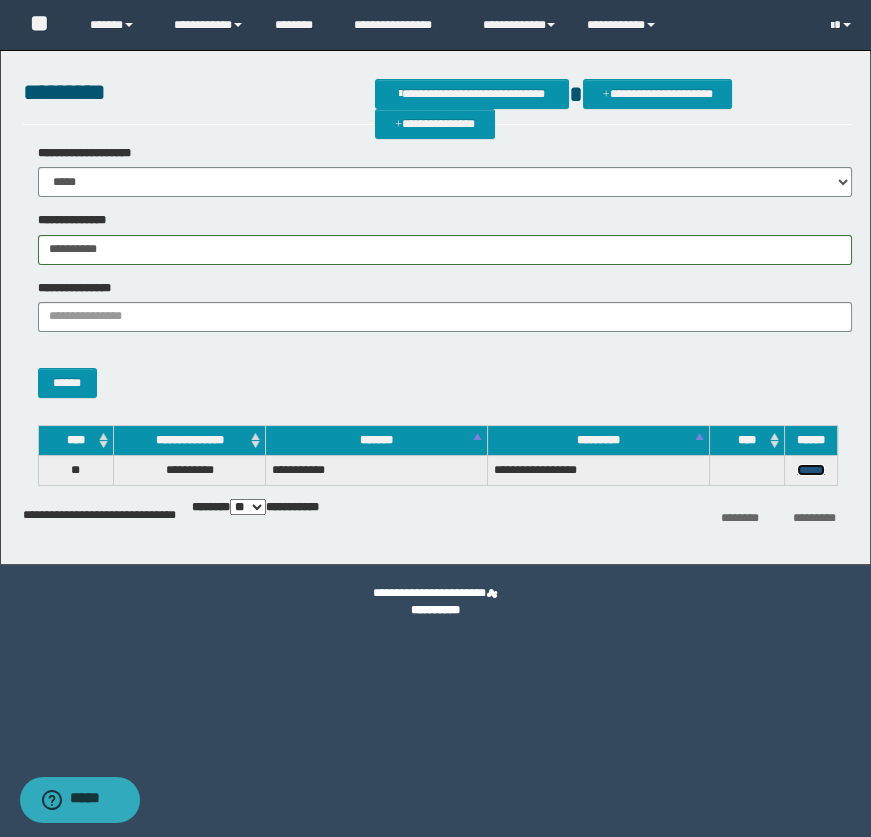 click on "******" at bounding box center [811, 470] 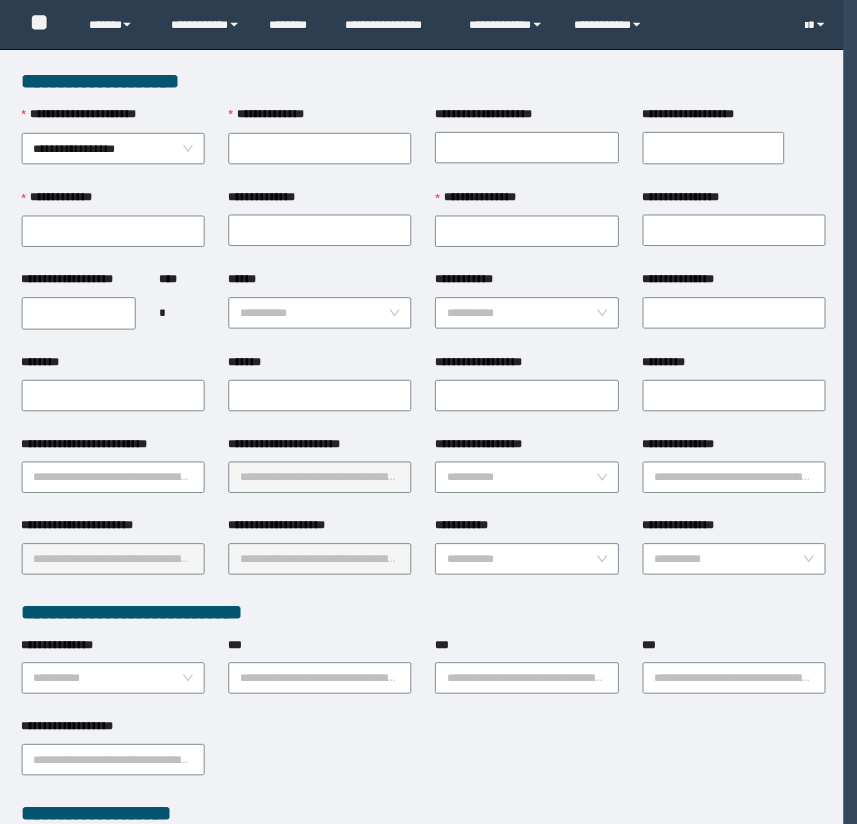 scroll, scrollTop: 0, scrollLeft: 0, axis: both 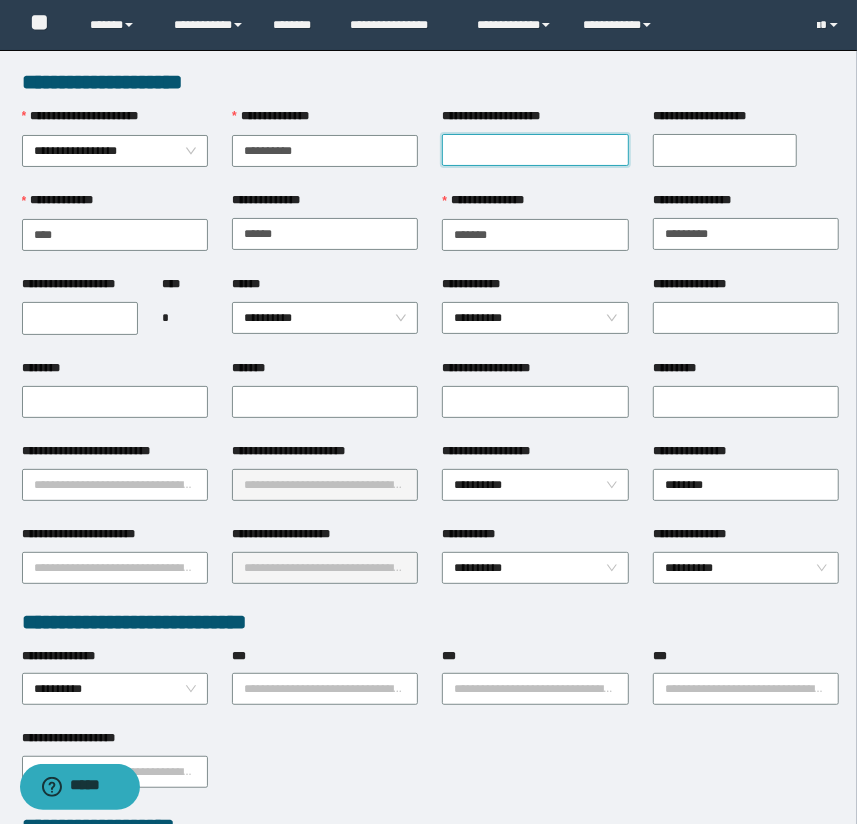 click on "**********" at bounding box center [535, 150] 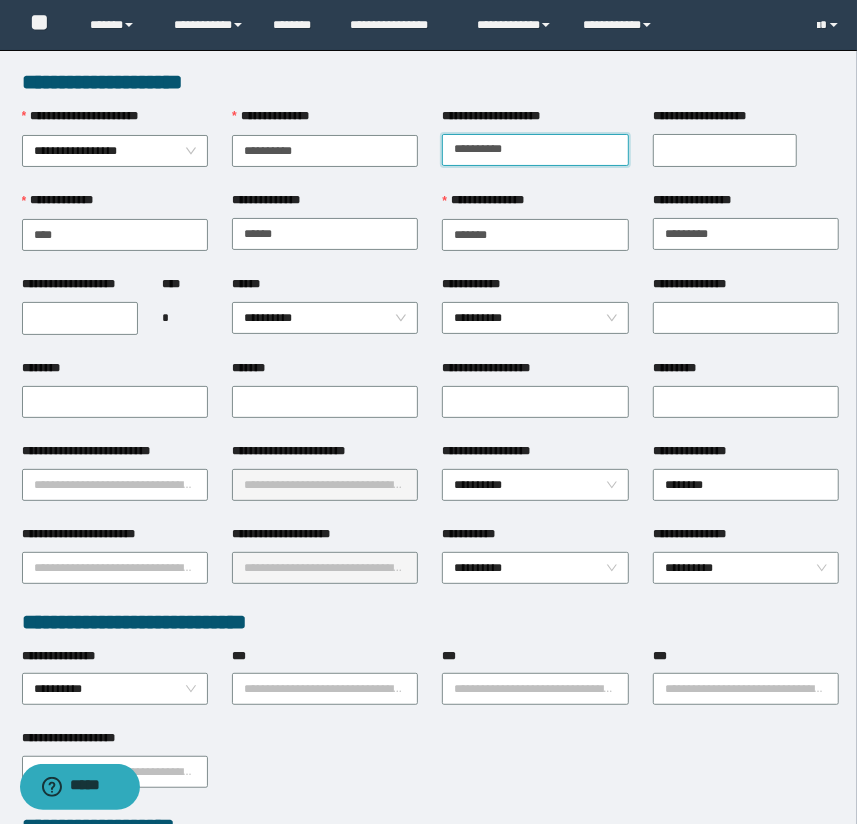 type on "**********" 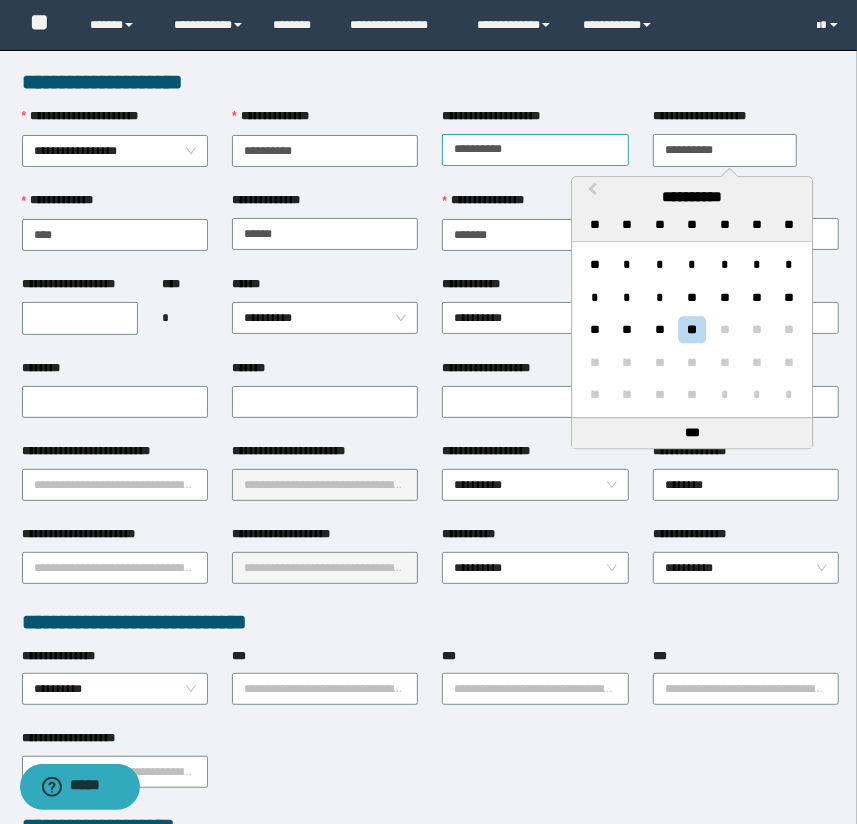 type on "**********" 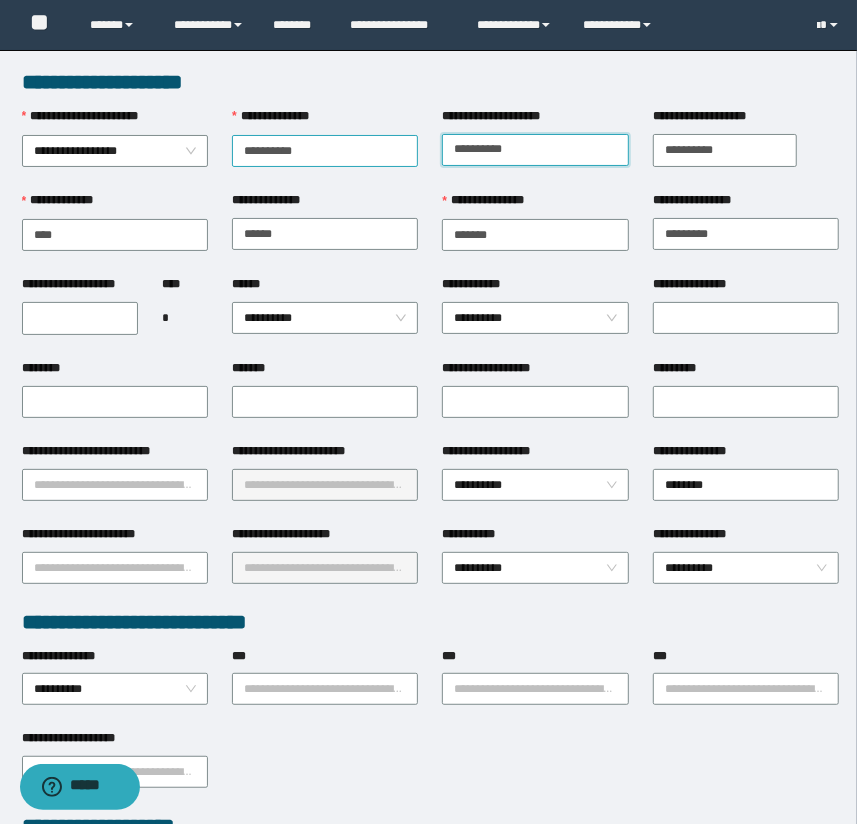 drag, startPoint x: 491, startPoint y: 146, endPoint x: 330, endPoint y: 163, distance: 161.89503 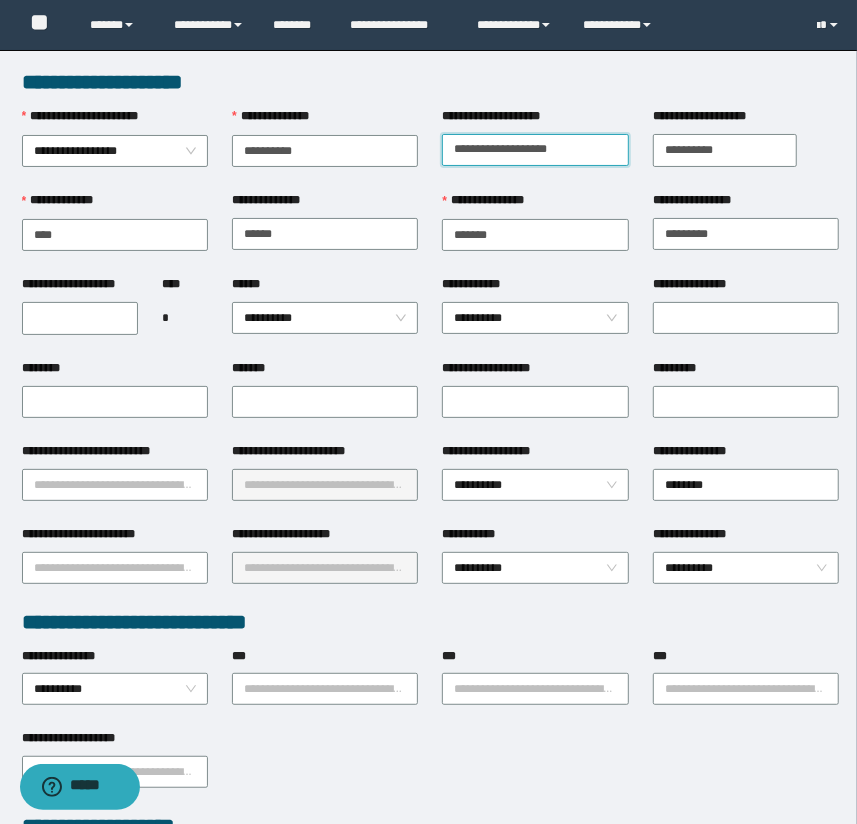 type on "**********" 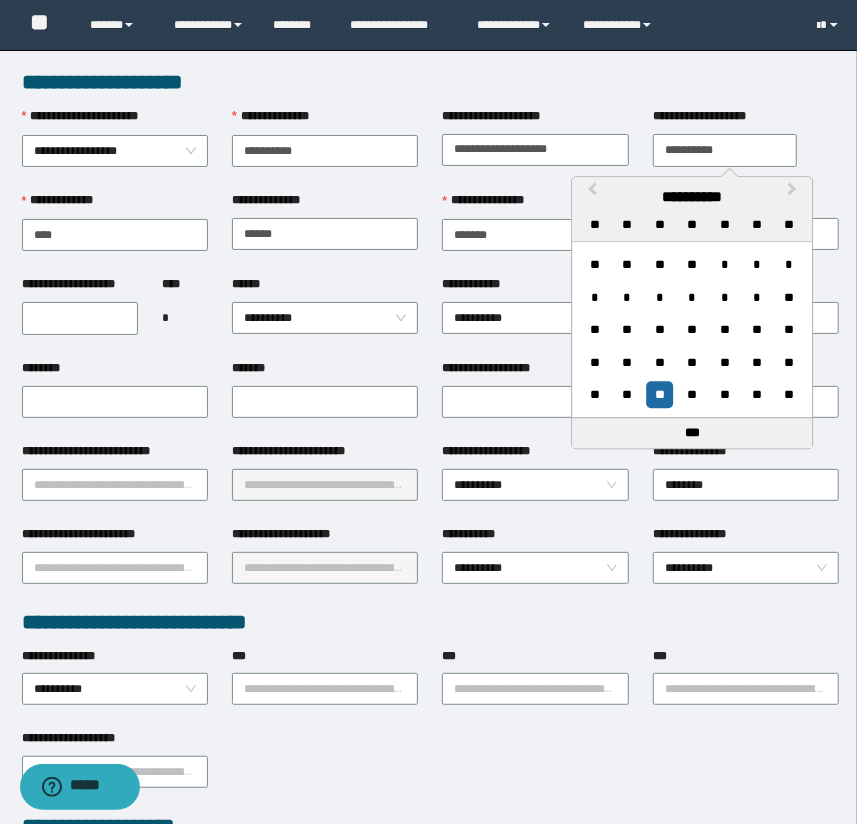 type on "**********" 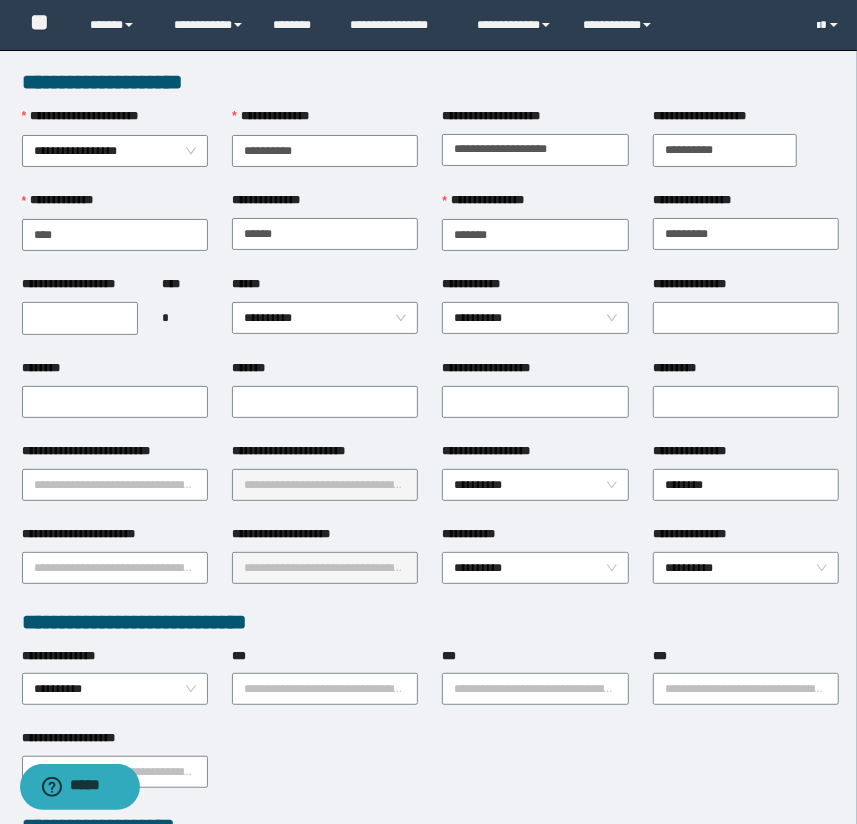 click on "**********" at bounding box center (80, 288) 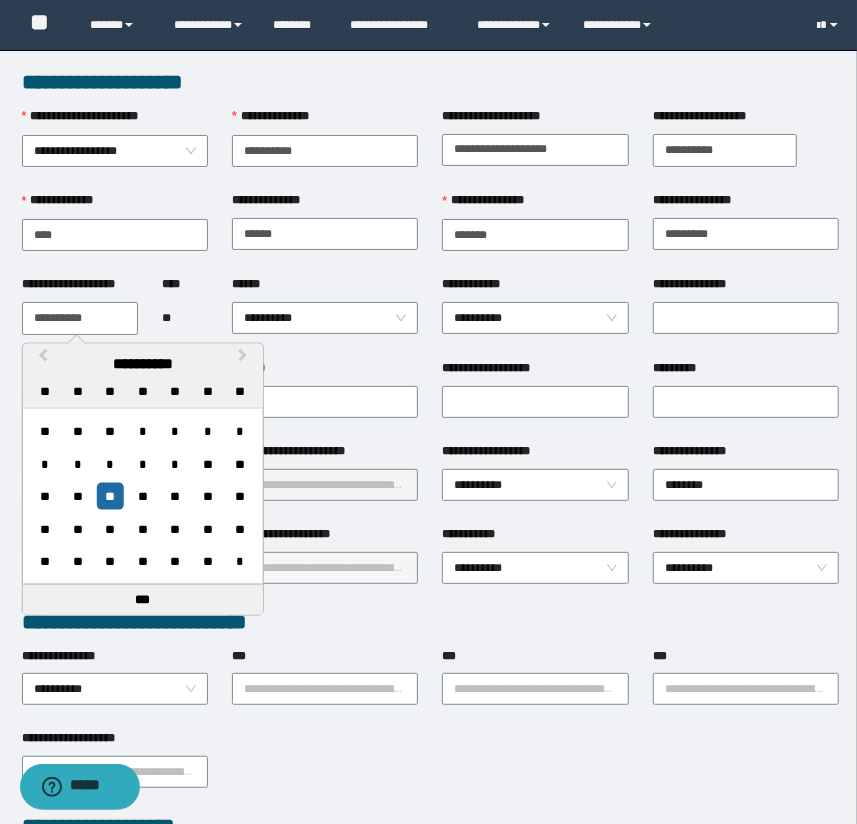 type on "**********" 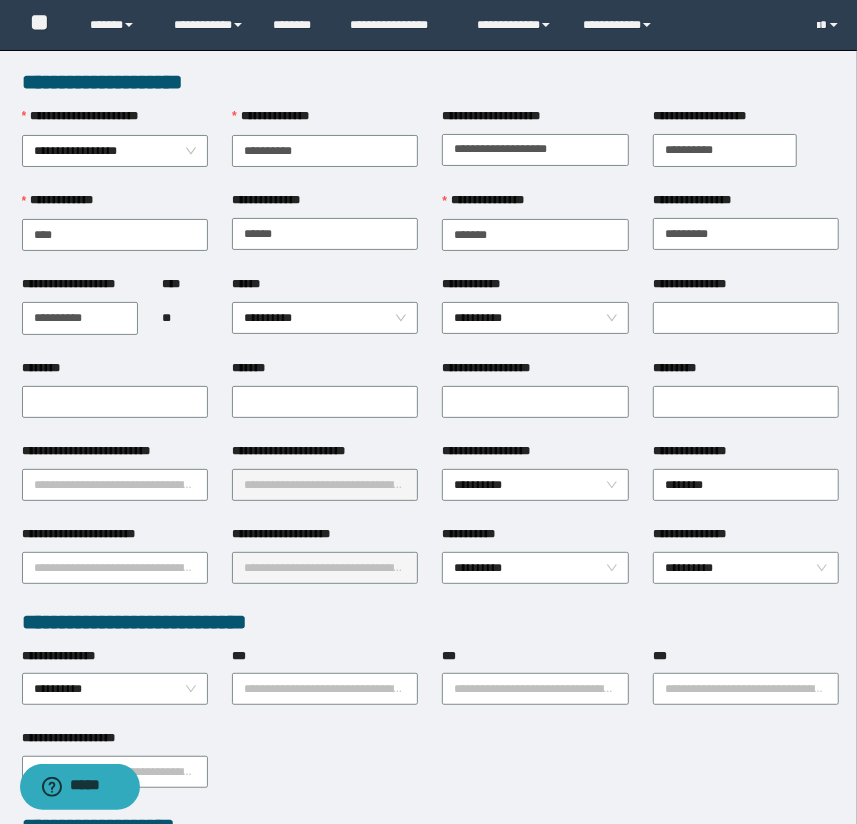 click on "**********" at bounding box center [431, 82] 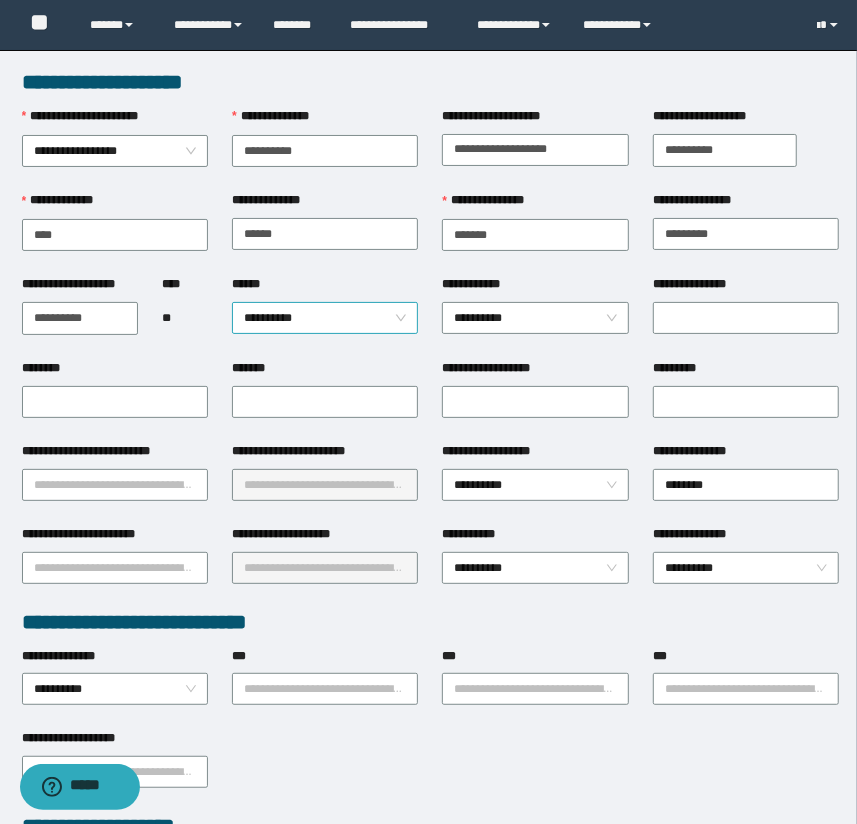click on "**********" at bounding box center [325, 318] 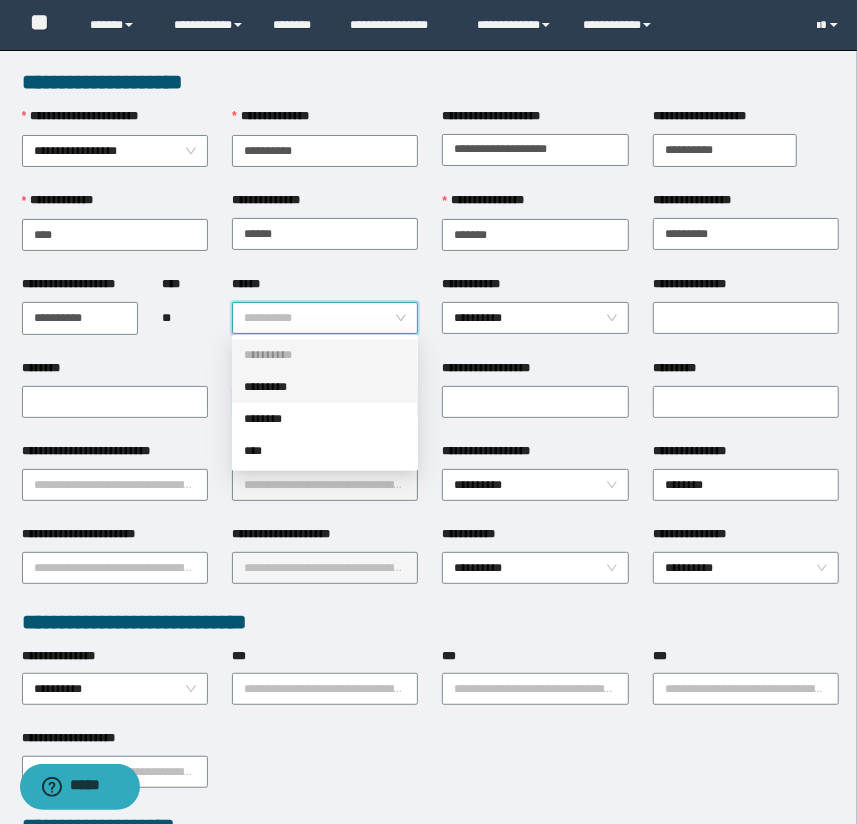 click on "*********" at bounding box center (325, 387) 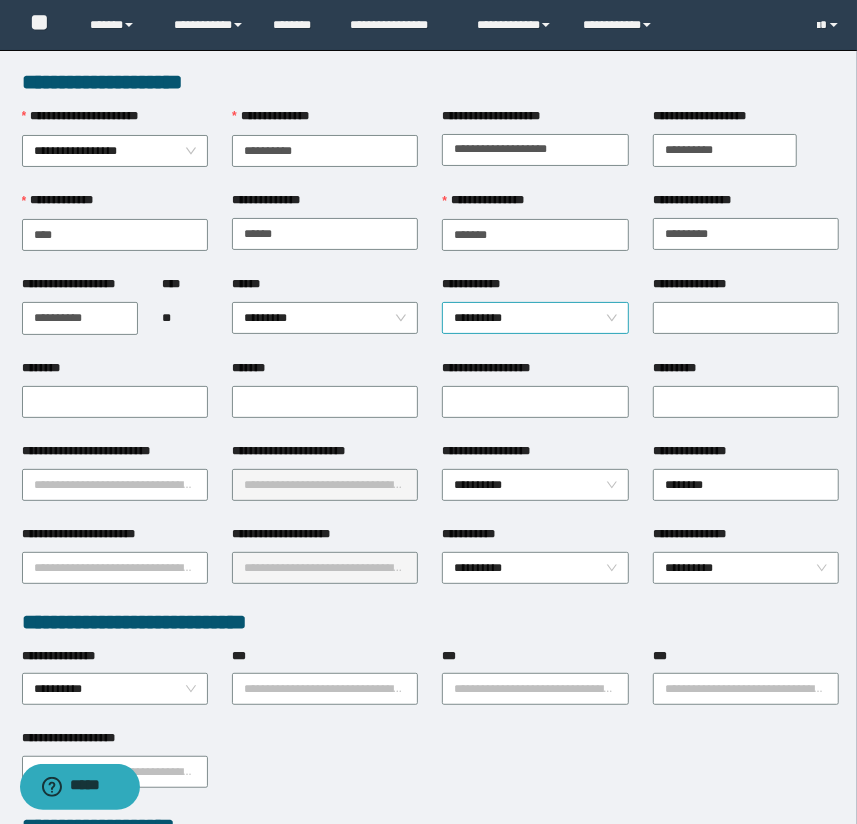click on "**********" at bounding box center (535, 318) 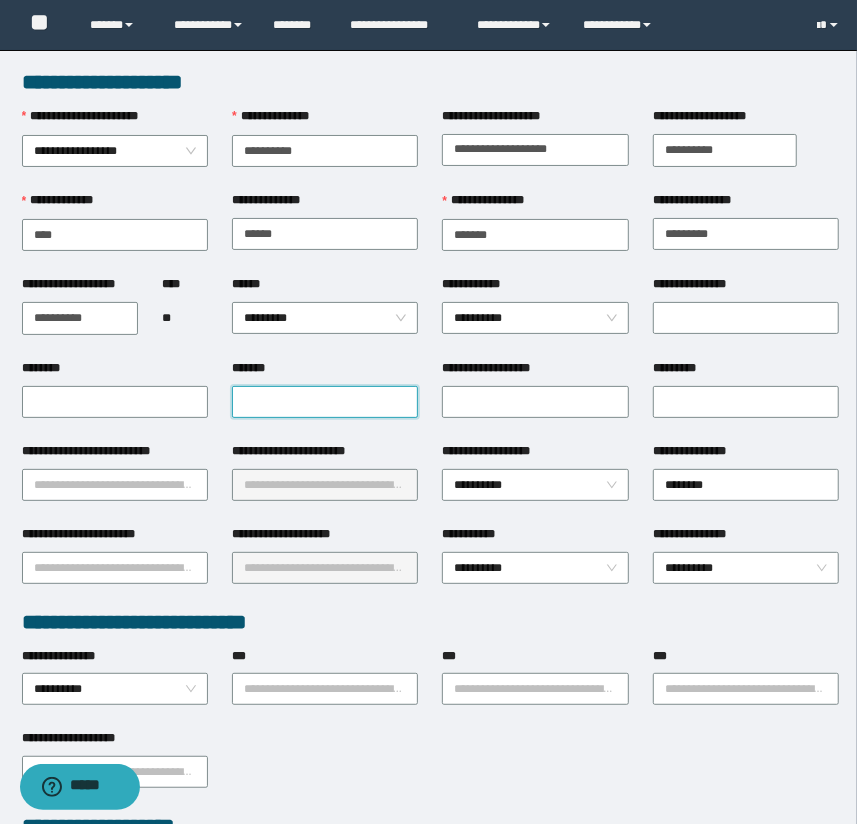 click on "*******" at bounding box center (325, 402) 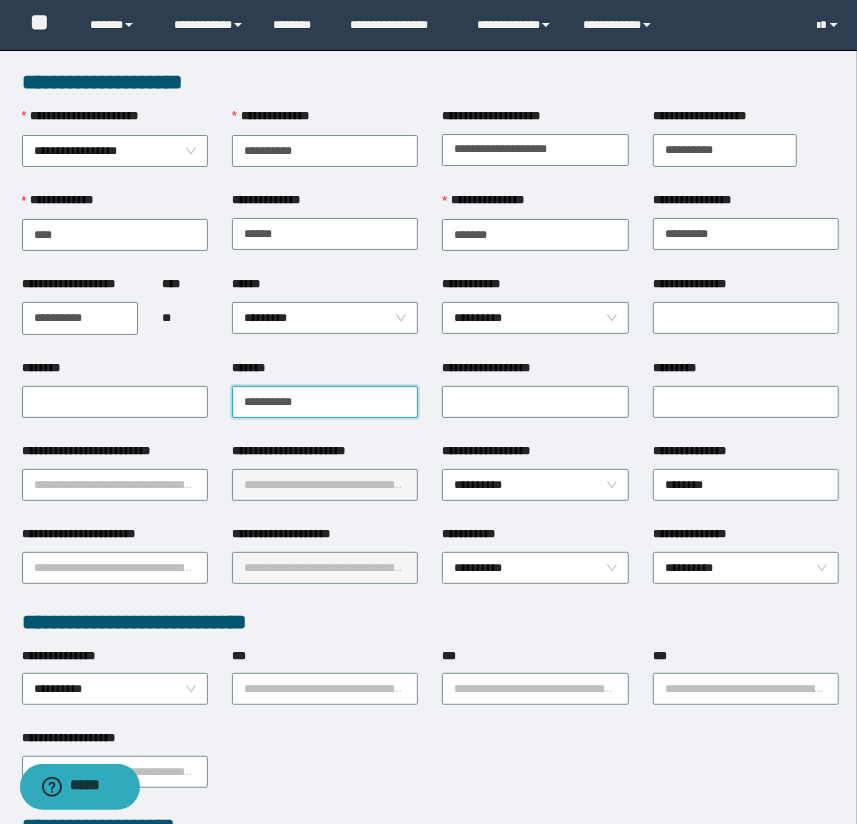 type on "**********" 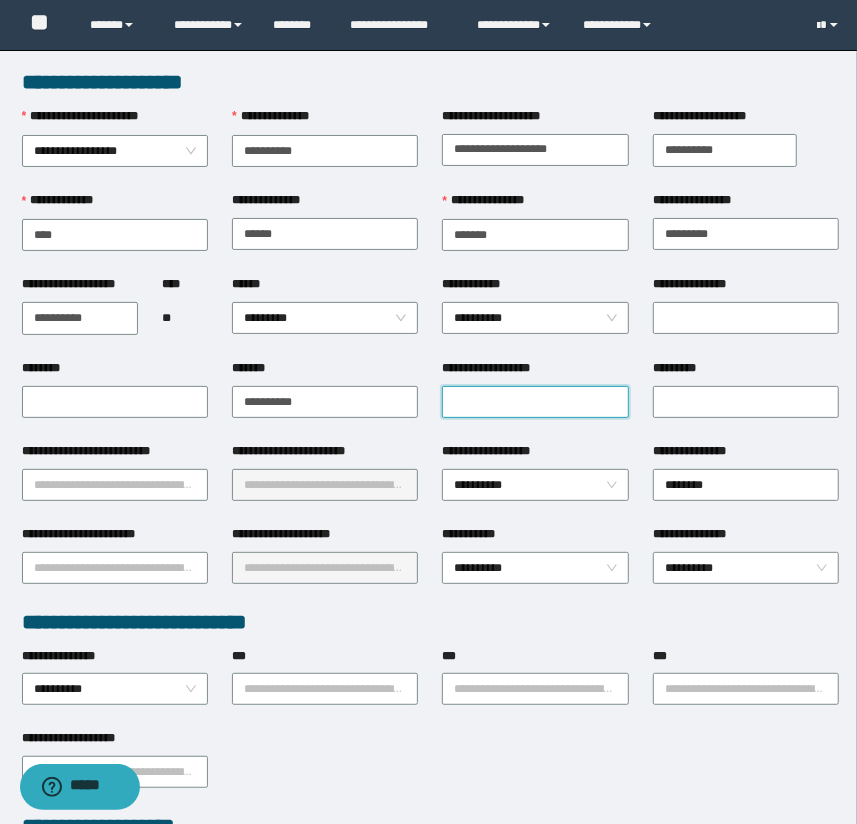 click on "**********" at bounding box center (535, 402) 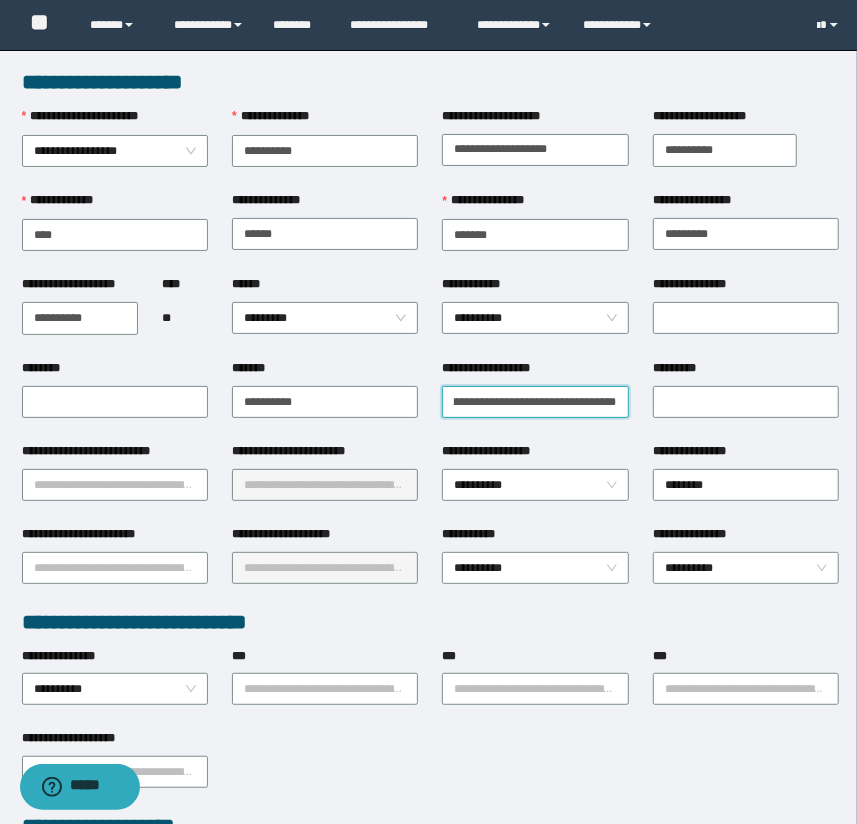scroll, scrollTop: 0, scrollLeft: 0, axis: both 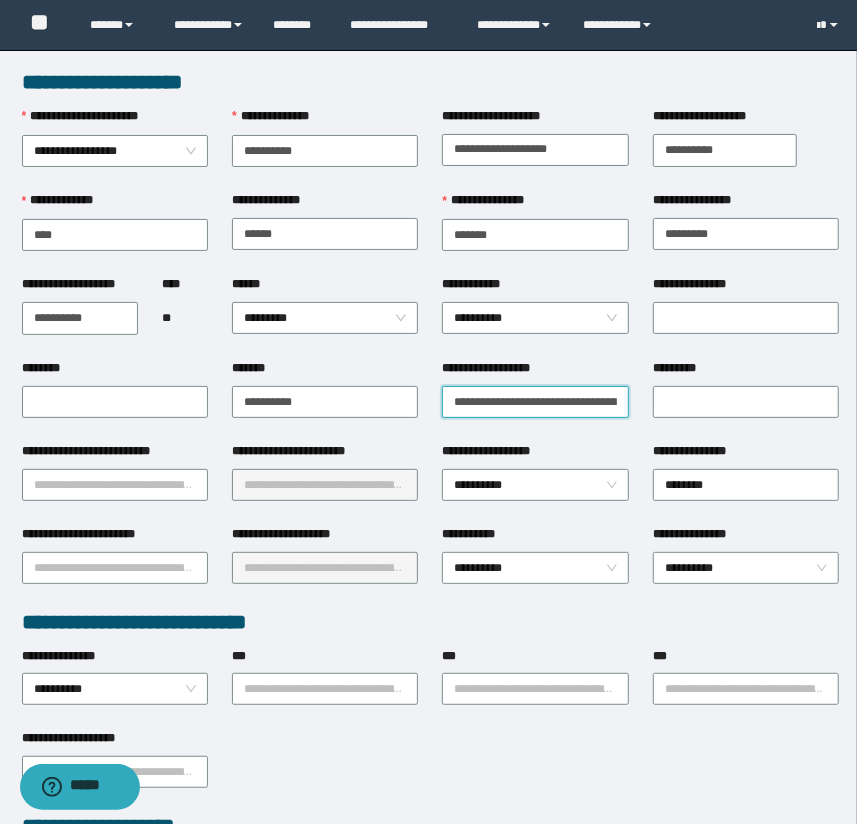 type on "**********" 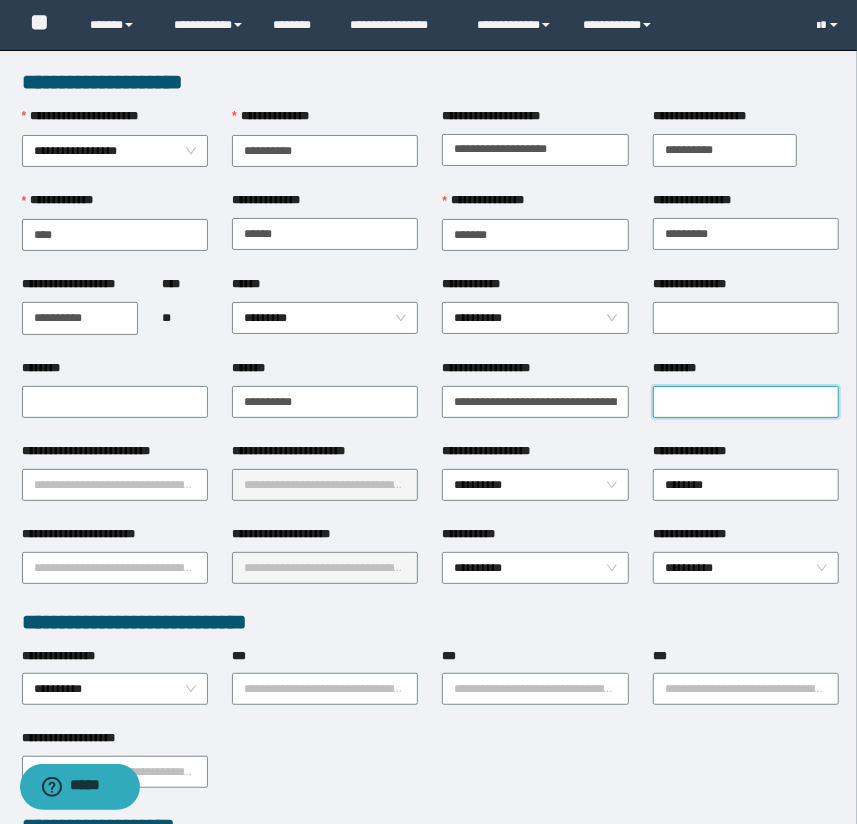 click on "*********" at bounding box center [746, 402] 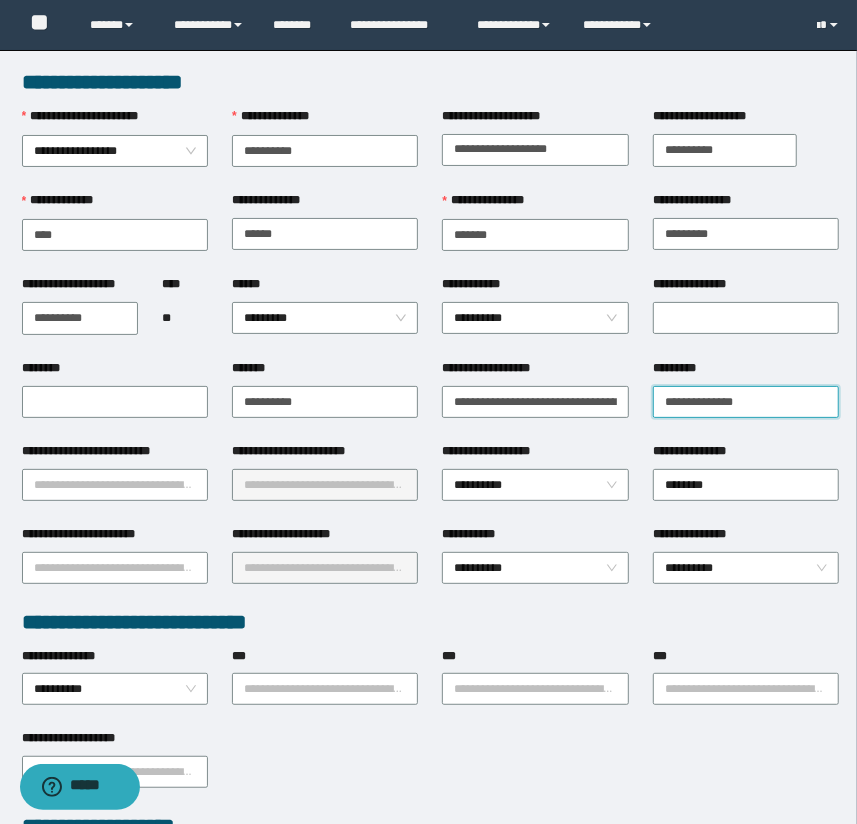type on "**********" 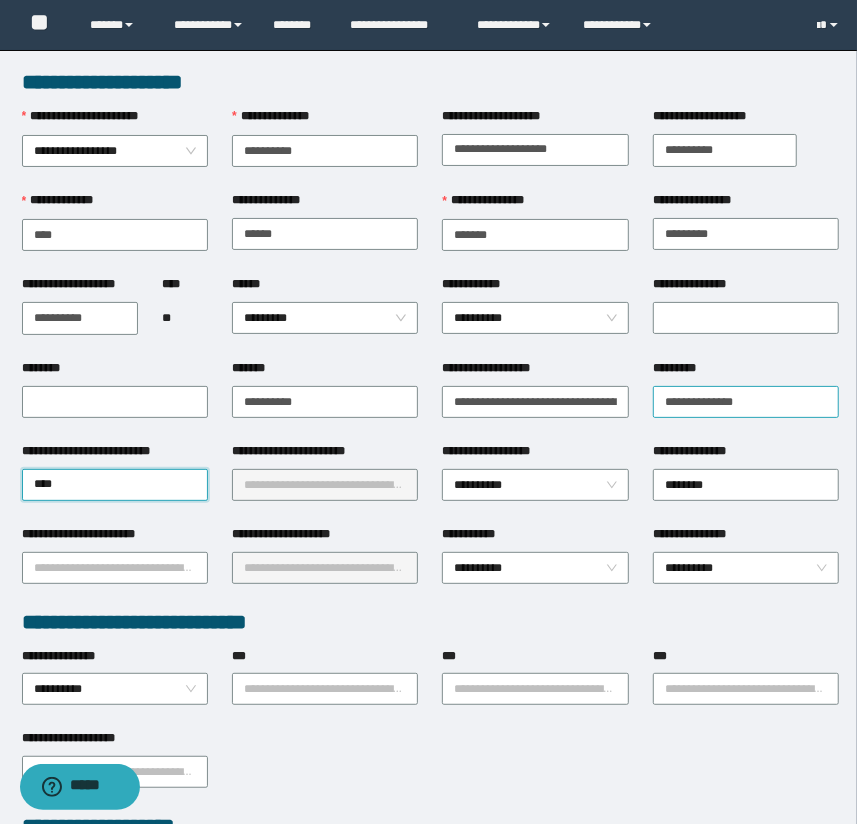 type on "*****" 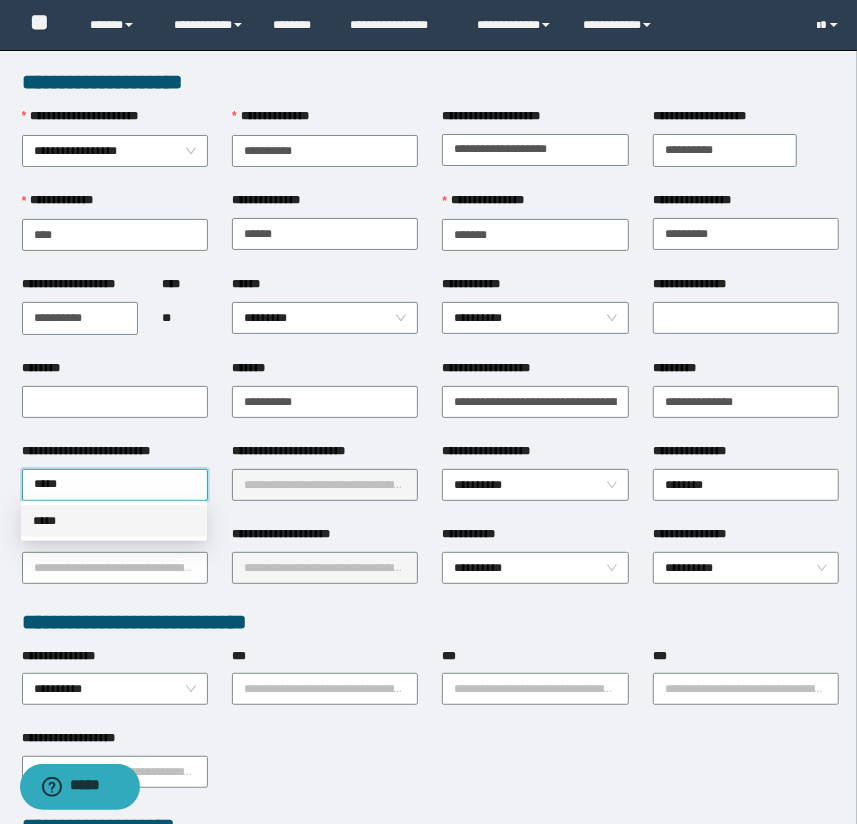 click on "*****" at bounding box center (114, 521) 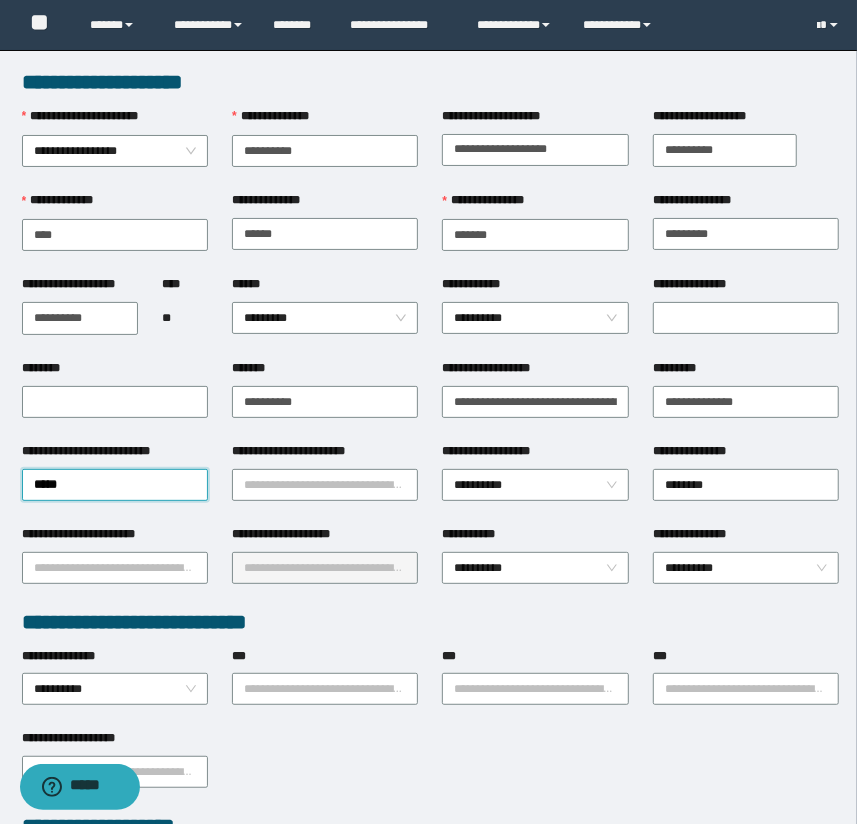 click on "**********" at bounding box center [325, 483] 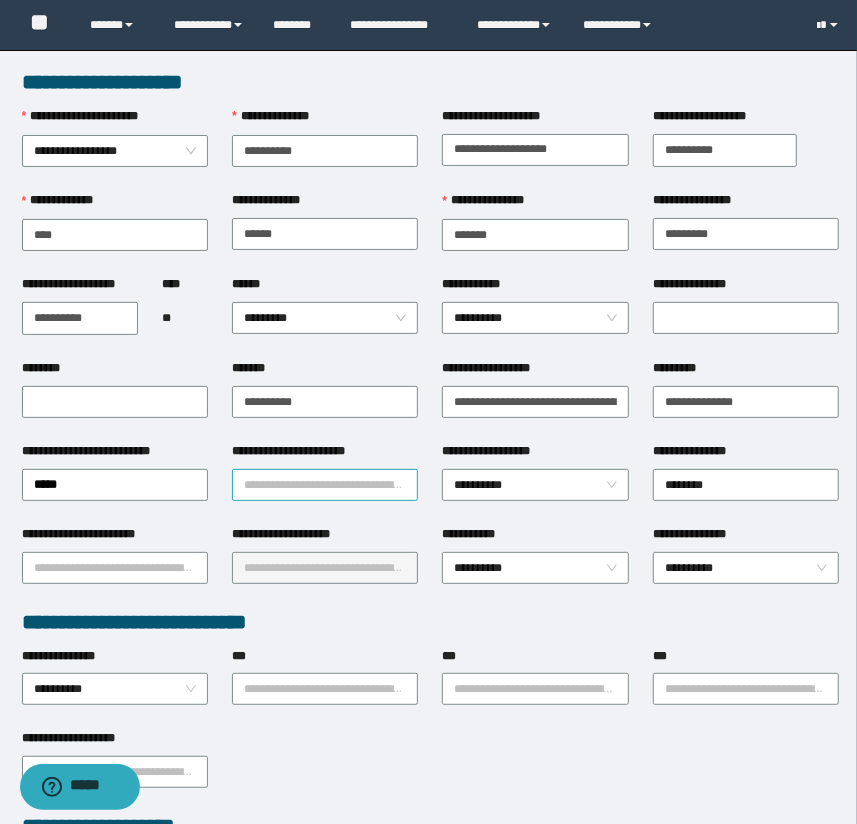 click on "**********" at bounding box center [325, 485] 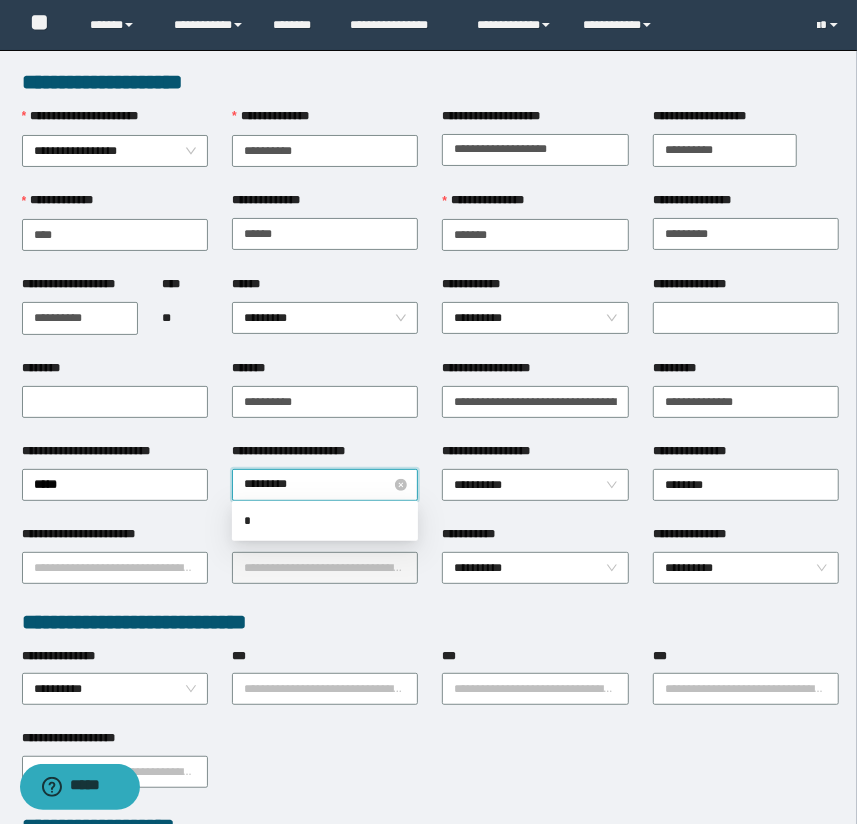 type on "**********" 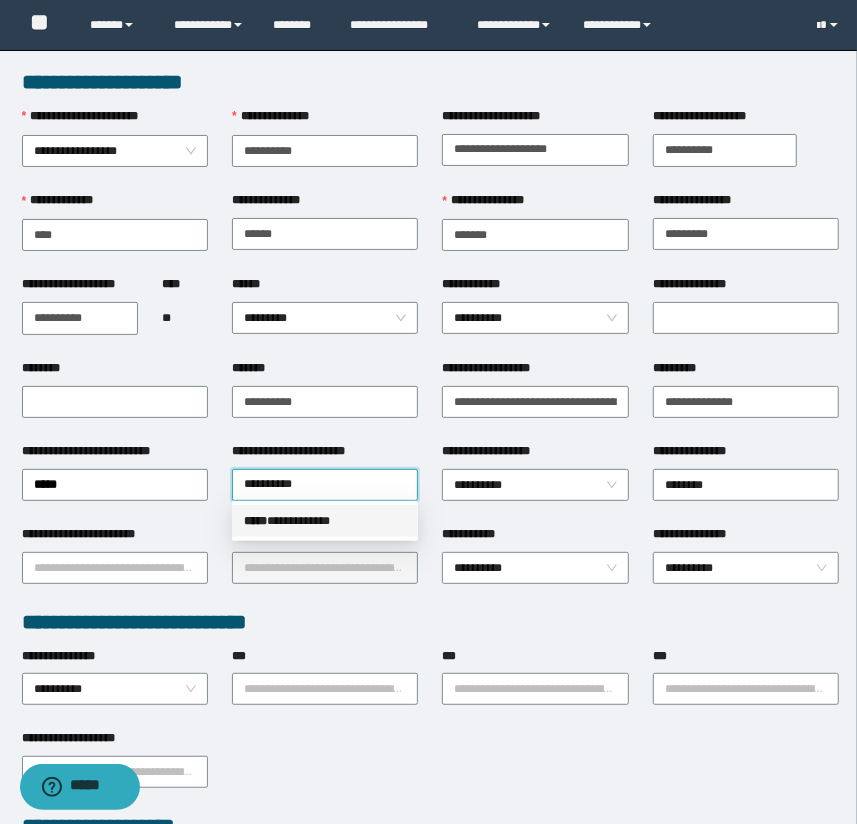 click on "**********" at bounding box center (325, 521) 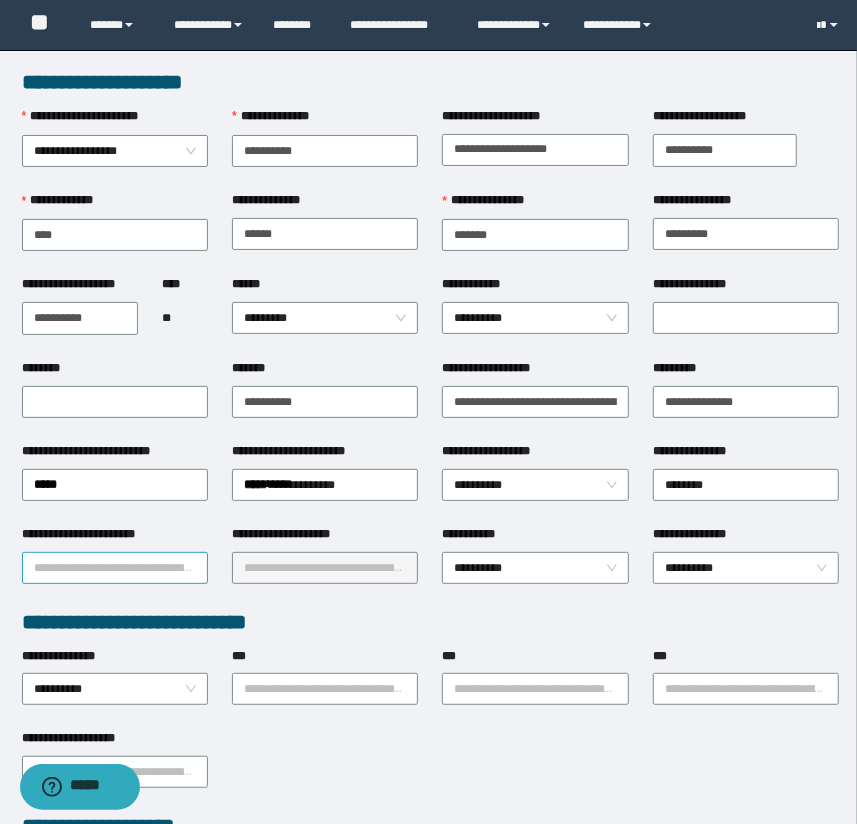 click on "**********" at bounding box center (115, 568) 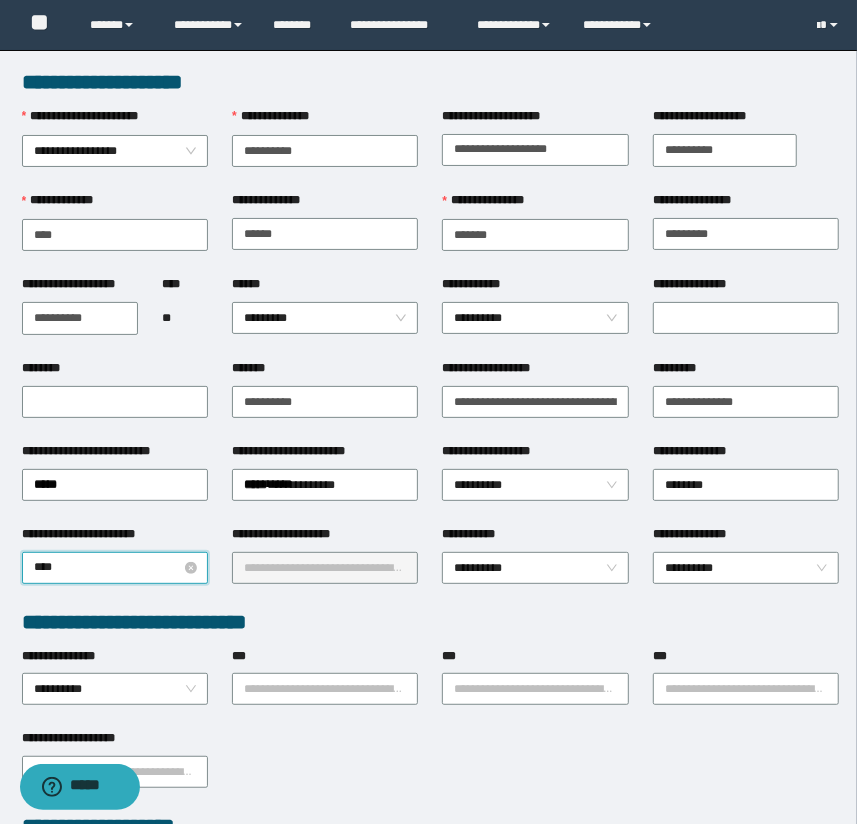 type on "*****" 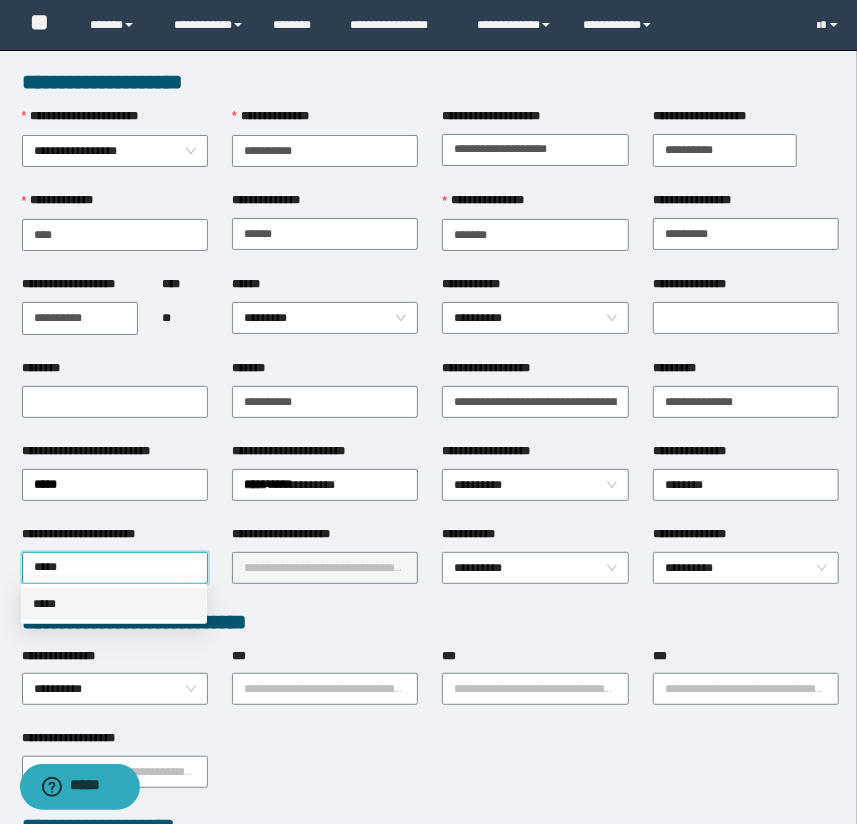 click on "*****" at bounding box center (114, 604) 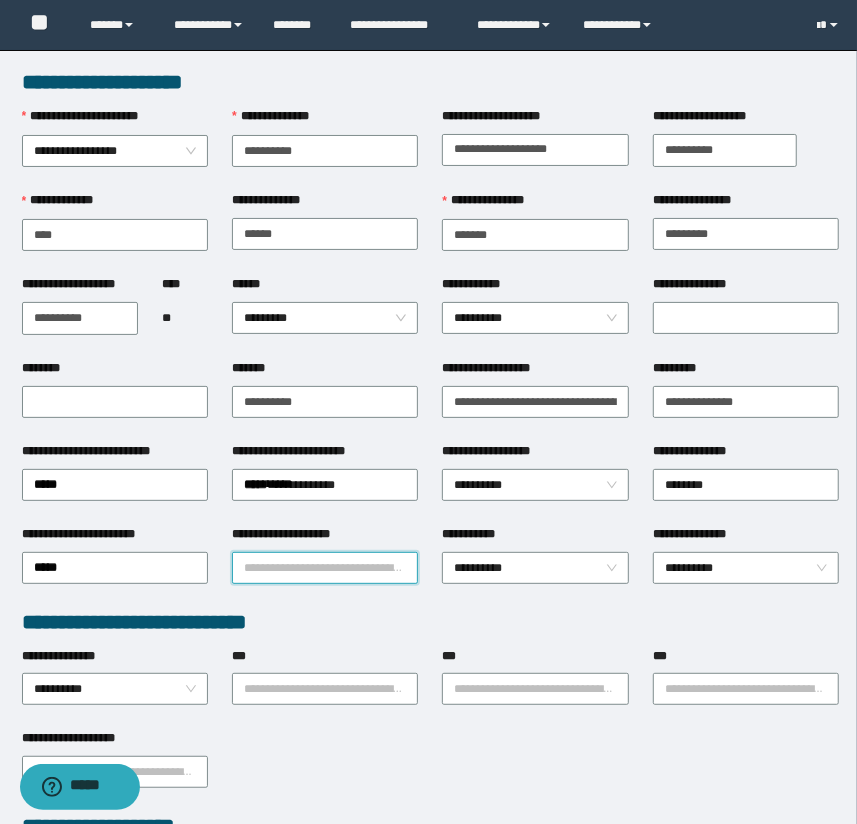 click on "**********" at bounding box center (325, 568) 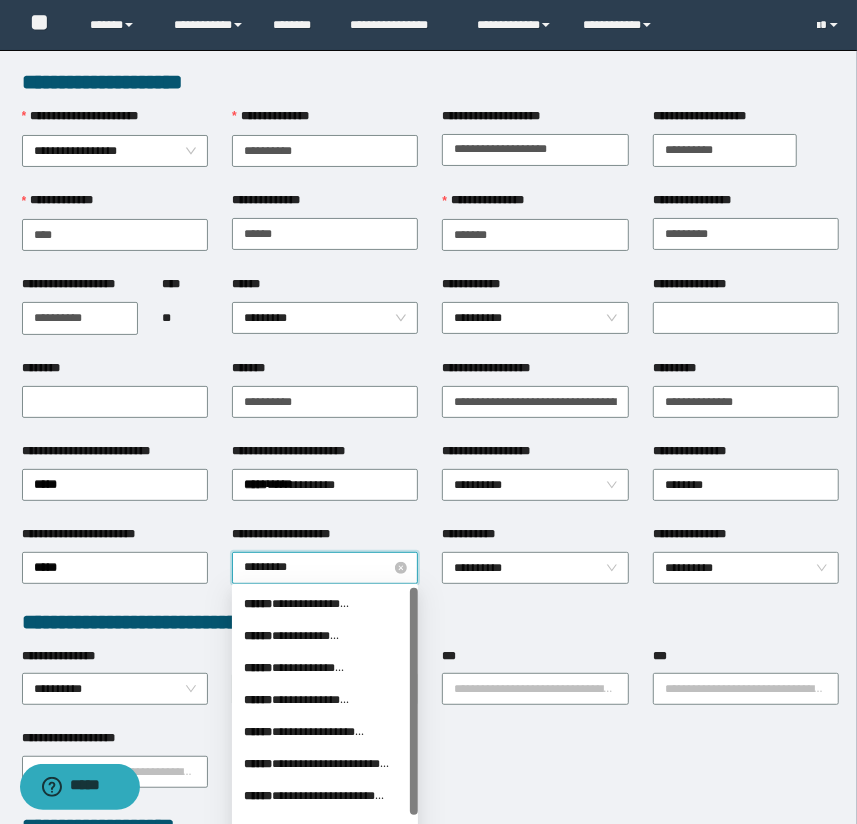 type on "**********" 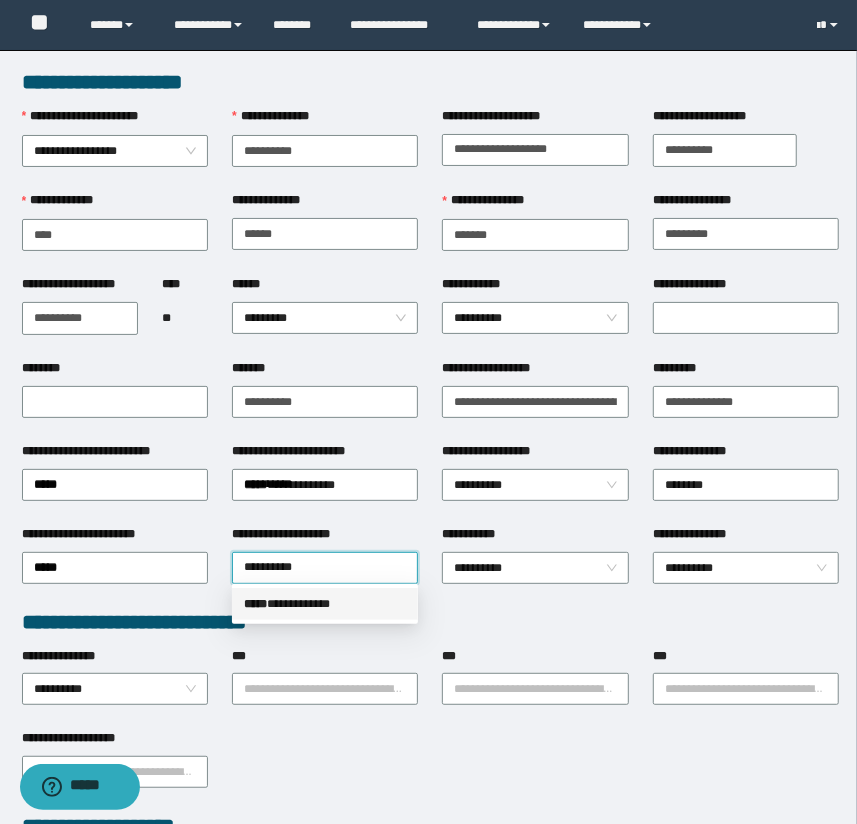 click on "**********" at bounding box center (325, 604) 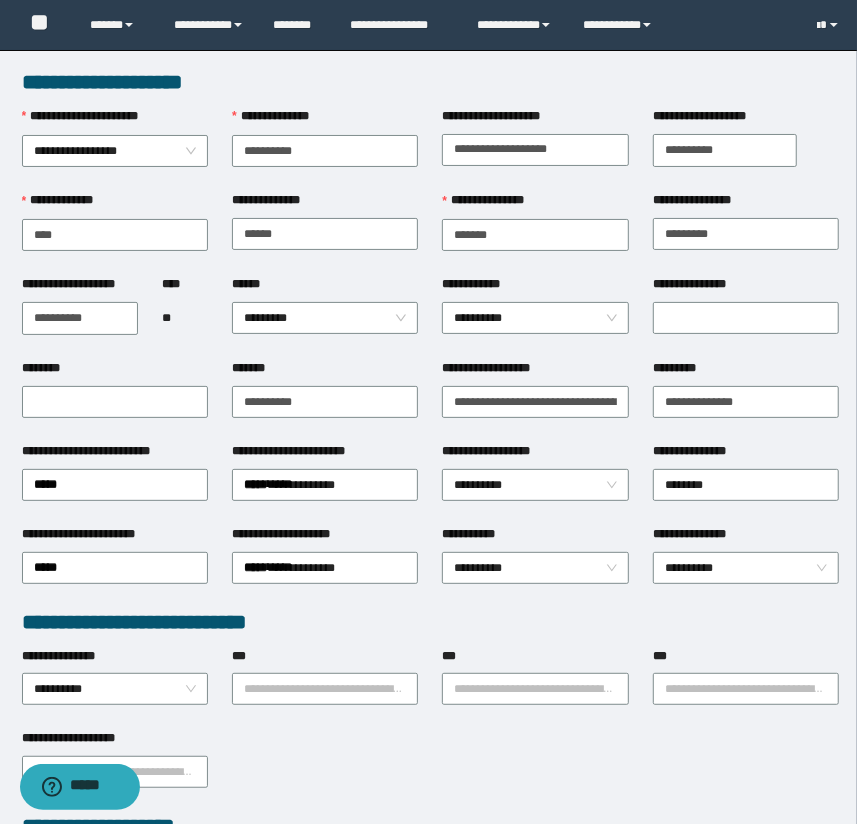 click on "**********" at bounding box center (746, 566) 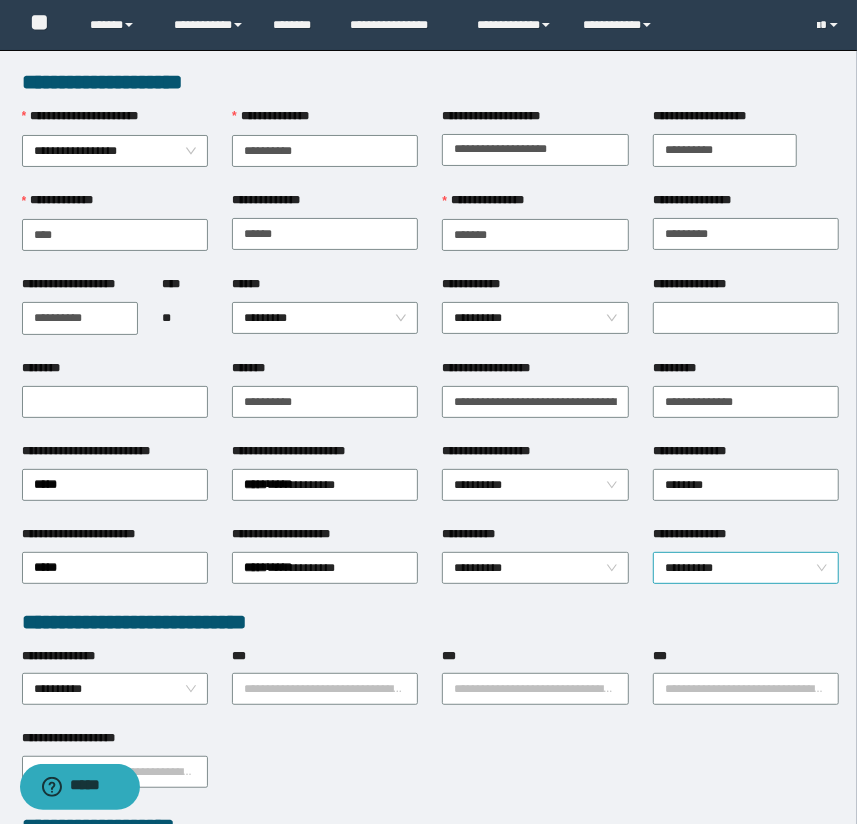 click on "**********" at bounding box center (746, 568) 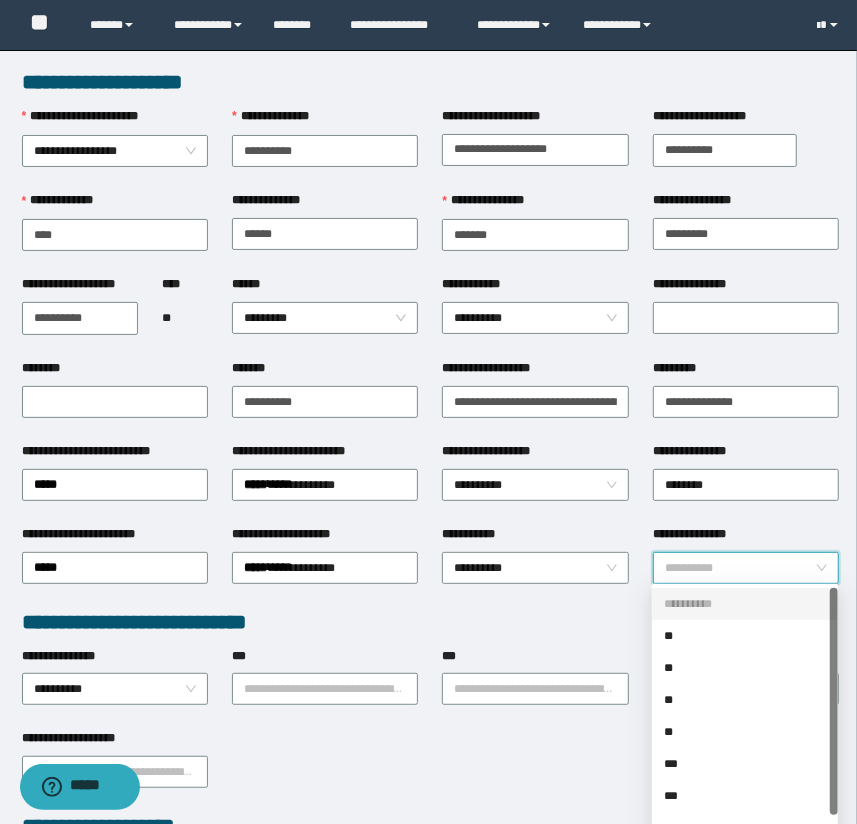 scroll, scrollTop: 31, scrollLeft: 0, axis: vertical 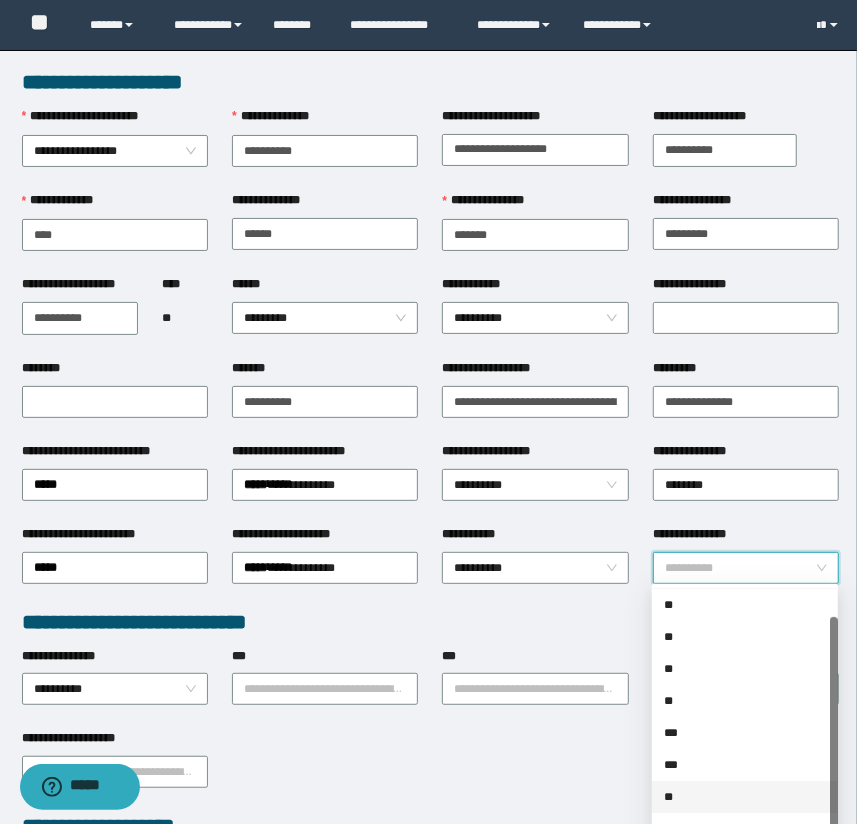 click on "**" at bounding box center [745, 797] 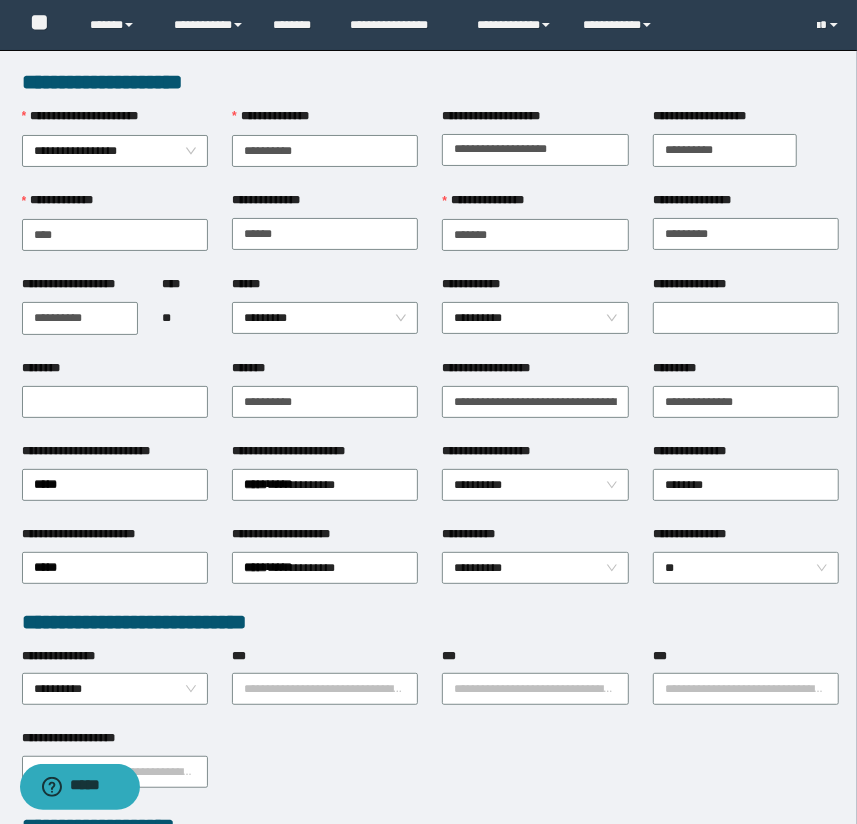 click on "**********" at bounding box center [535, 566] 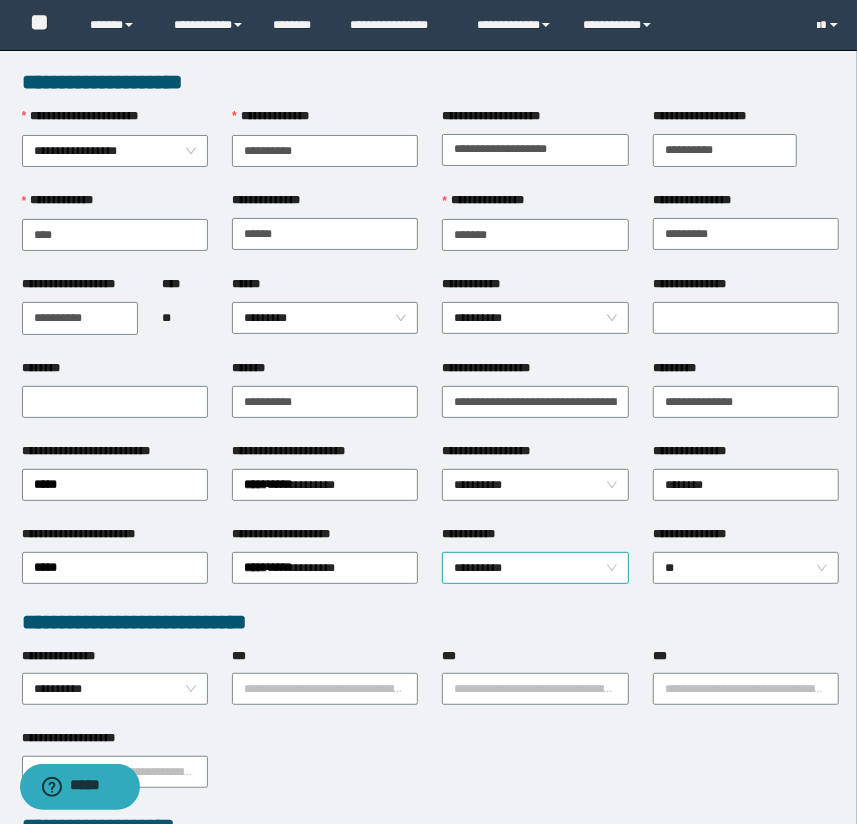 click on "**********" at bounding box center [535, 568] 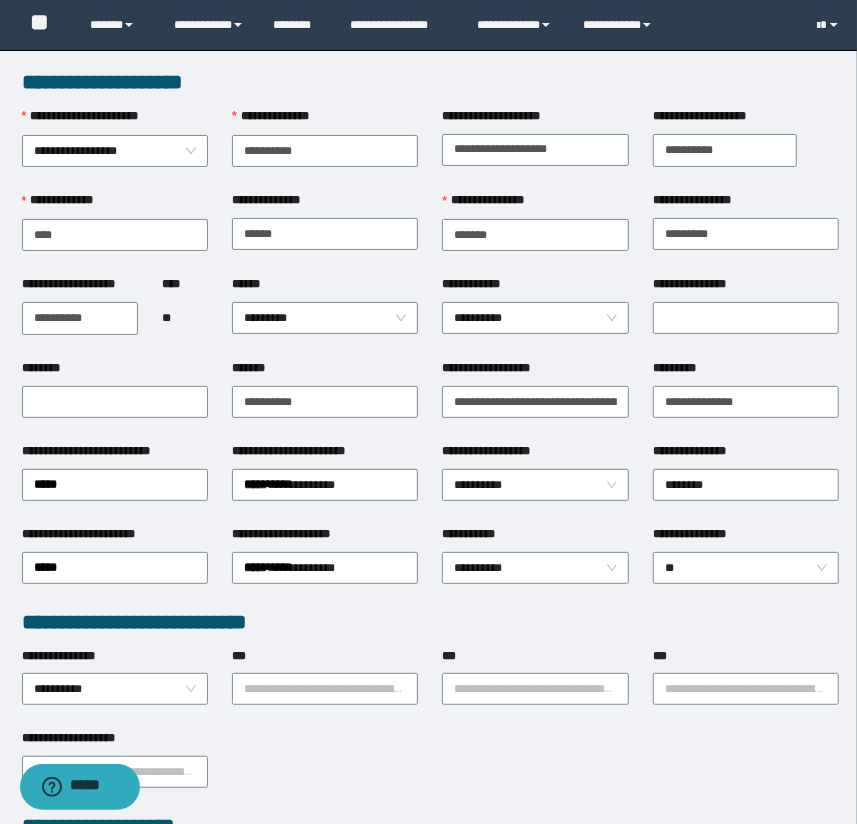 click on "**********" at bounding box center [431, 622] 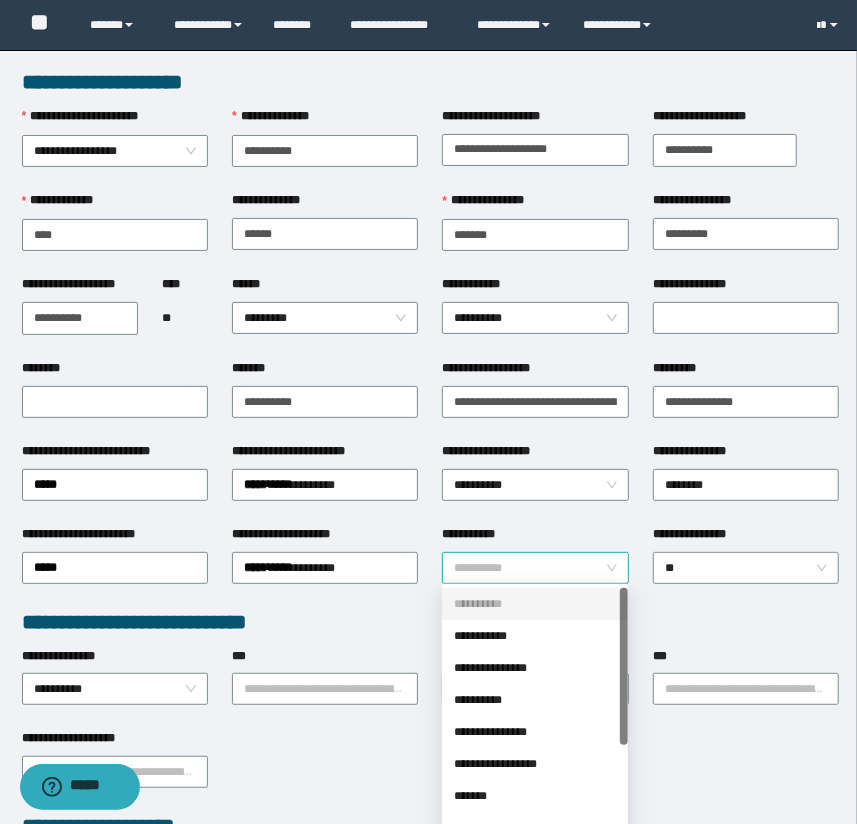 click on "**********" at bounding box center [535, 568] 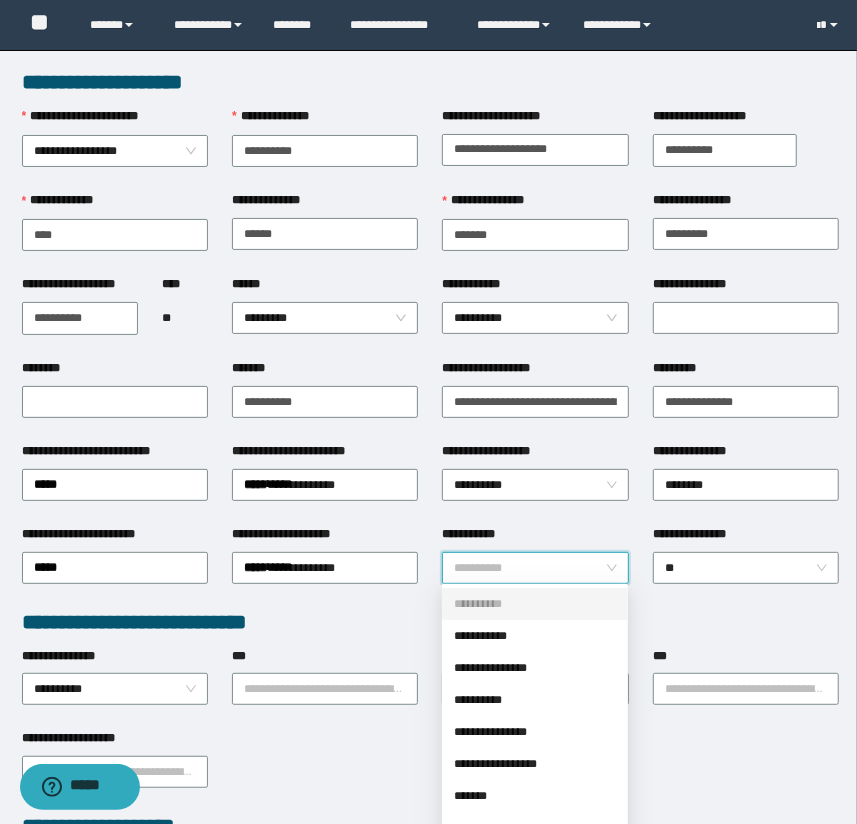 click on "**********" at bounding box center [535, 483] 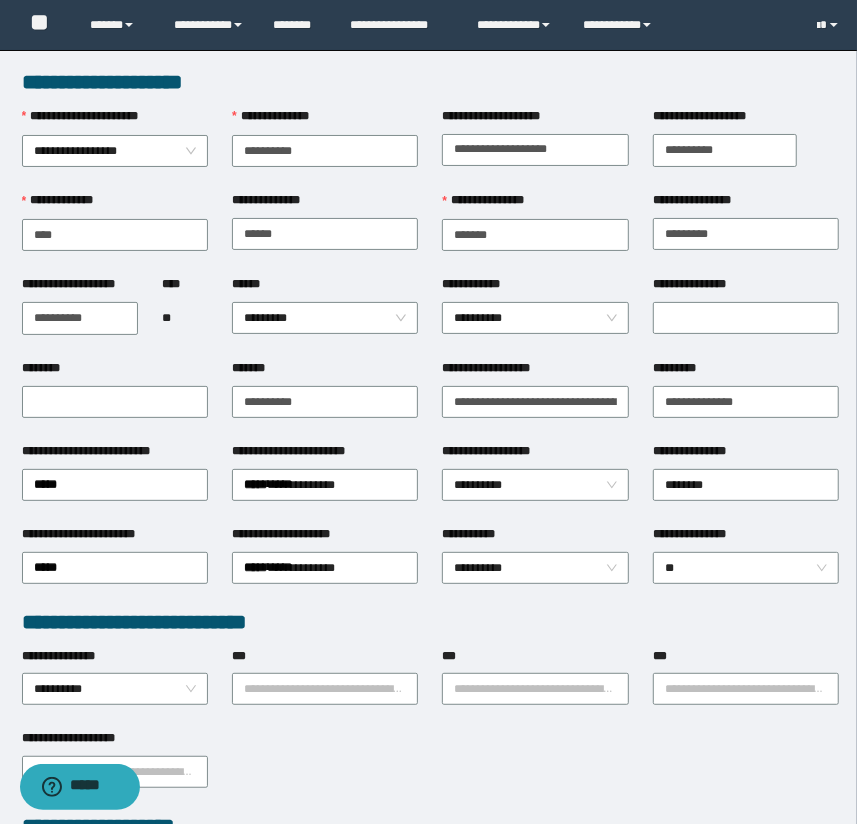 click on "**********" at bounding box center [535, 538] 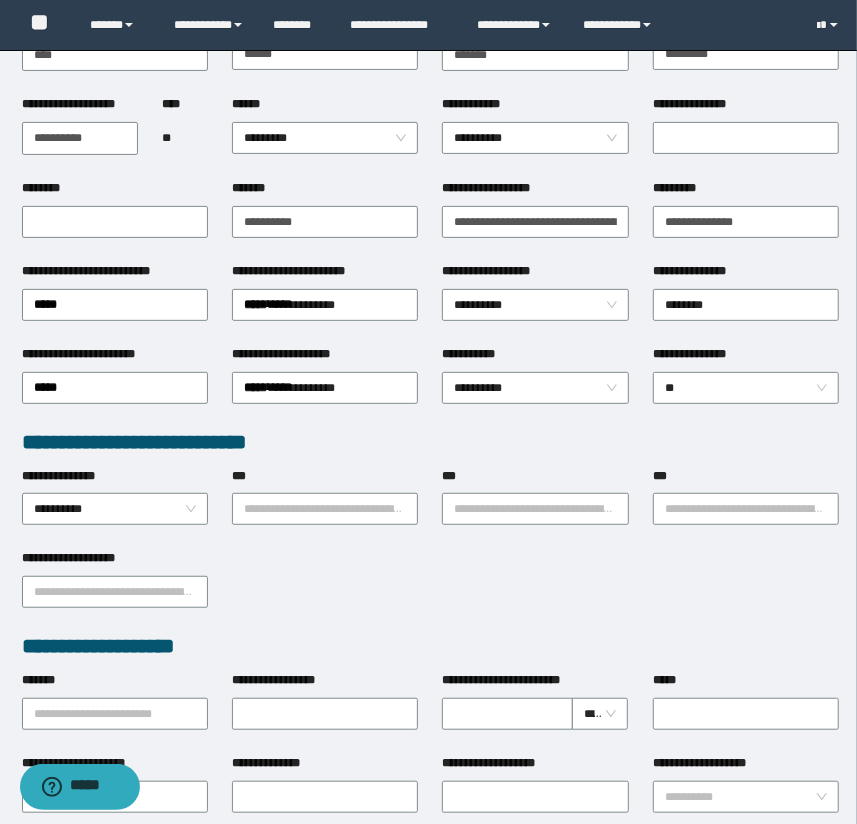 scroll, scrollTop: 181, scrollLeft: 0, axis: vertical 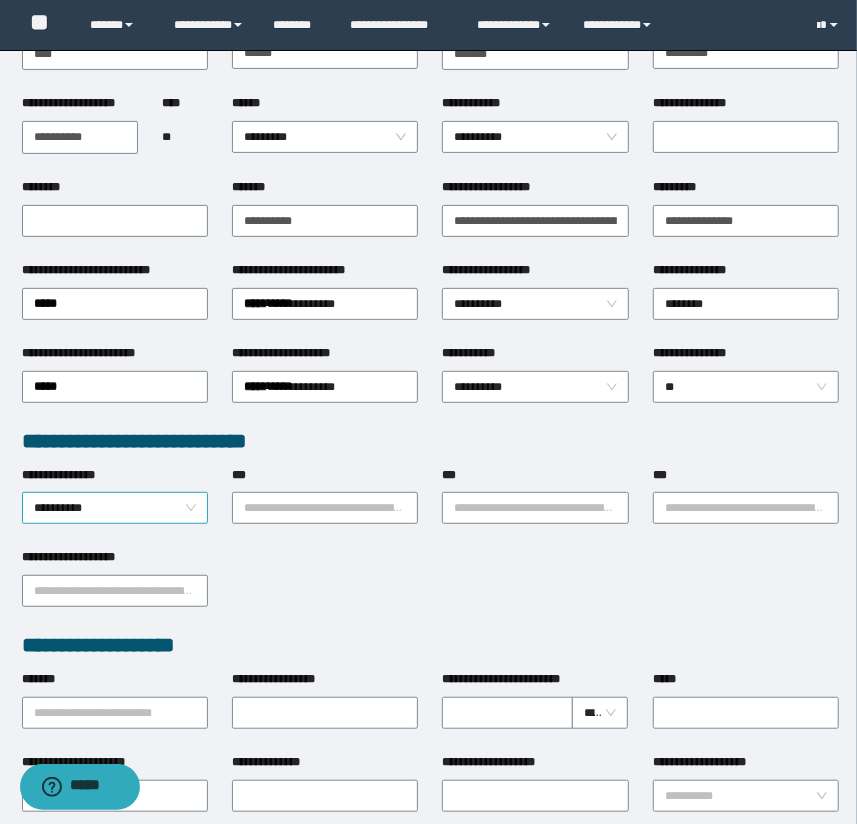 click on "**********" at bounding box center [115, 508] 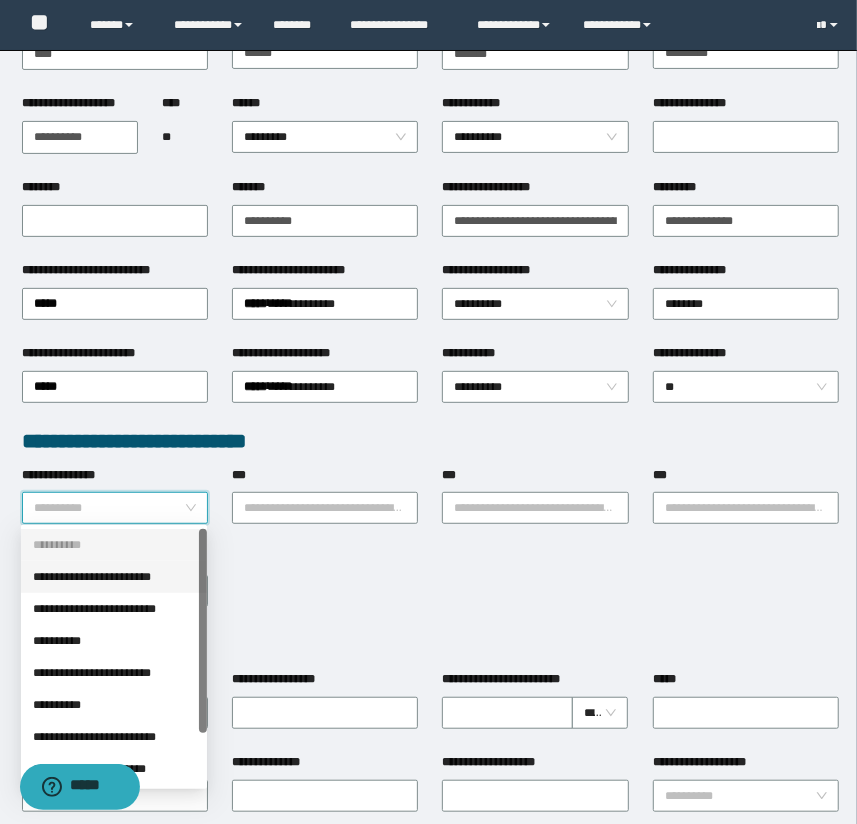 click on "**********" at bounding box center (114, 577) 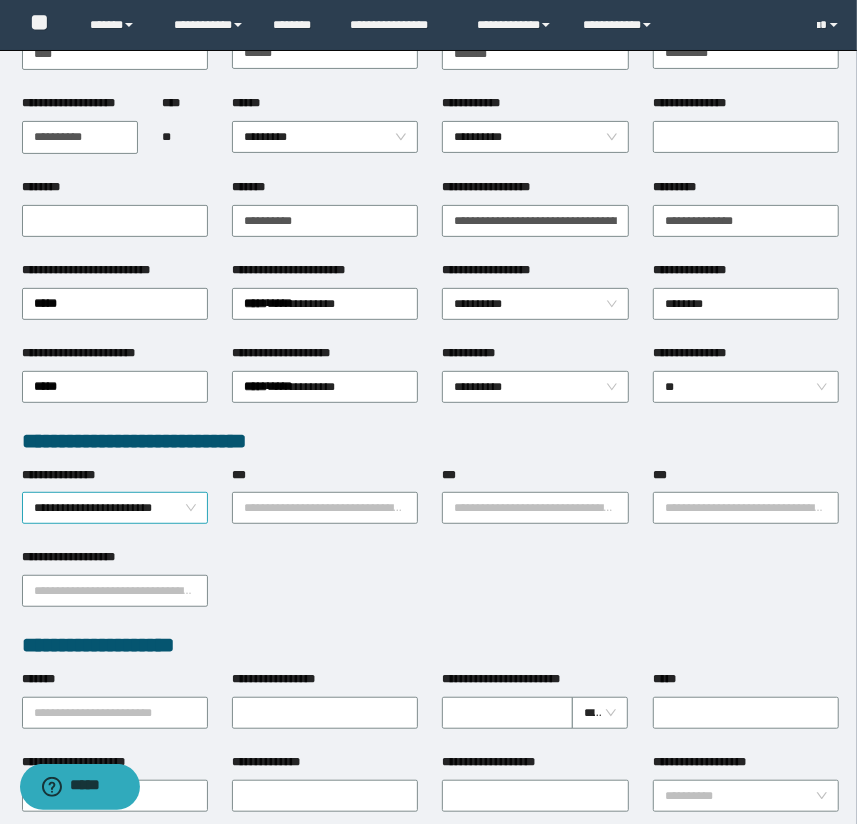 click on "**********" at bounding box center (115, 508) 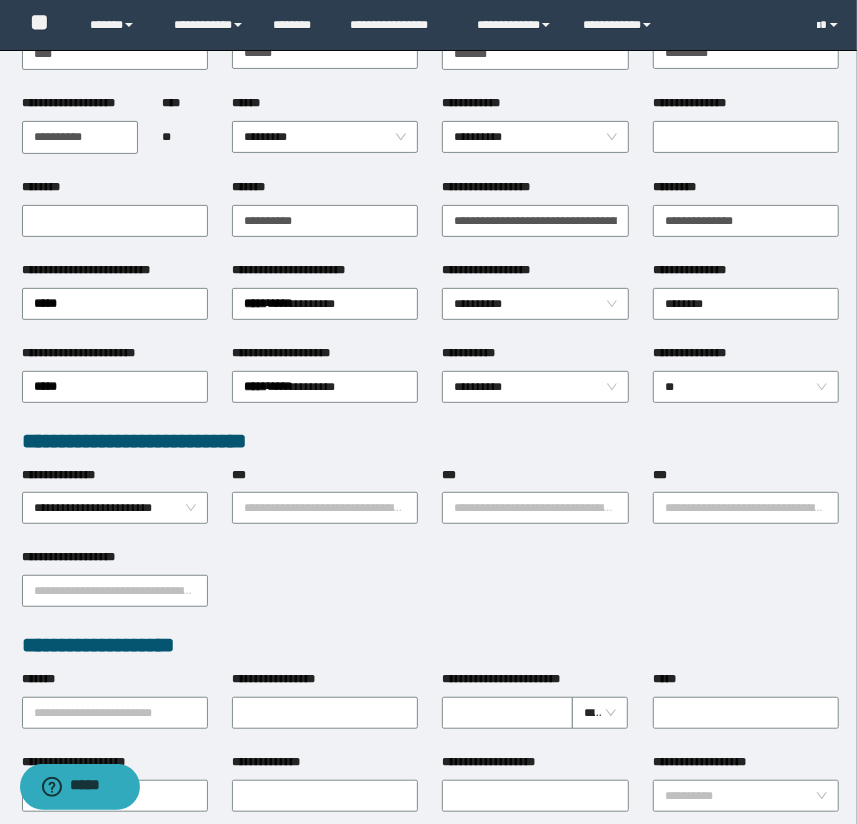 click on "**********" at bounding box center (431, 589) 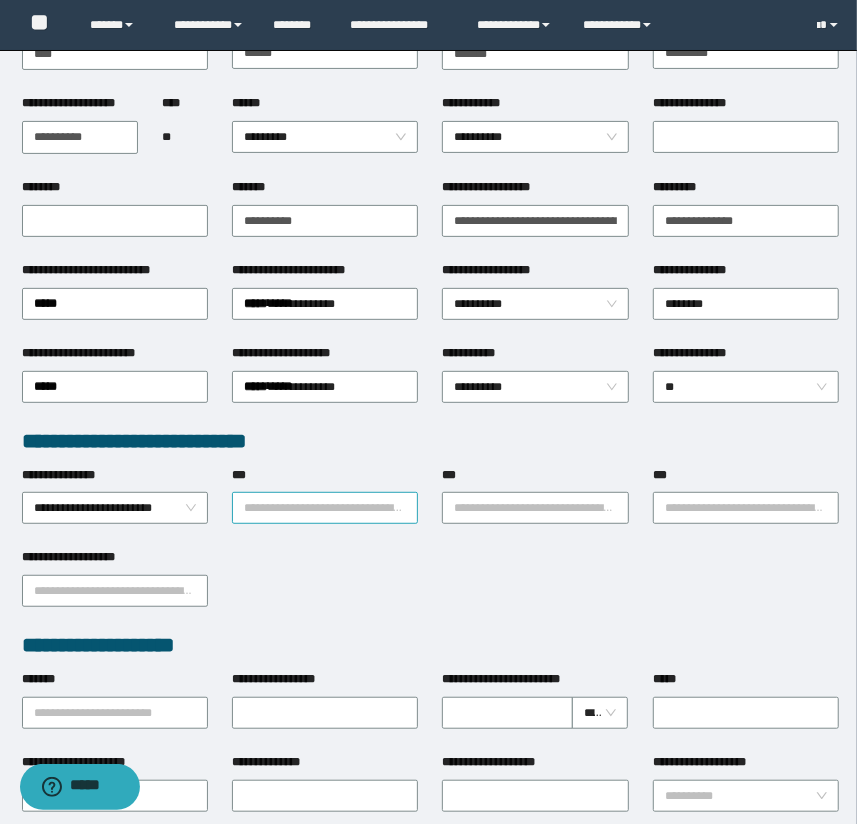 click on "***" at bounding box center (325, 508) 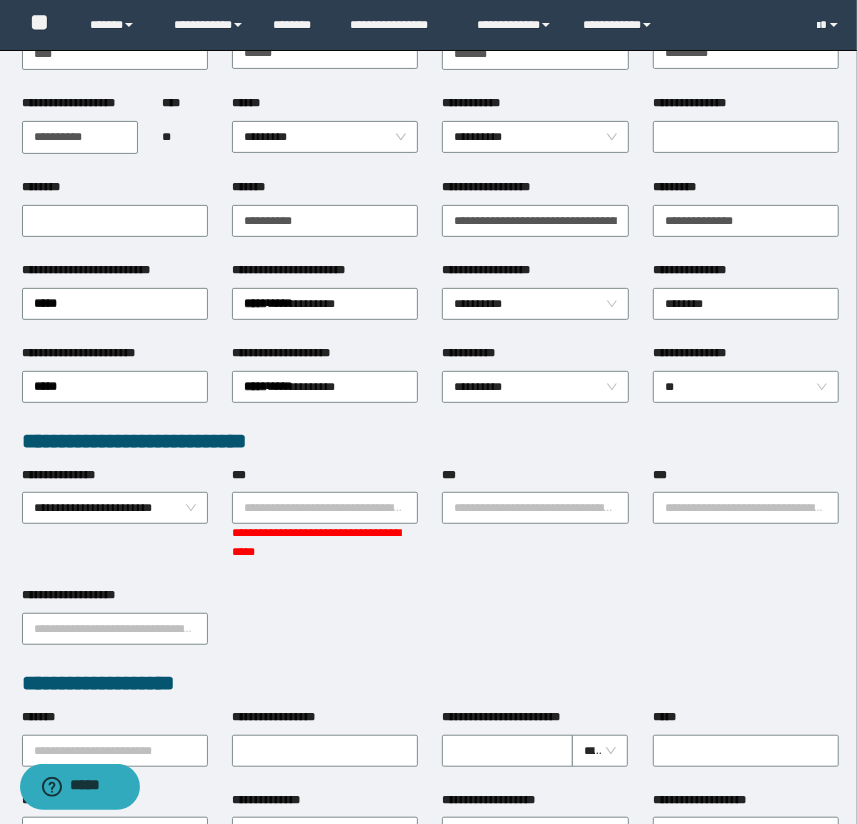 click on "**********" at bounding box center (325, 543) 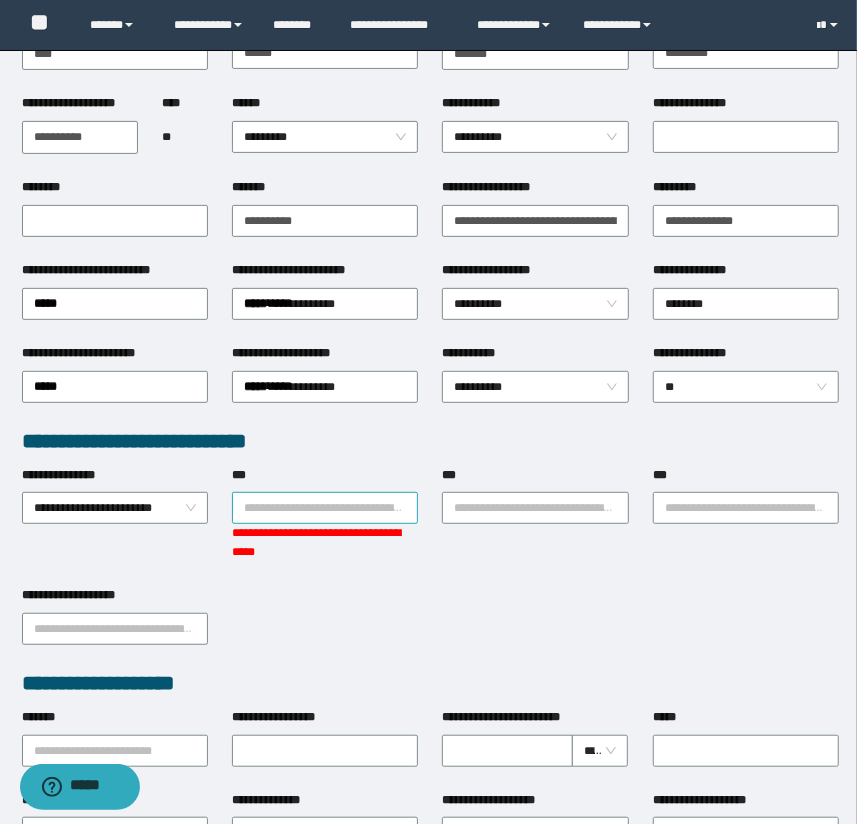 click on "**********" at bounding box center [325, 508] 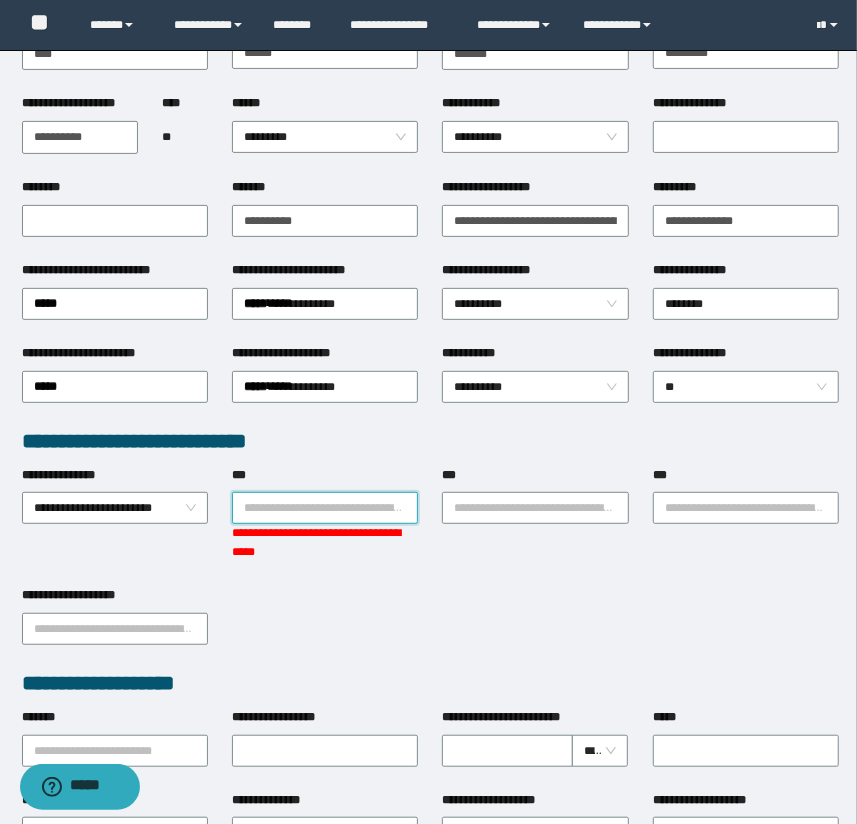 click on "***" at bounding box center [325, 508] 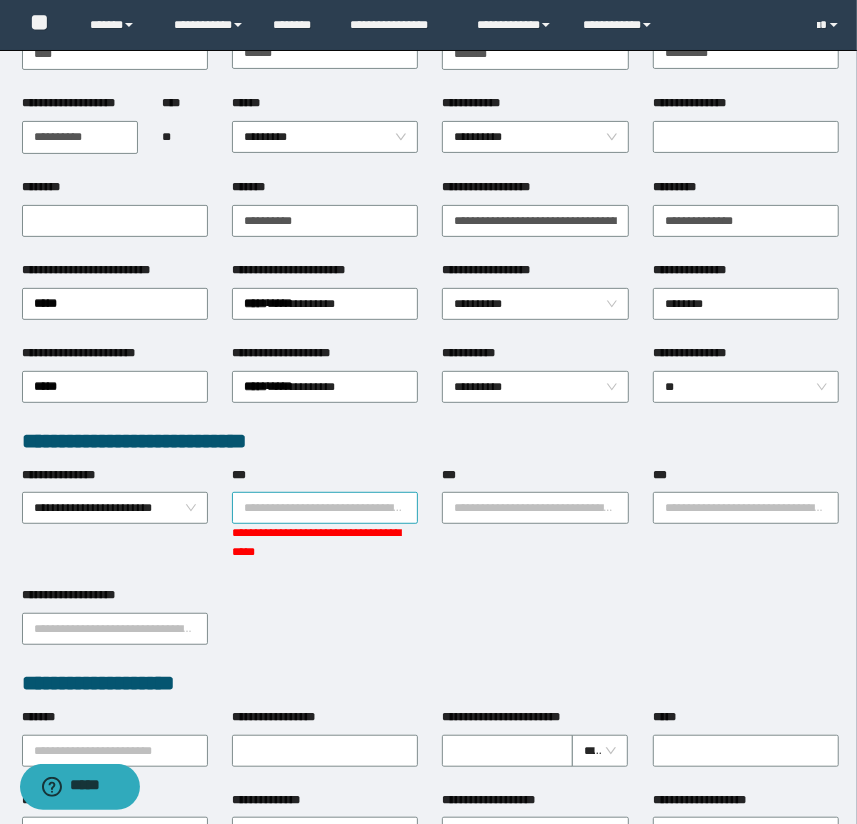 click on "***" at bounding box center [325, 508] 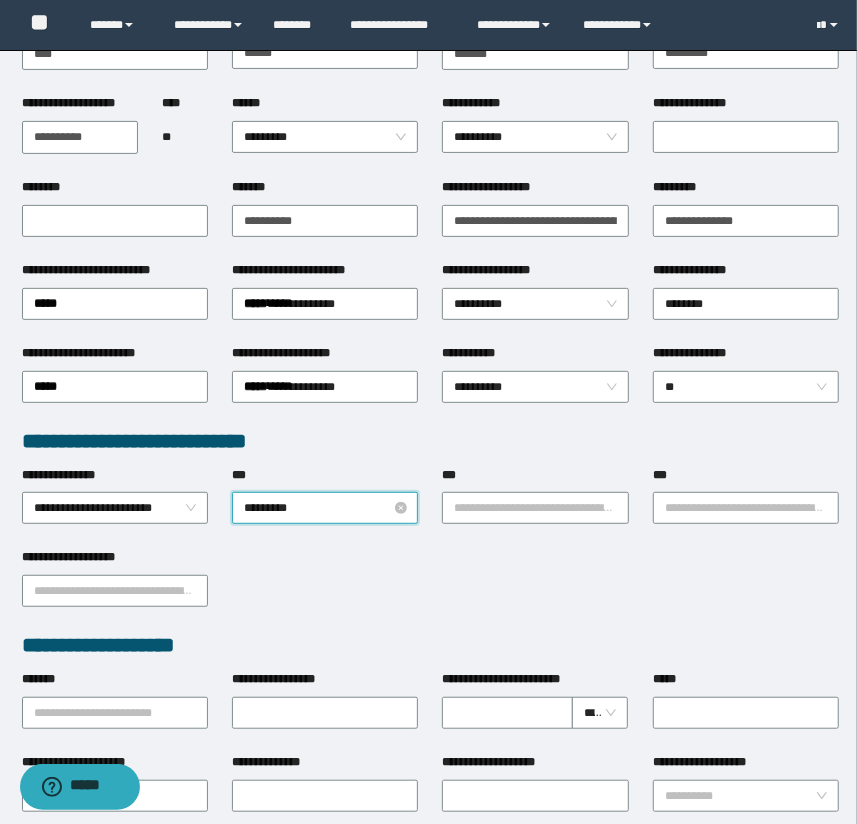 click on "*********" at bounding box center (325, 508) 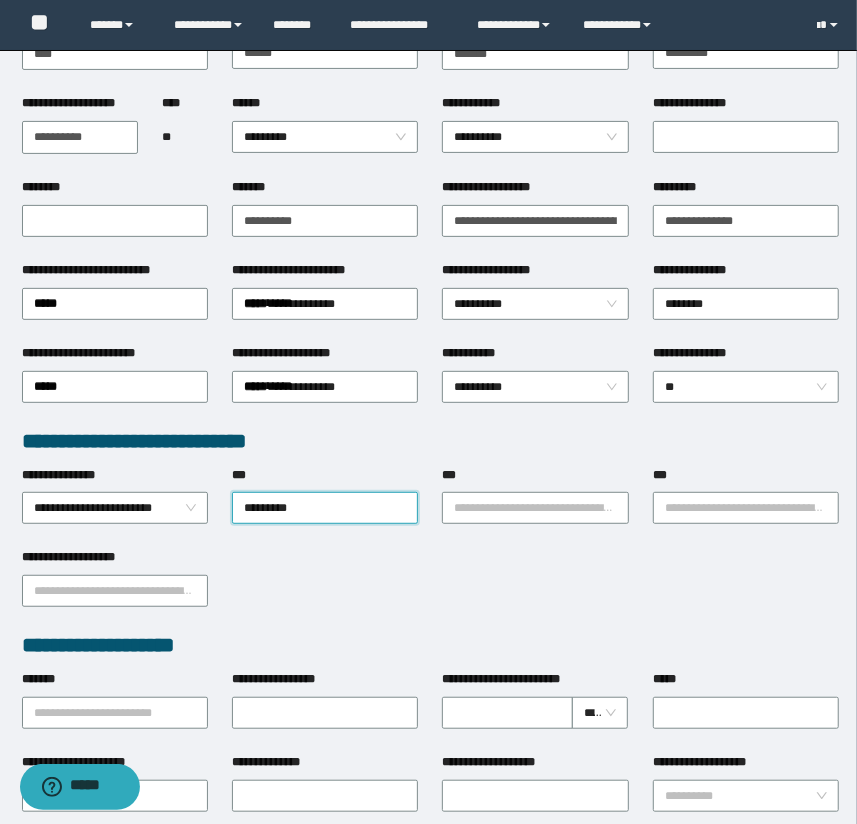 type on "*********" 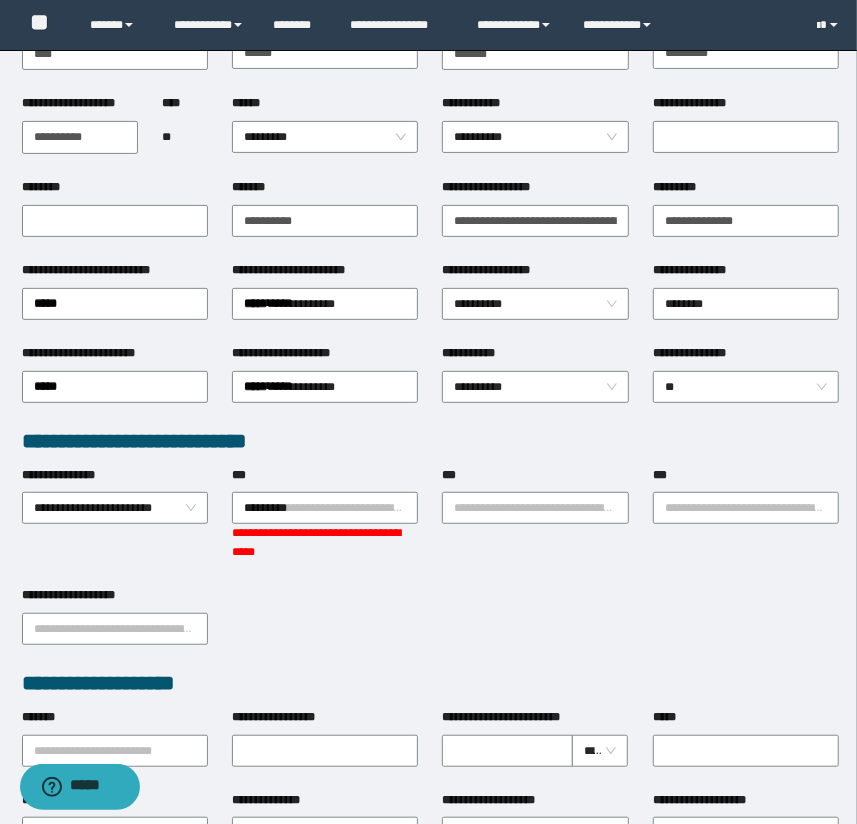 click on "**********" at bounding box center (431, 676) 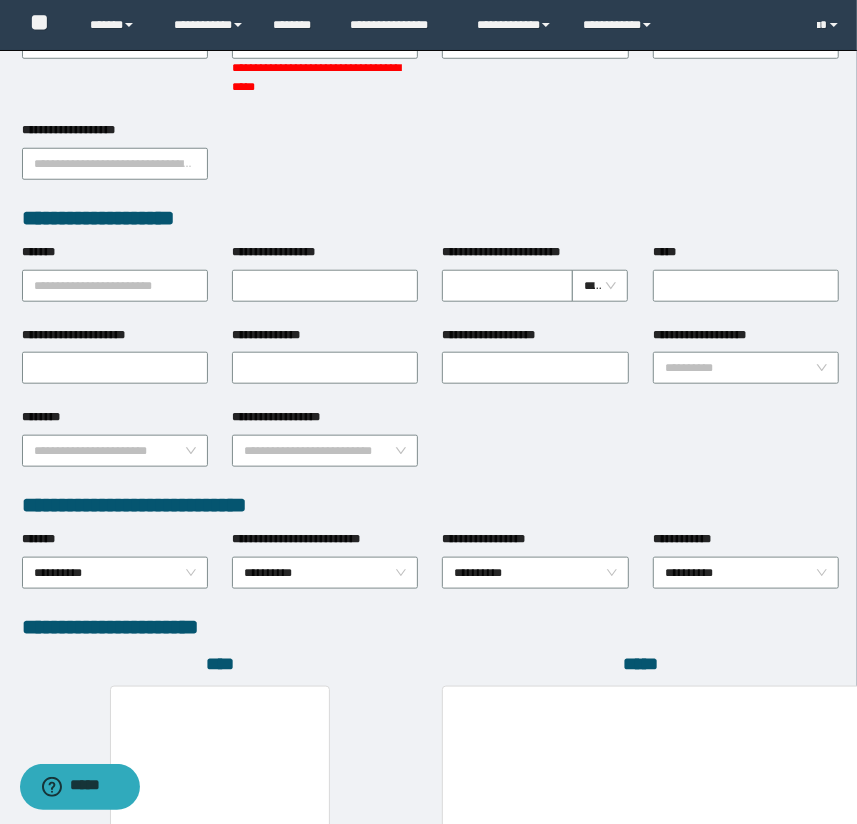 scroll, scrollTop: 818, scrollLeft: 0, axis: vertical 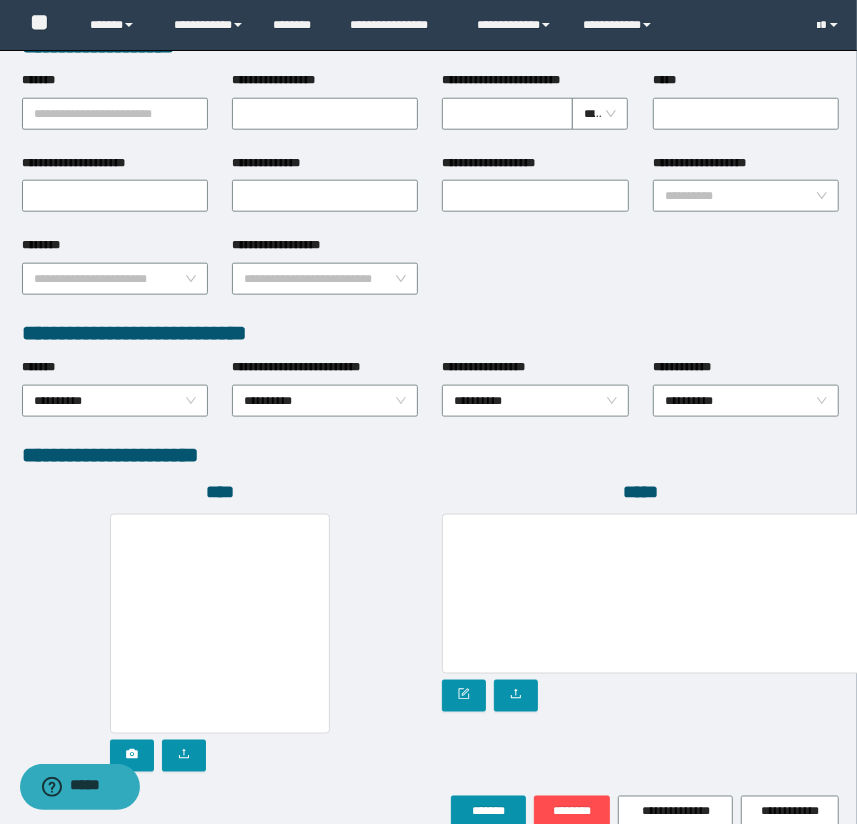 click on "**********" at bounding box center (431, 277) 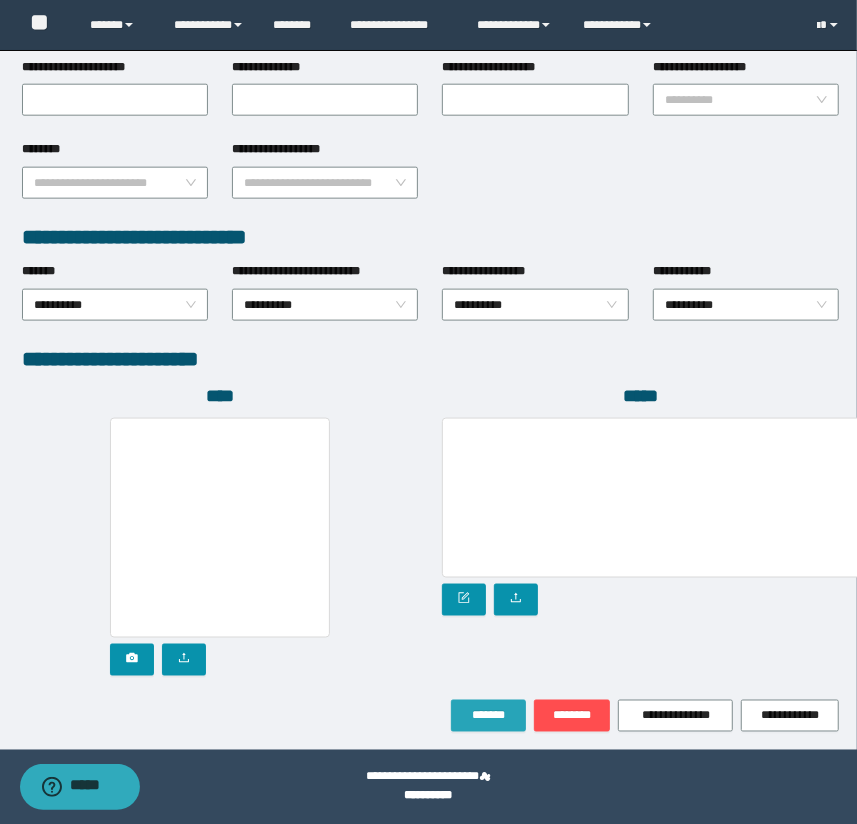 scroll, scrollTop: 916, scrollLeft: 0, axis: vertical 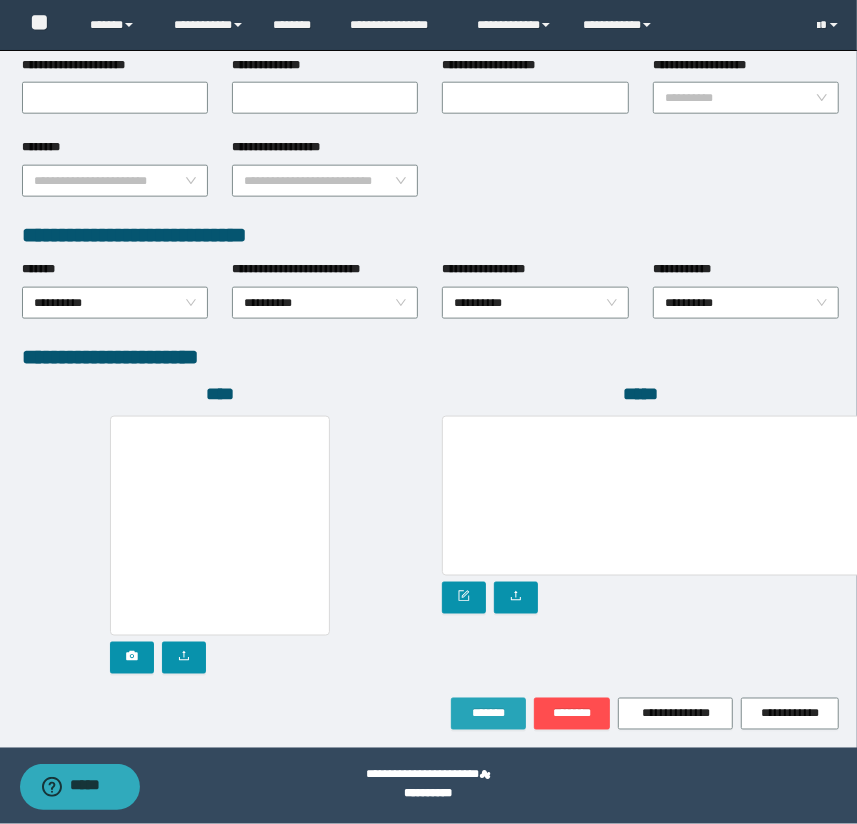 click on "*******" at bounding box center (488, 714) 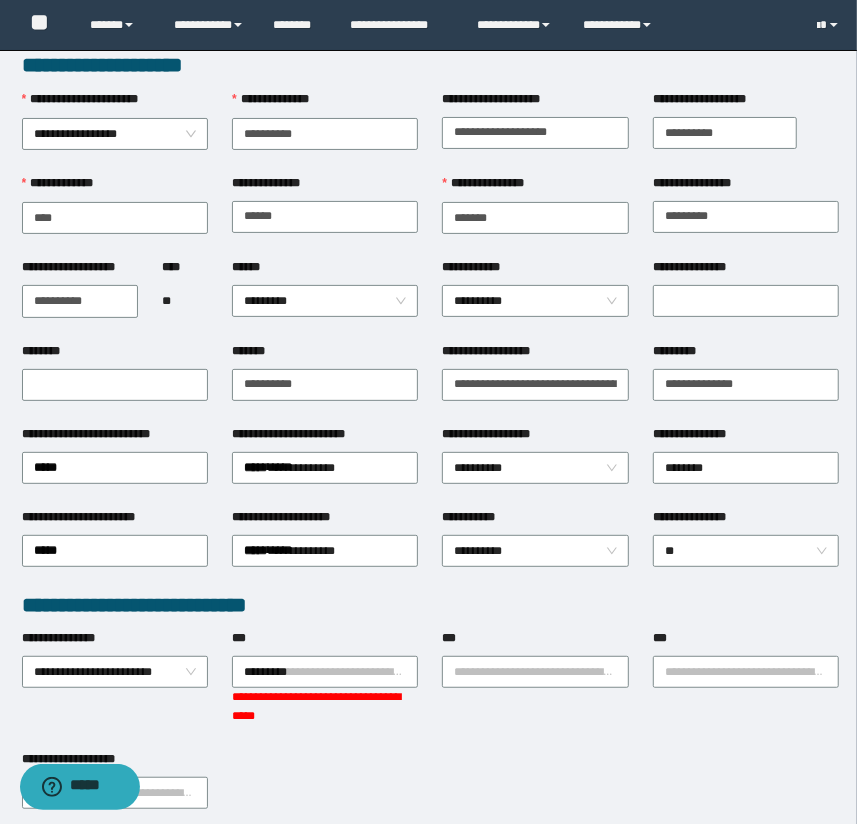 scroll, scrollTop: 59, scrollLeft: 0, axis: vertical 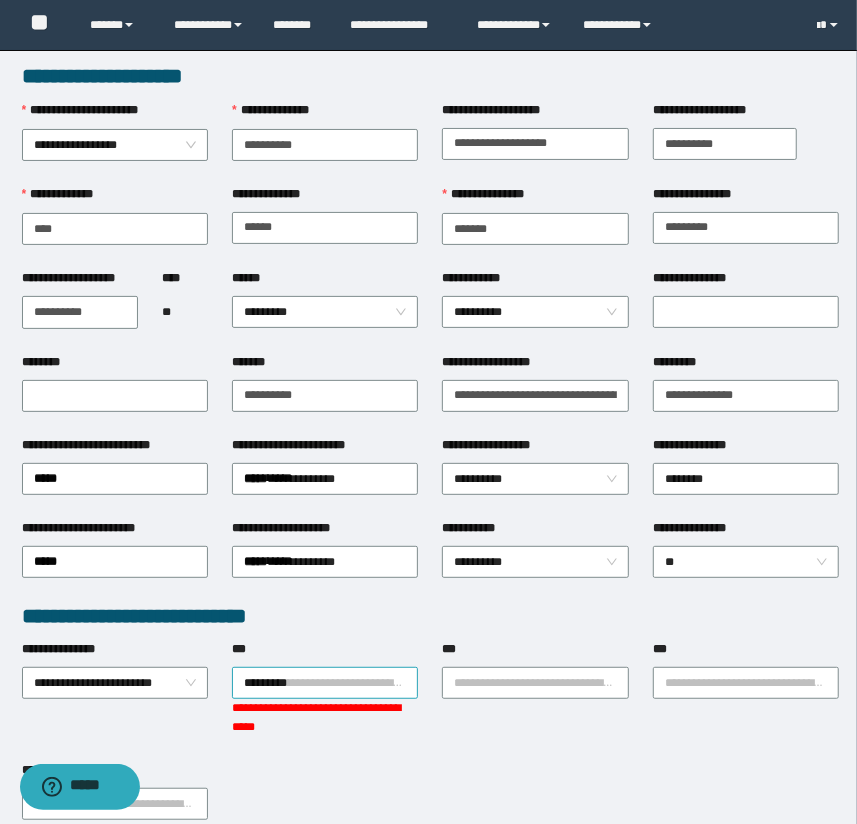 click on "*********" at bounding box center (325, 683) 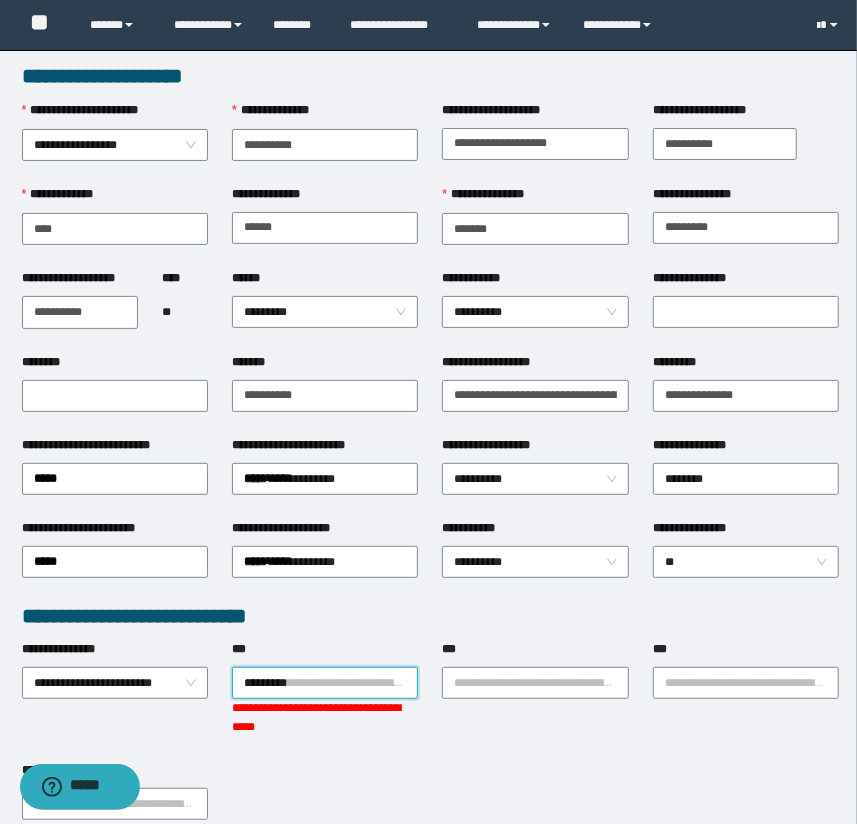 click on "*********" at bounding box center (325, 683) 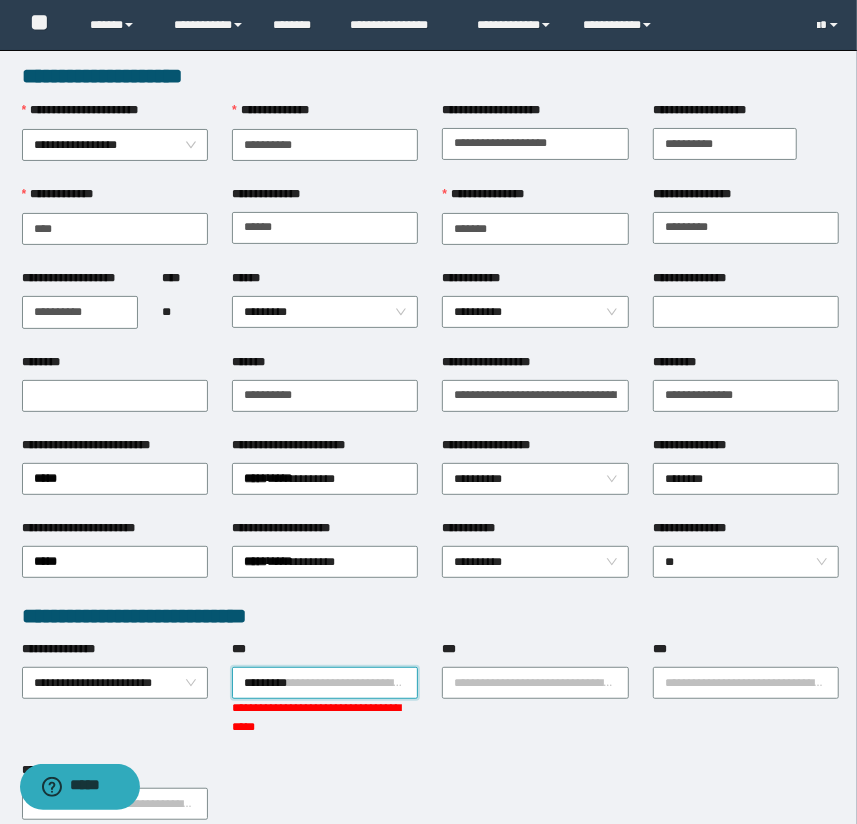 click on "**********" at bounding box center (428, 25) 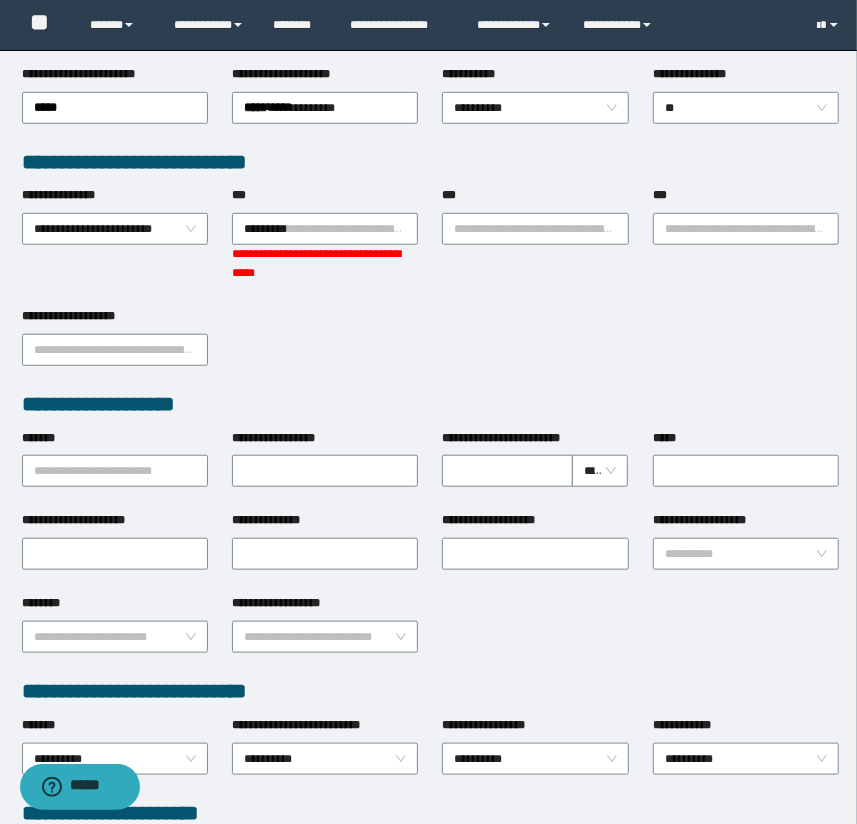scroll, scrollTop: 1021, scrollLeft: 0, axis: vertical 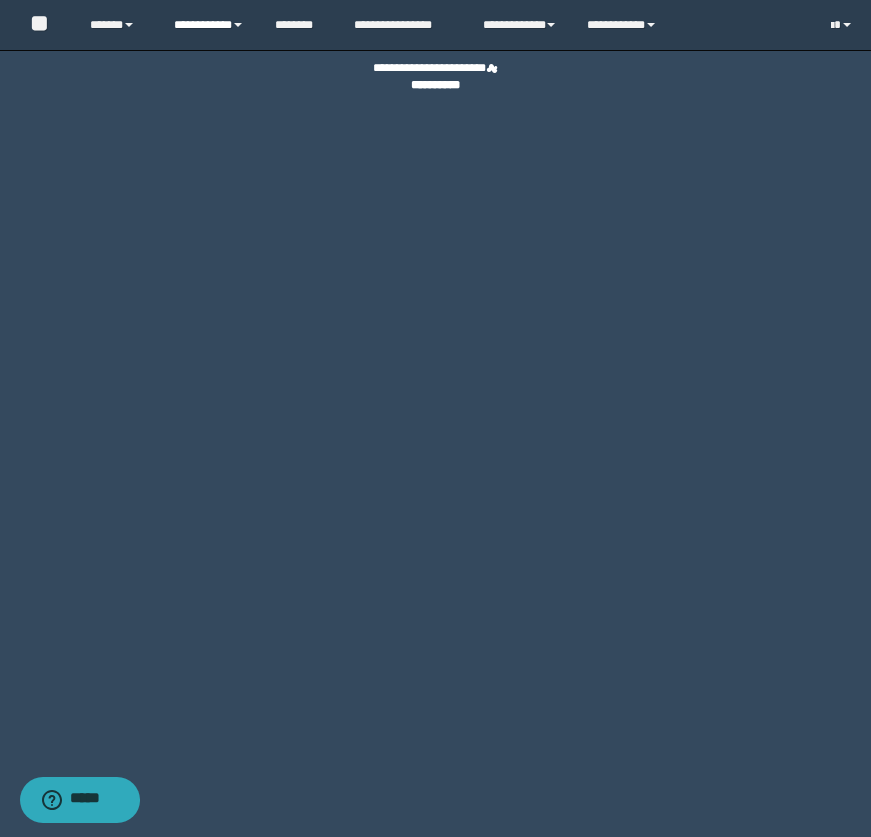 click on "**********" at bounding box center [209, 25] 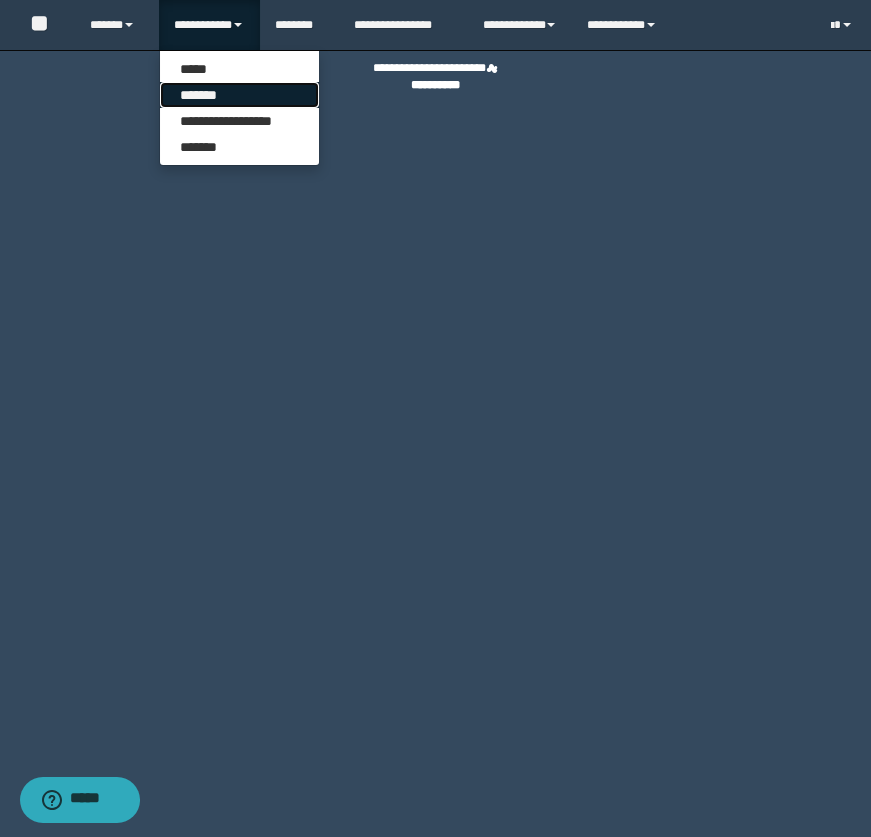 click on "*******" at bounding box center (239, 95) 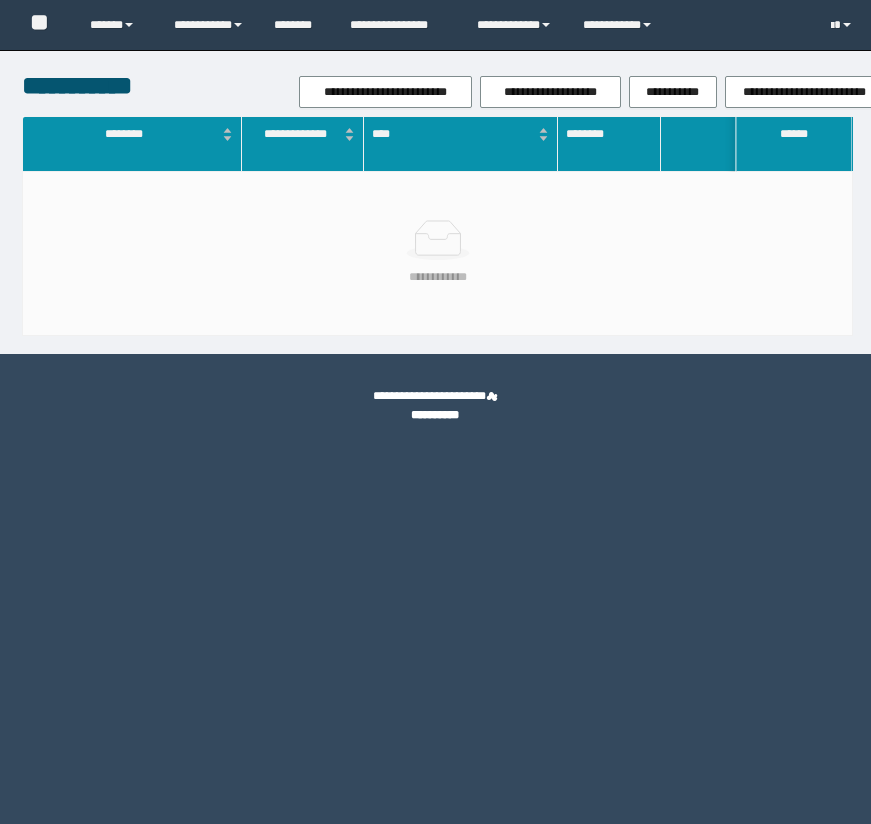 scroll, scrollTop: 0, scrollLeft: 0, axis: both 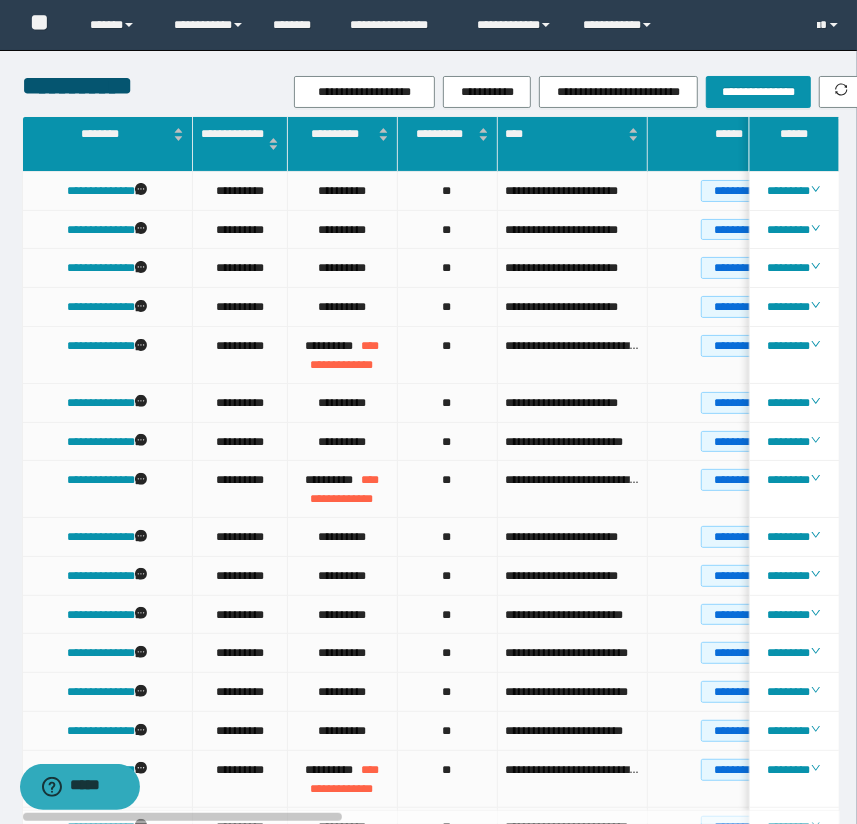 click on "**********" at bounding box center (158, 85) 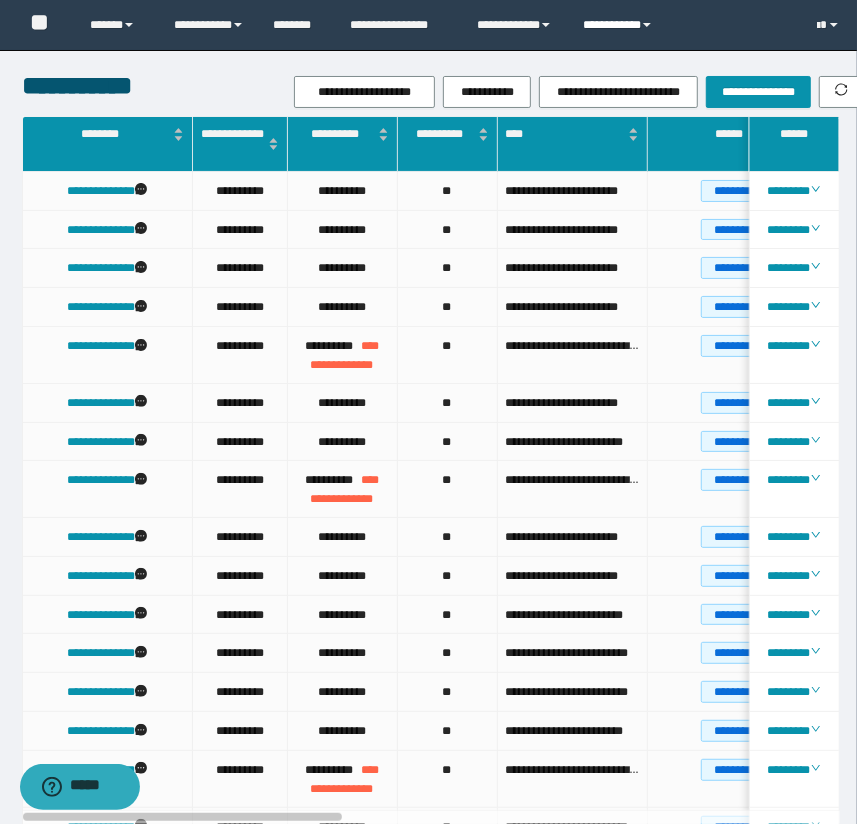 click on "**********" at bounding box center [620, 25] 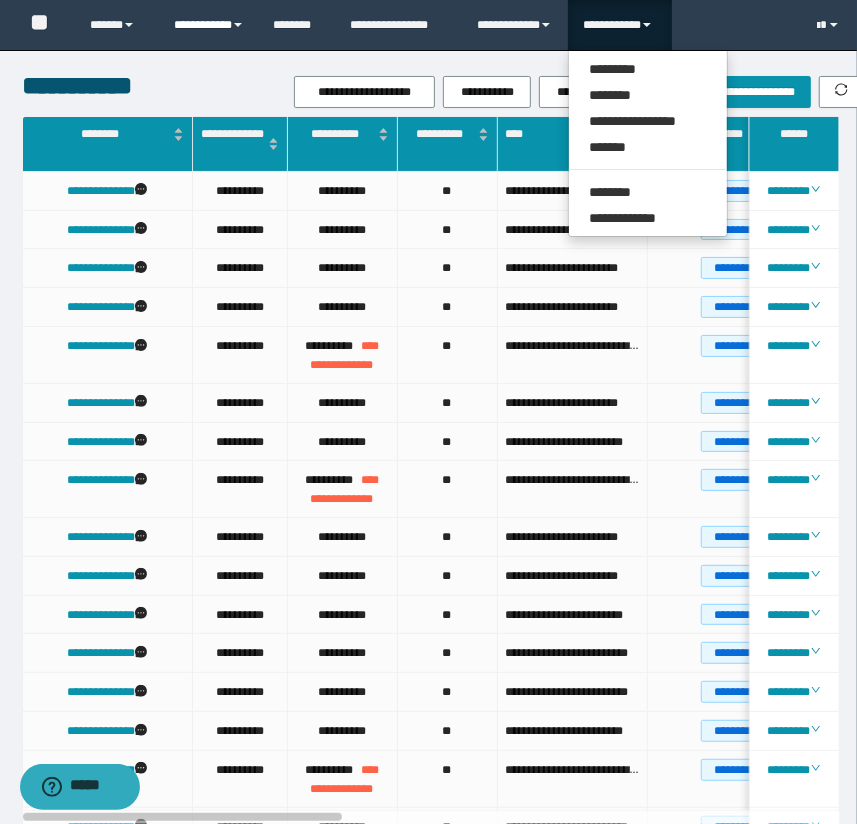 click on "**********" at bounding box center [209, 25] 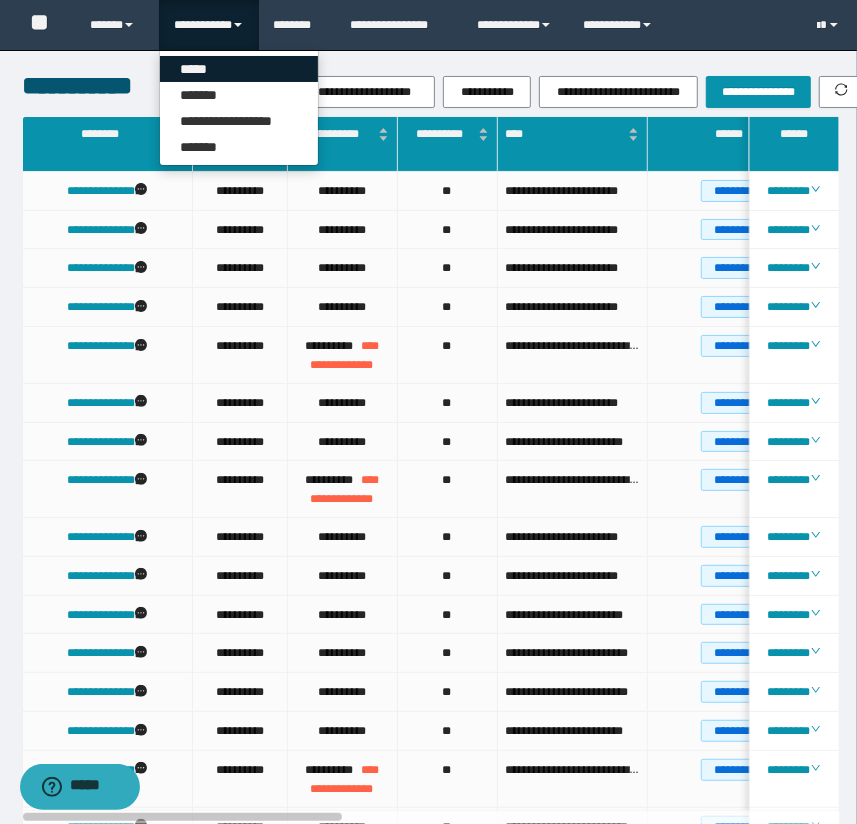 click on "*****" at bounding box center [239, 69] 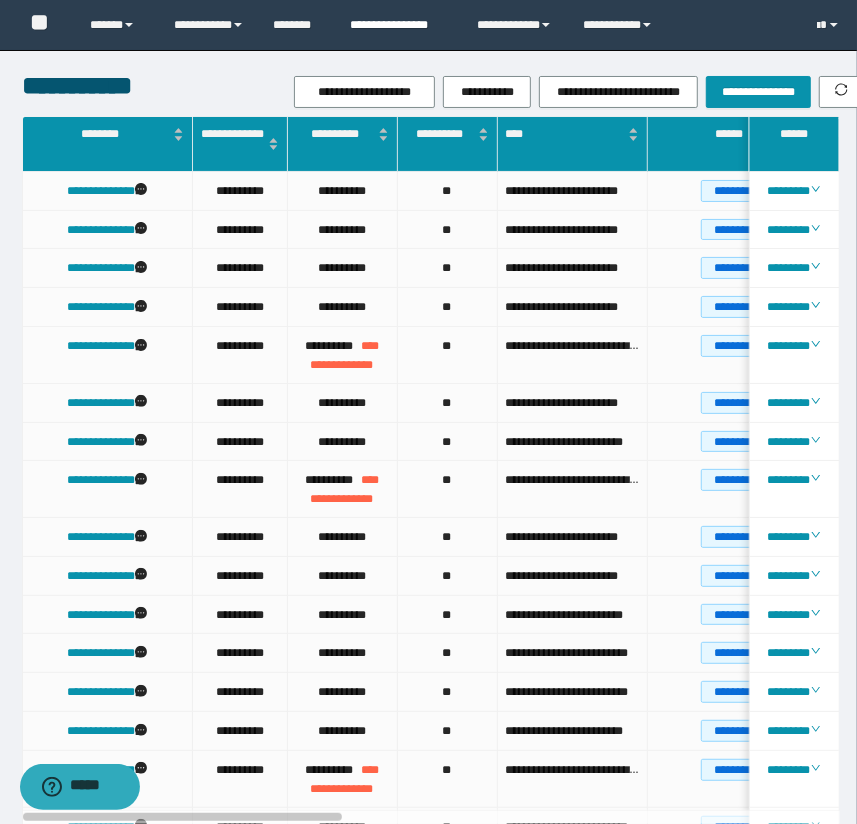 drag, startPoint x: 187, startPoint y: 80, endPoint x: 394, endPoint y: 18, distance: 216.08563 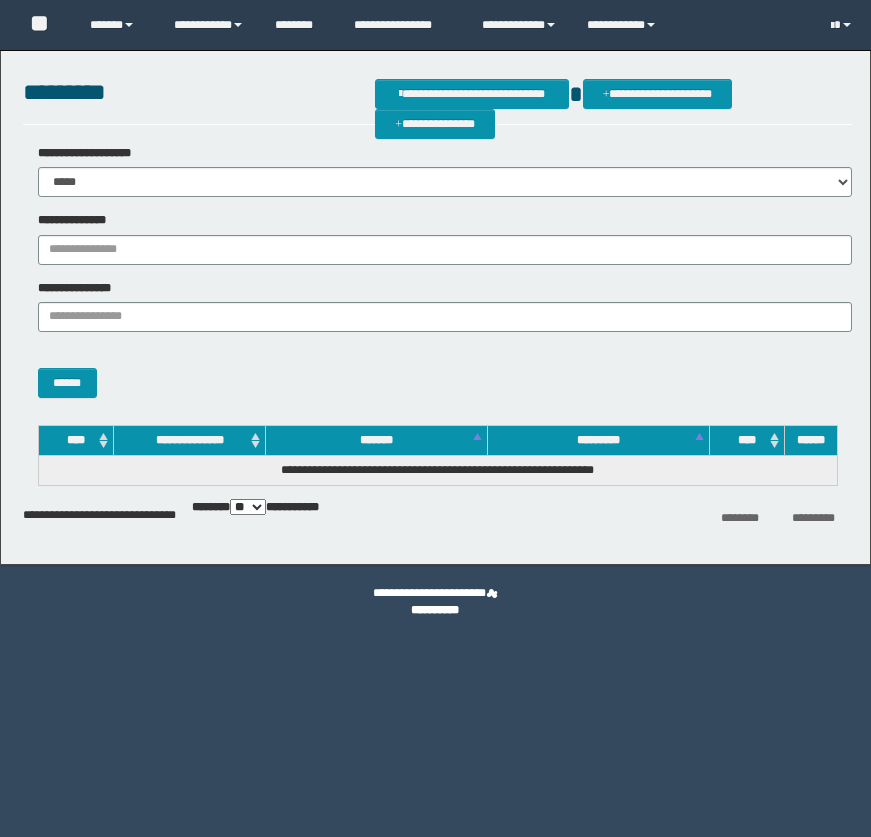 scroll, scrollTop: 0, scrollLeft: 0, axis: both 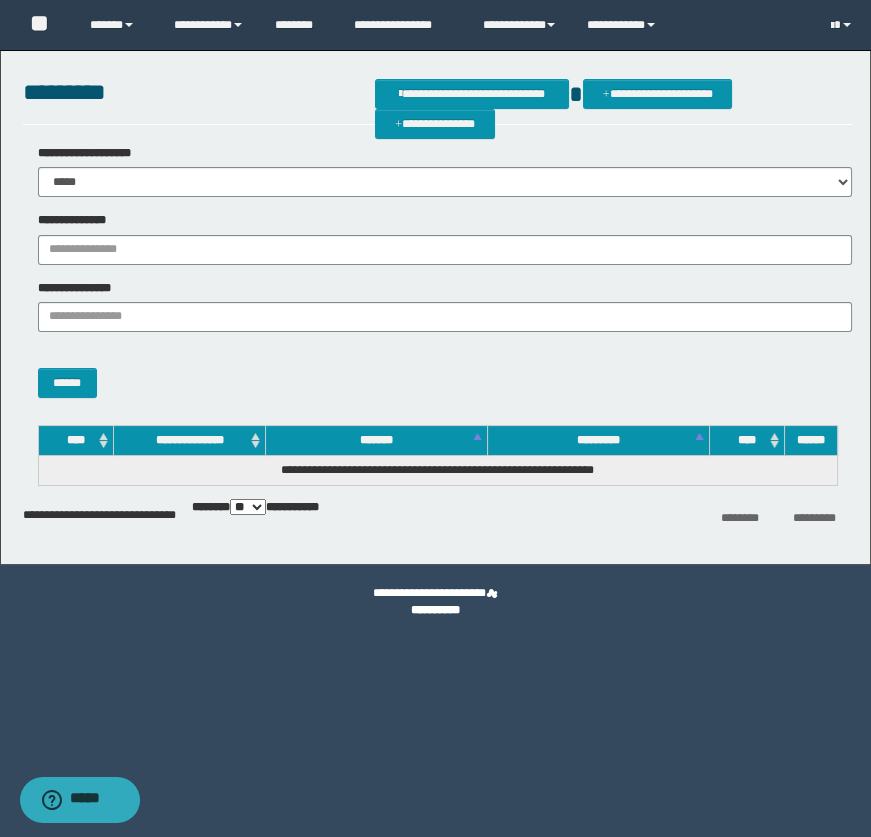 click on "**********" at bounding box center (438, 271) 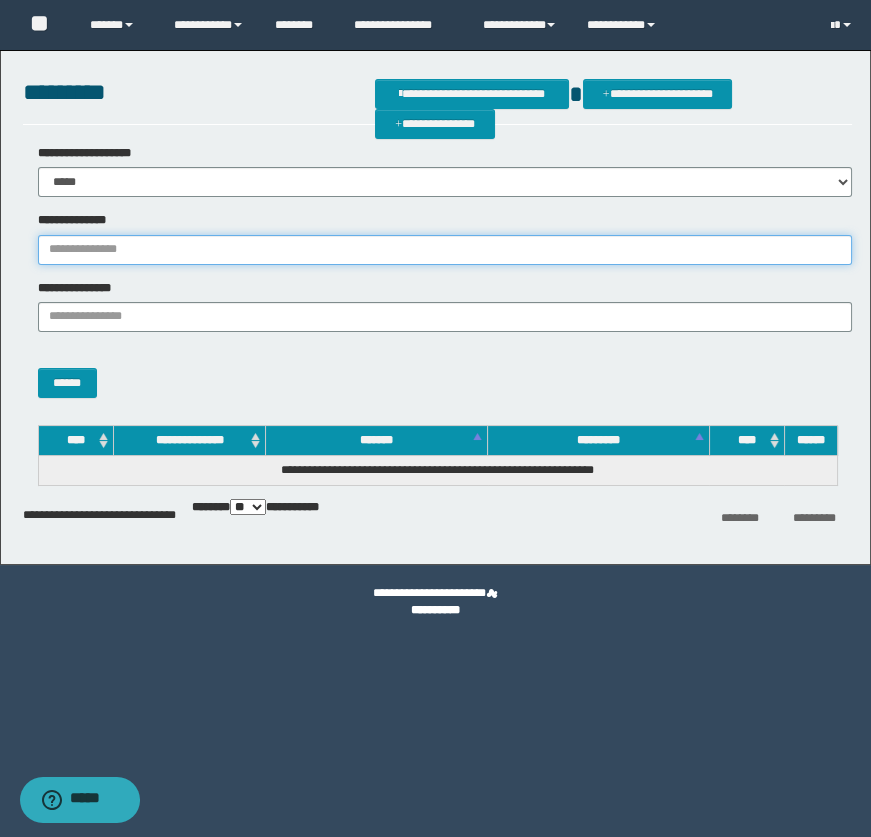 click on "**********" at bounding box center [445, 250] 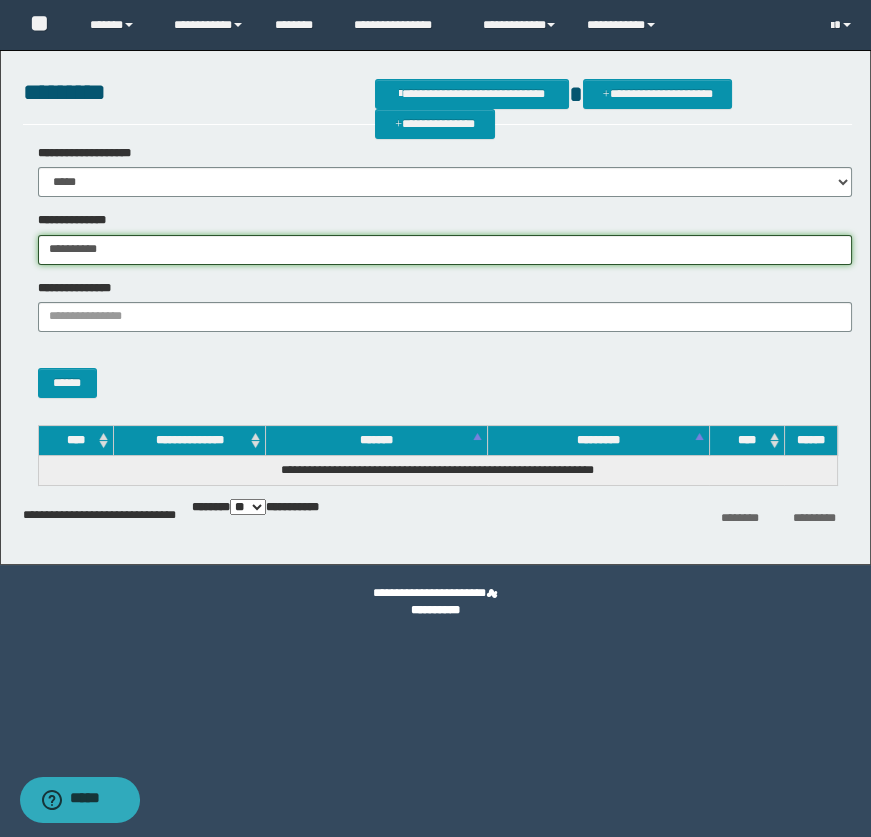 type on "**********" 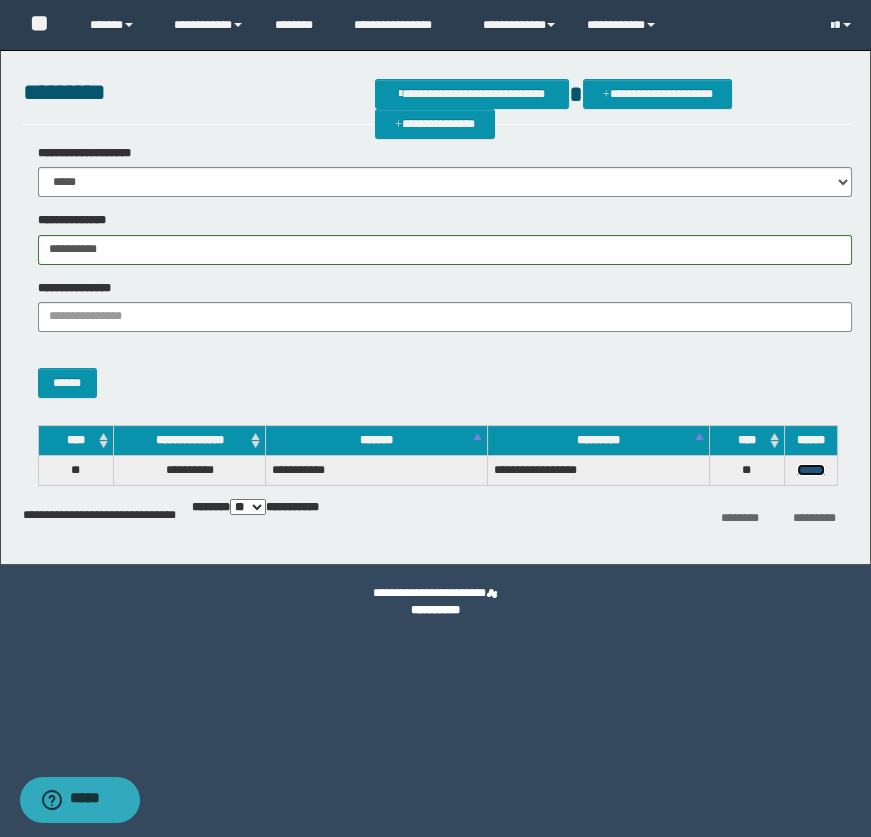 click on "******" at bounding box center [811, 470] 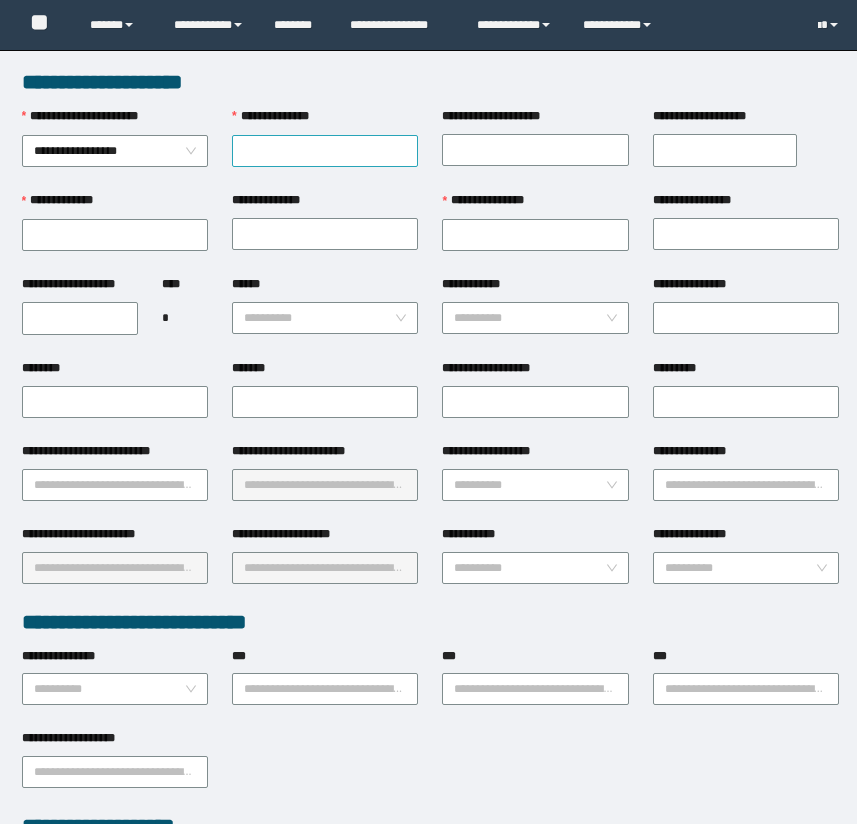 scroll, scrollTop: 0, scrollLeft: 0, axis: both 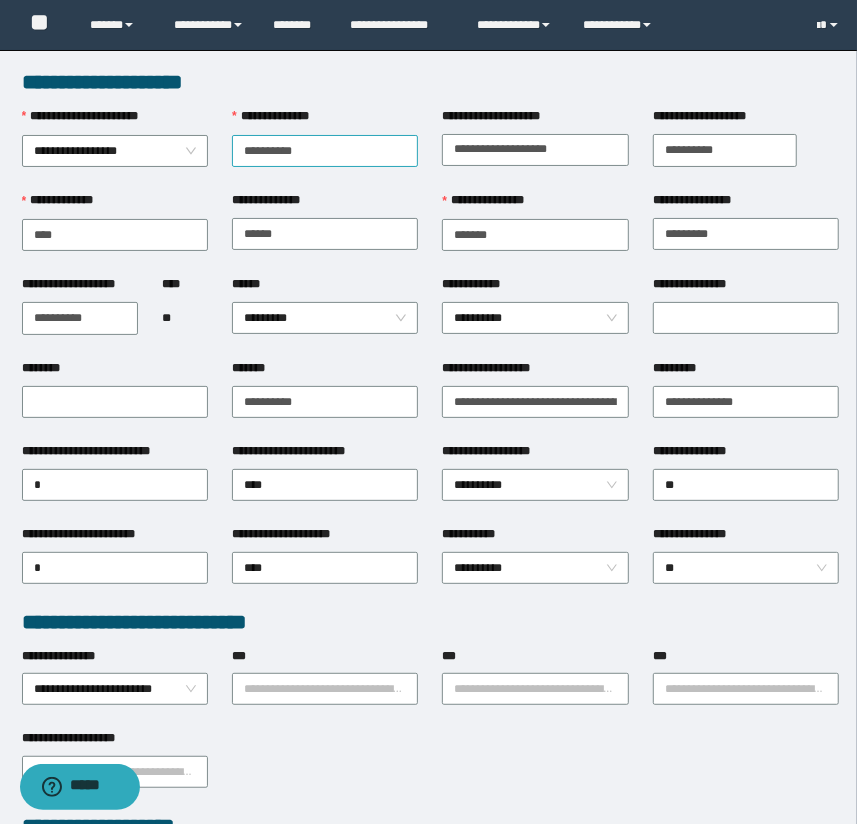 click on "**********" at bounding box center (325, 151) 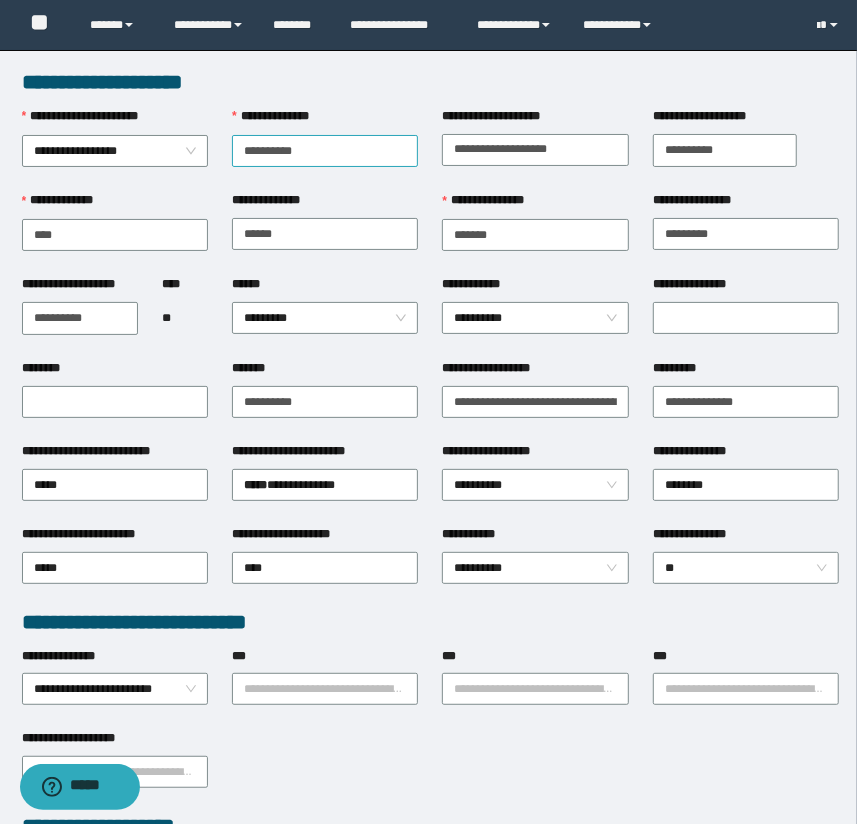 click on "**********" at bounding box center (325, 151) 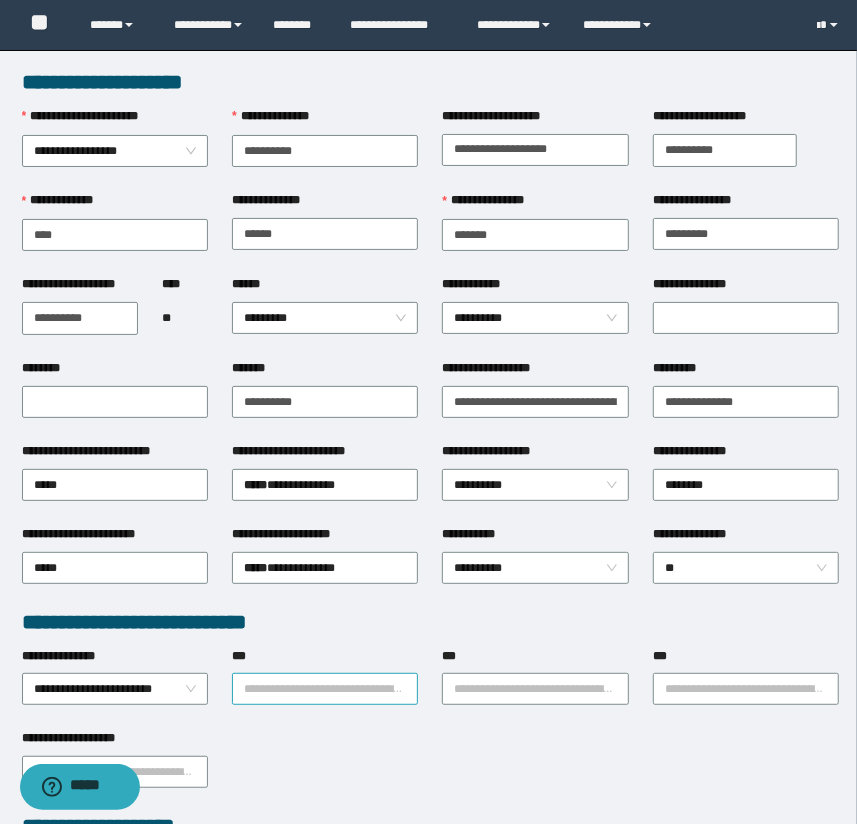 click on "***" at bounding box center [325, 689] 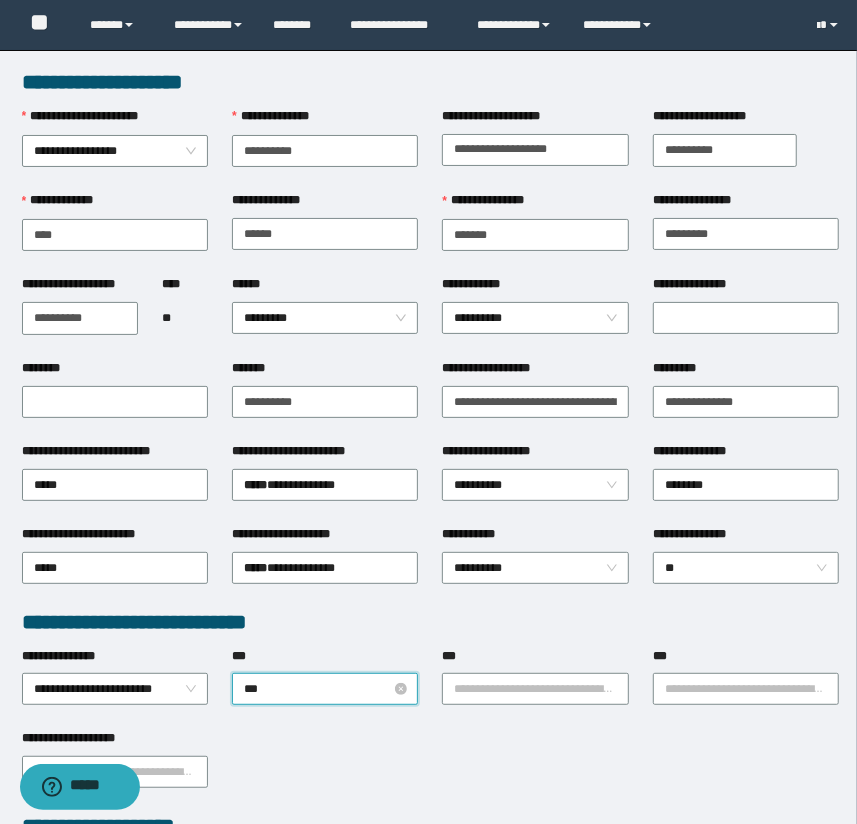 type on "****" 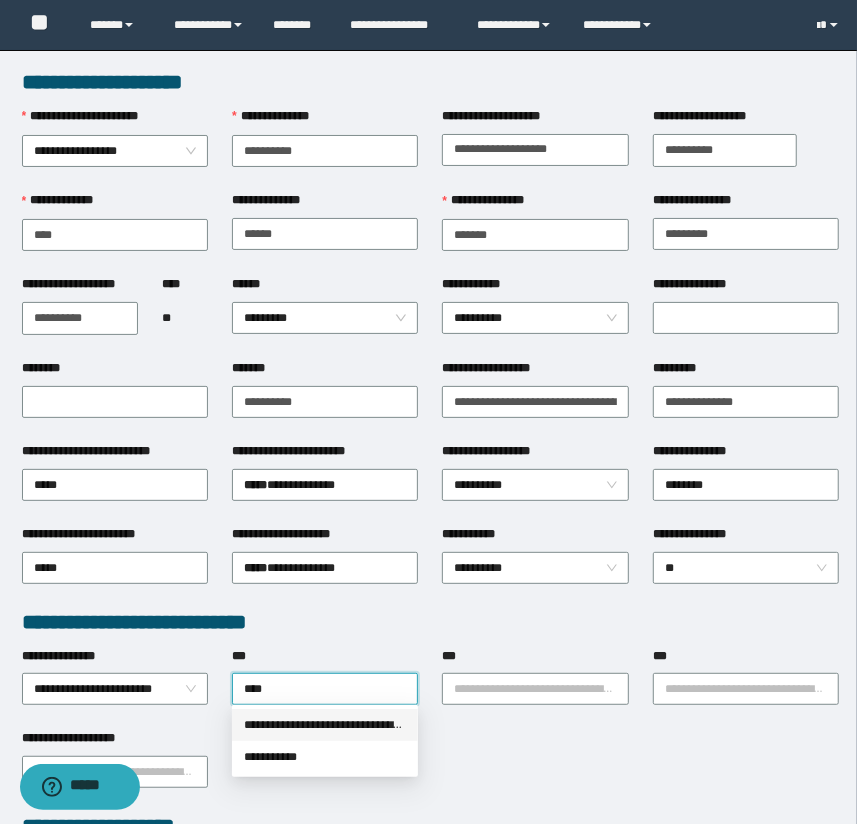 click on "**********" at bounding box center (325, 725) 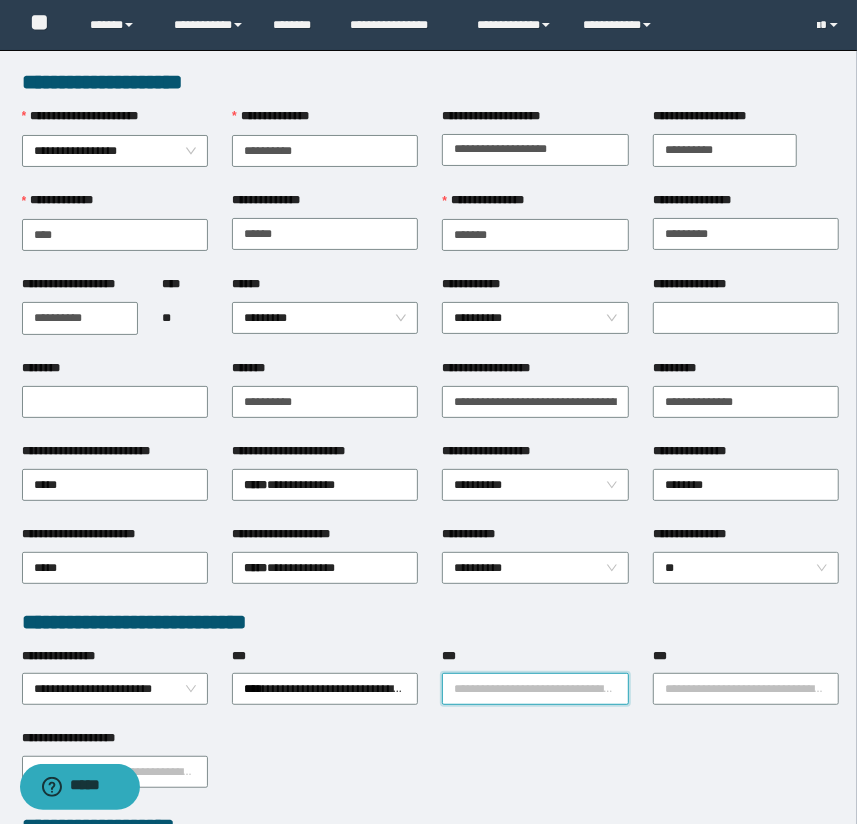 click on "***" at bounding box center (535, 689) 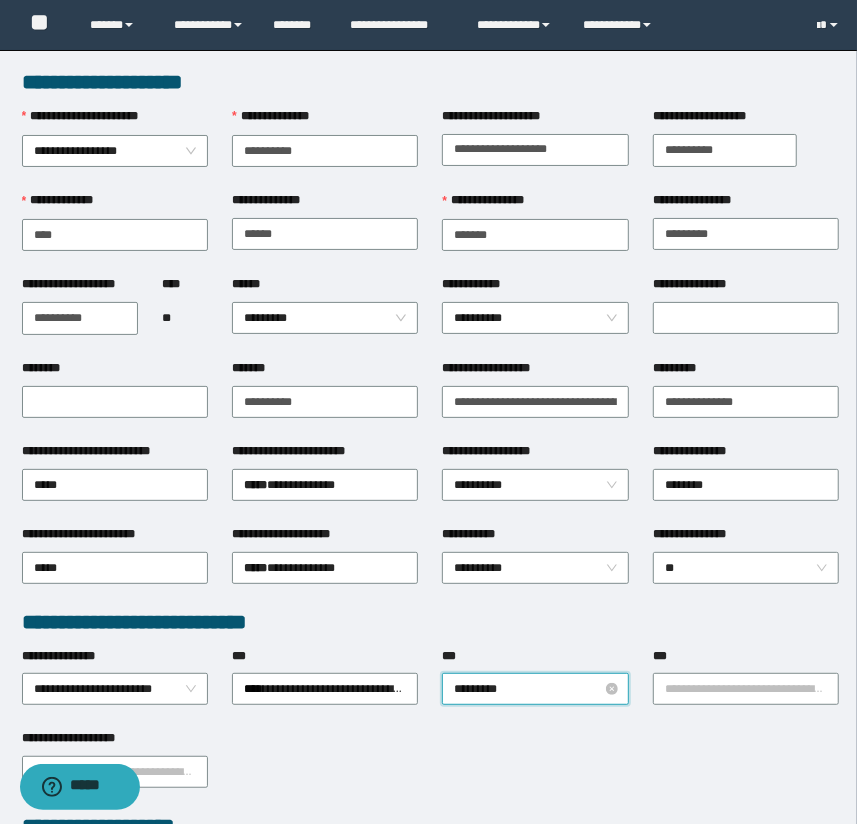 click on "*********" at bounding box center [535, 689] 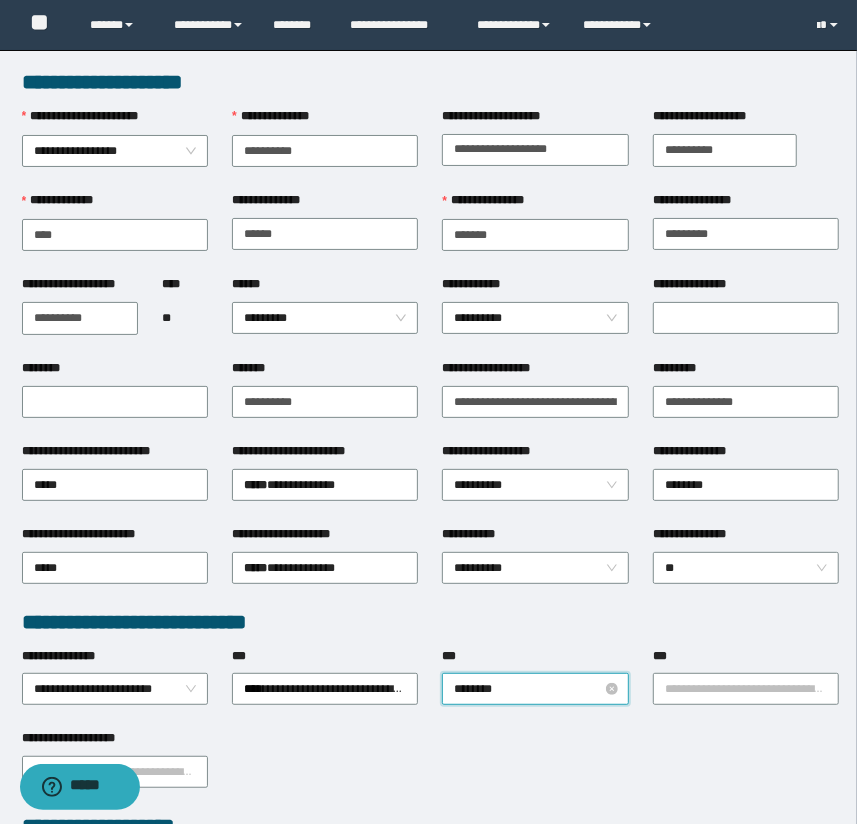 type on "*********" 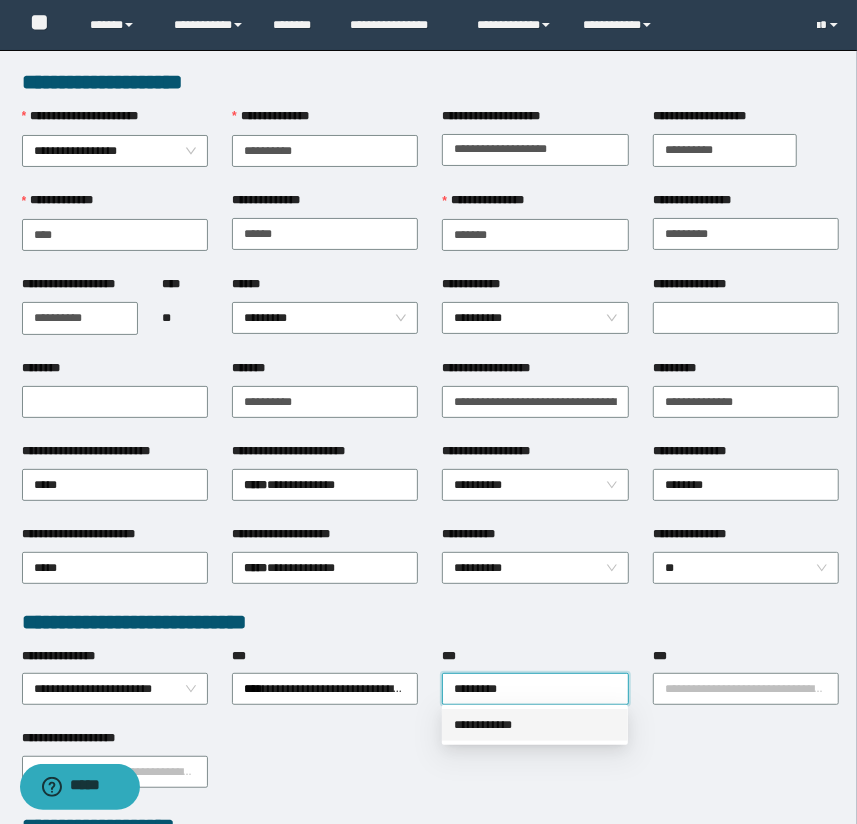 click on "**********" at bounding box center (535, 725) 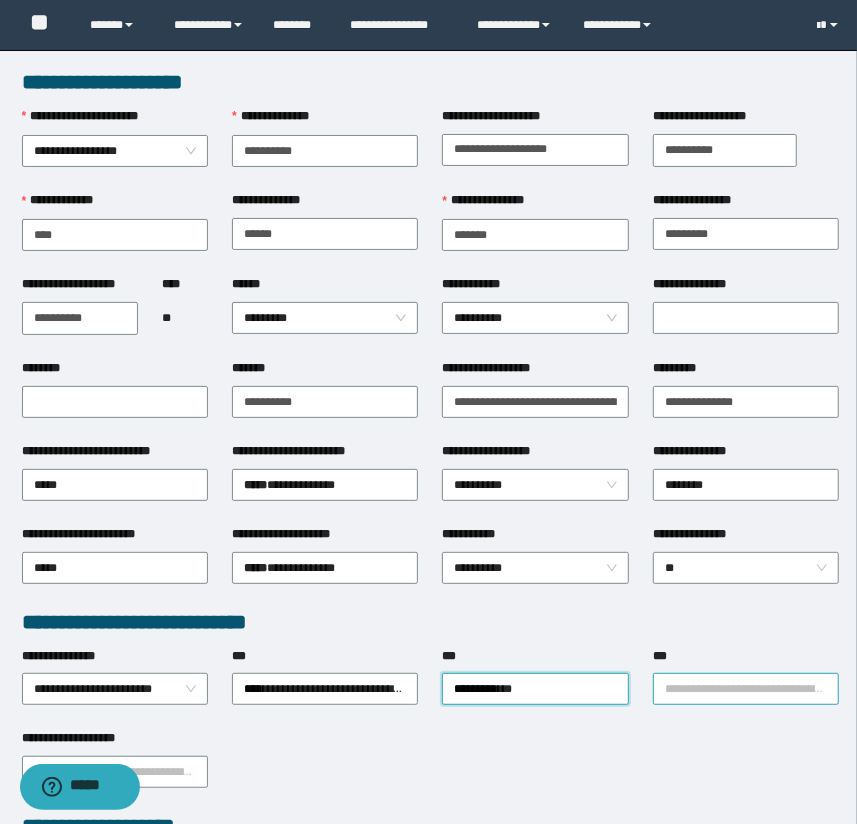 click on "***" at bounding box center (746, 689) 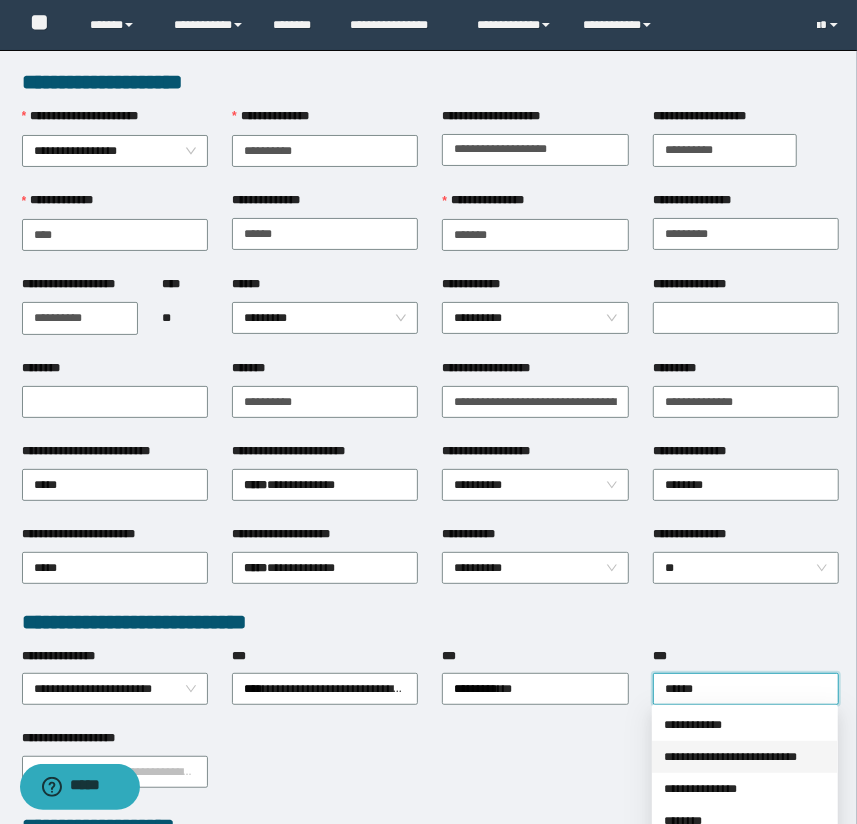 type on "*******" 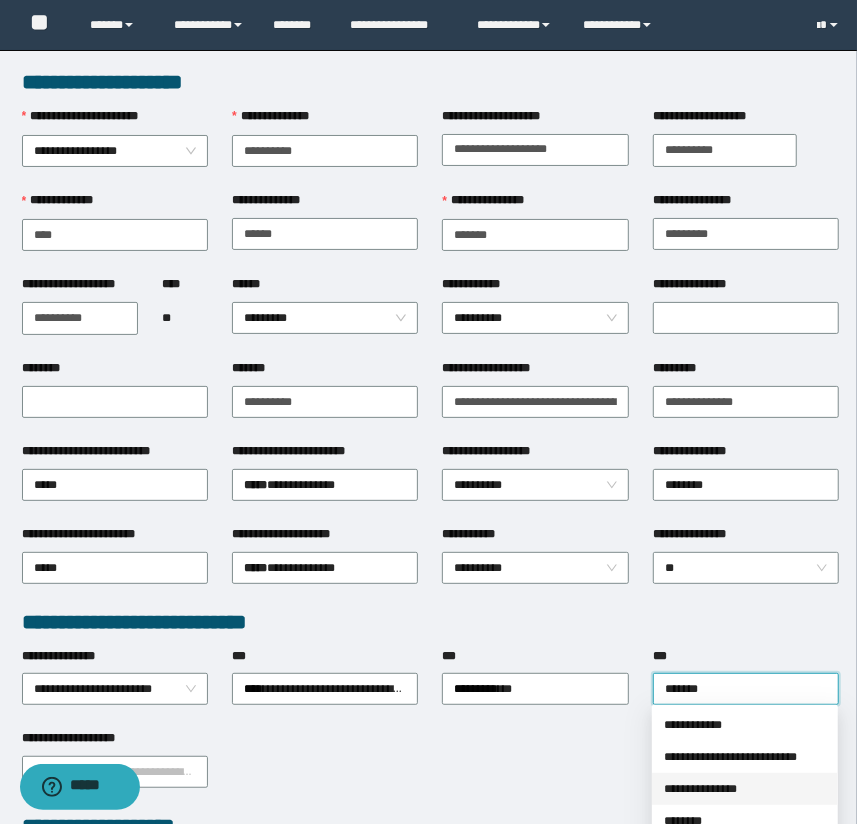 click on "**********" at bounding box center (431, 770) 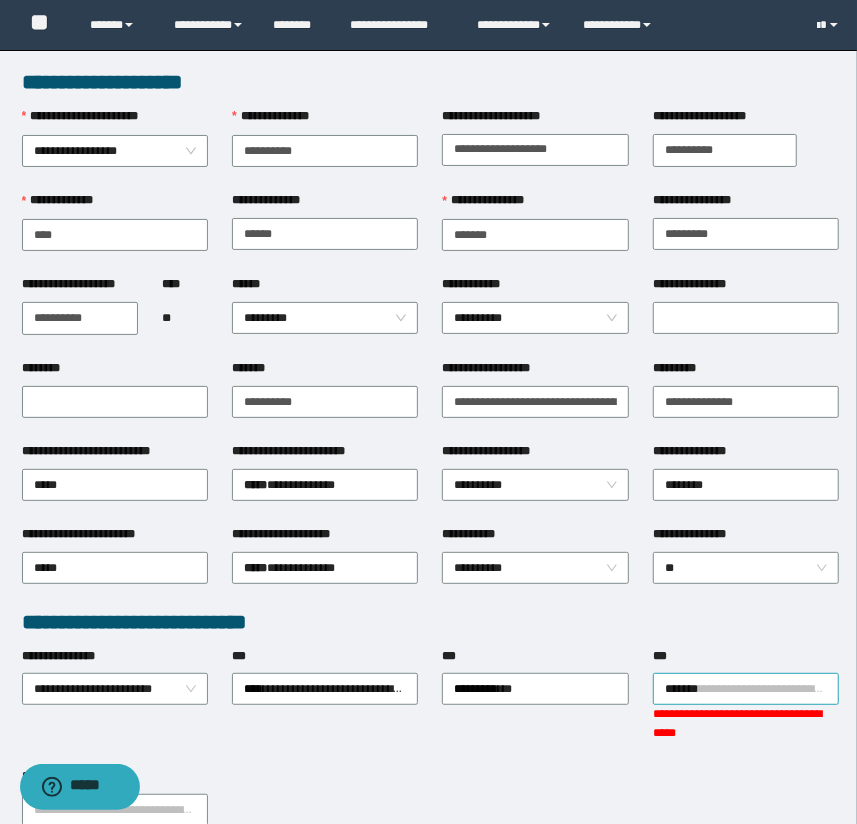 click on "*******" at bounding box center [746, 689] 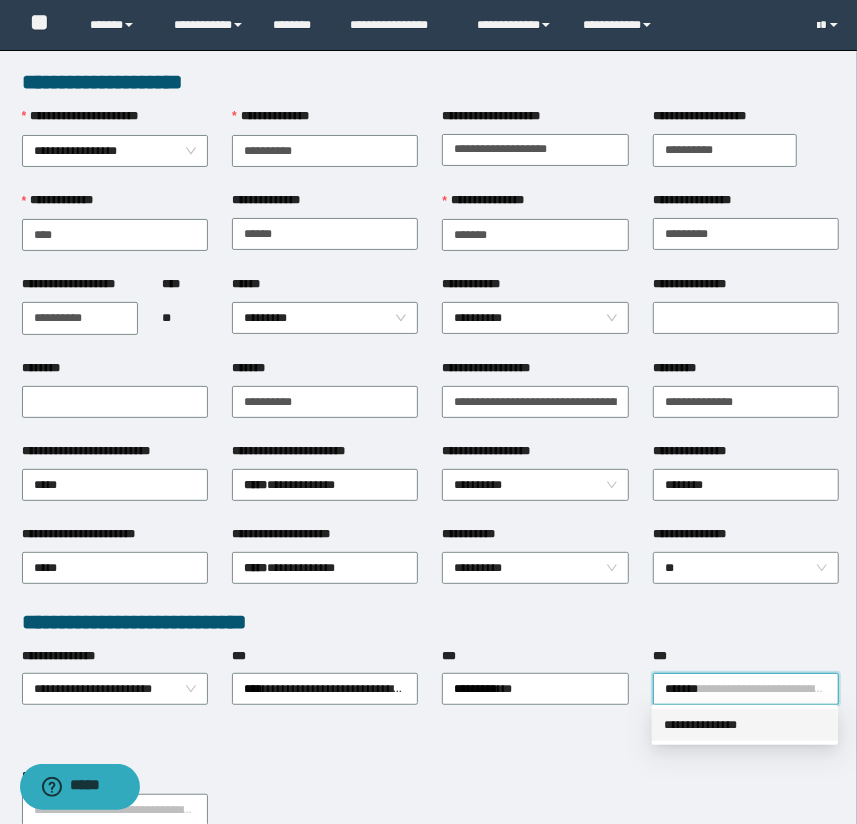 click on "**********" at bounding box center [745, 725] 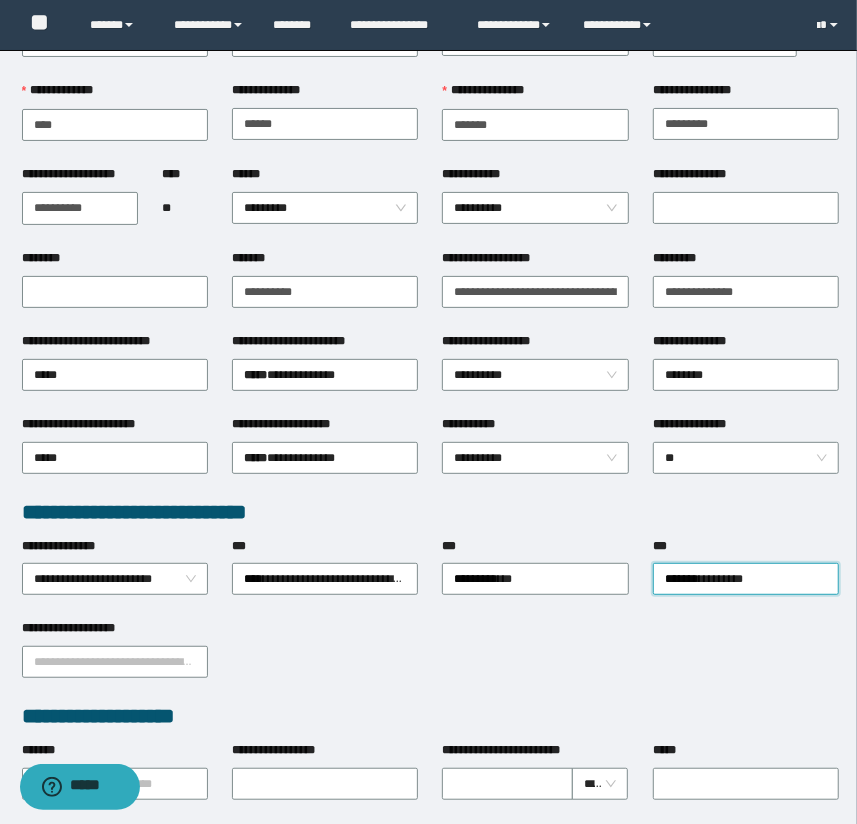 scroll, scrollTop: 454, scrollLeft: 0, axis: vertical 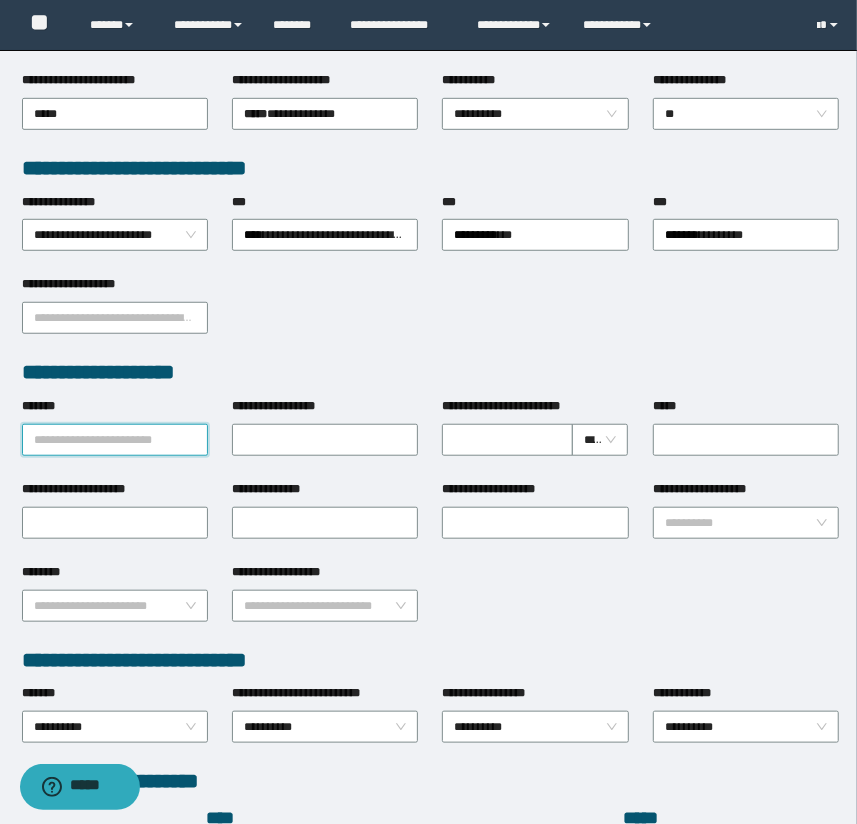 click on "*******" at bounding box center [115, 440] 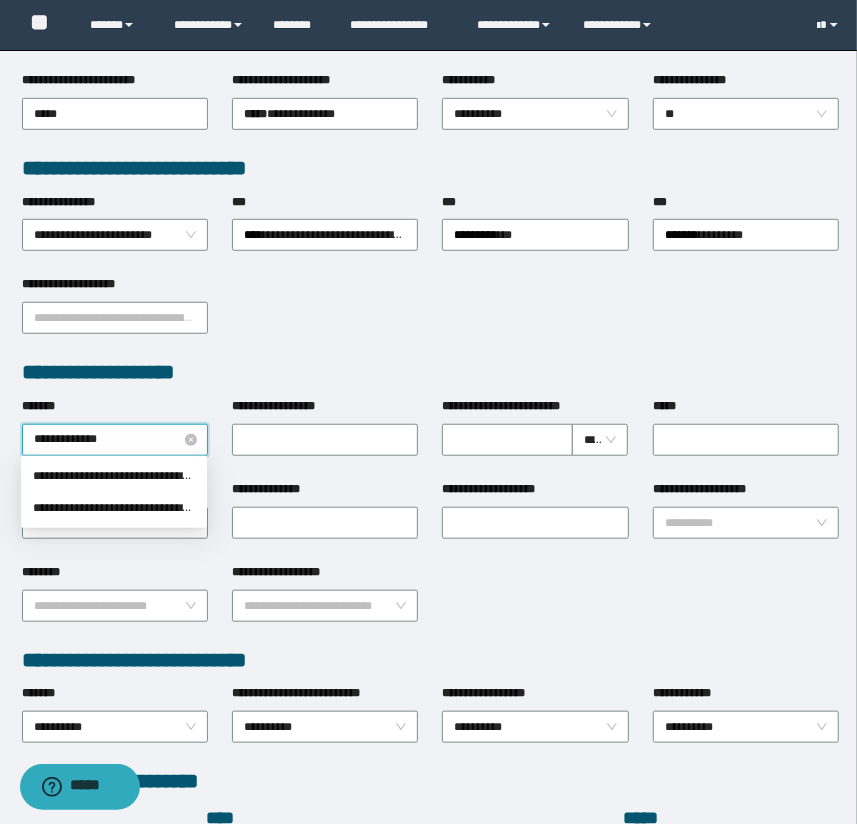 type on "**********" 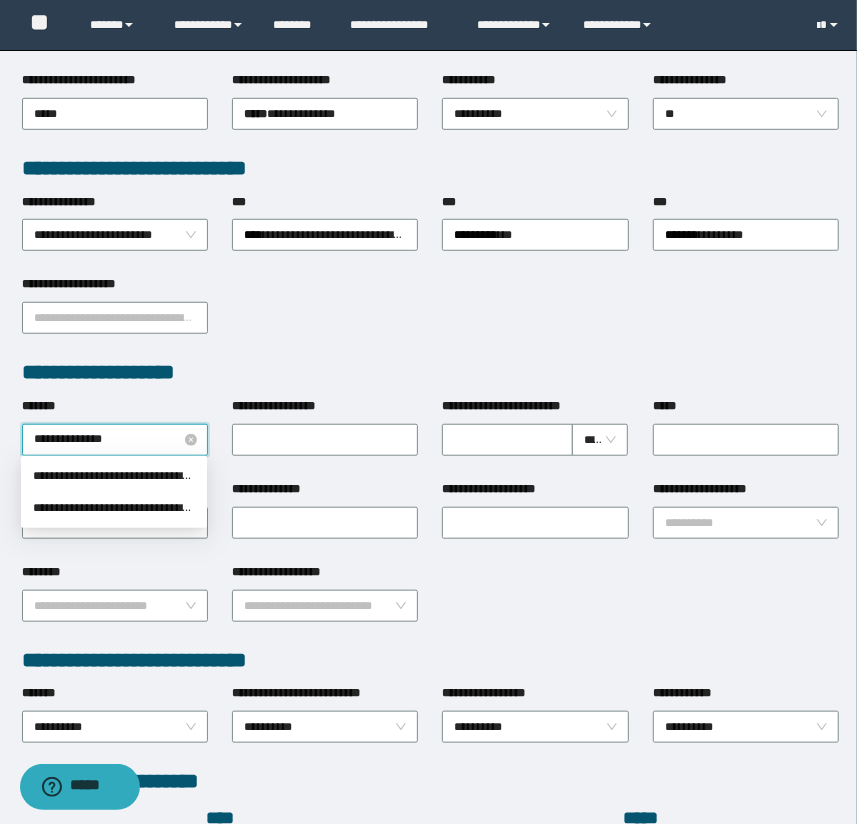 click on "**********" at bounding box center [115, 440] 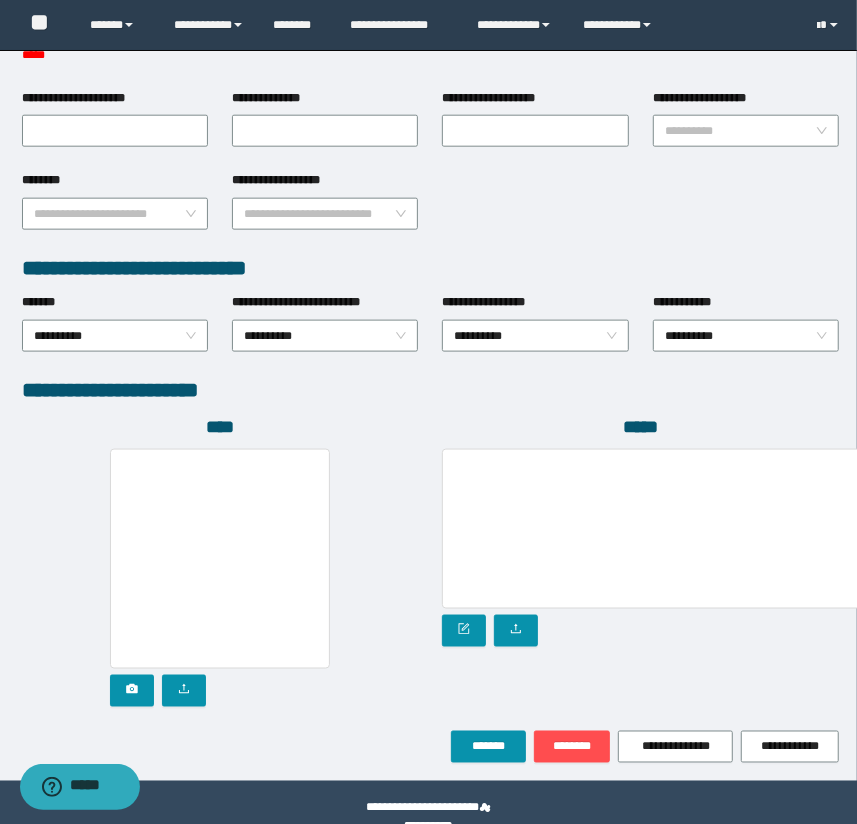 scroll, scrollTop: 916, scrollLeft: 0, axis: vertical 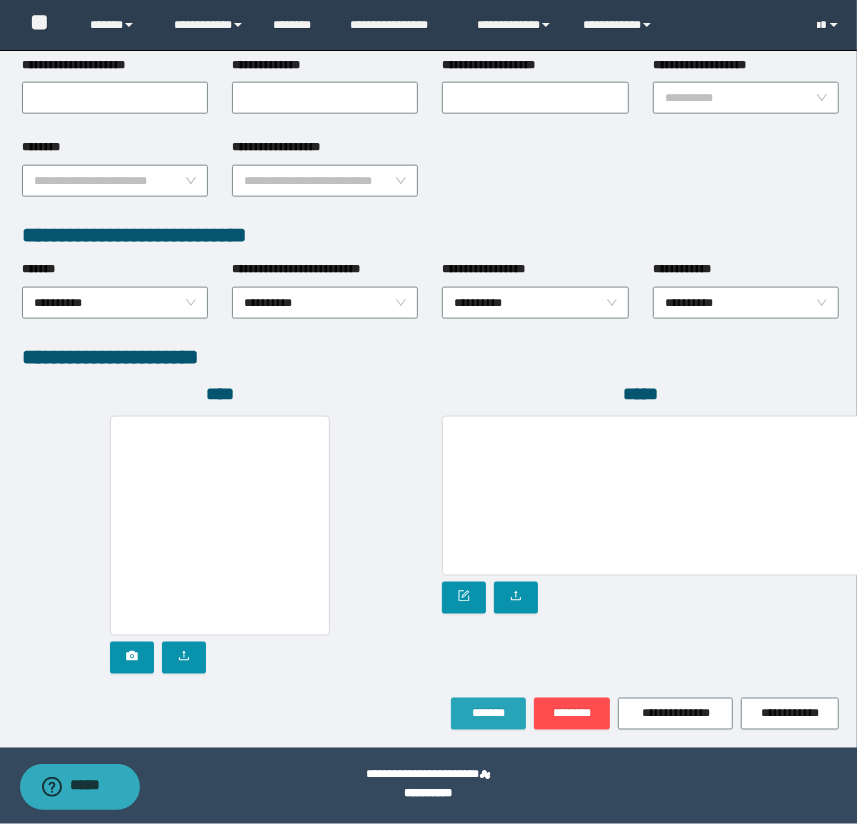 click on "*******" at bounding box center [488, 714] 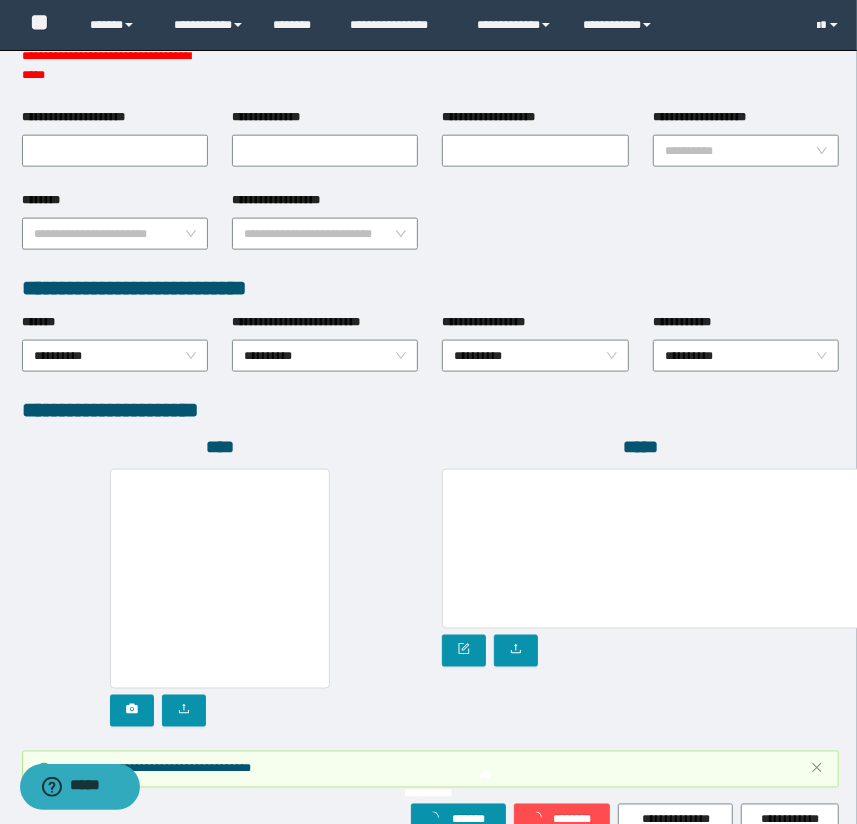 scroll, scrollTop: 969, scrollLeft: 0, axis: vertical 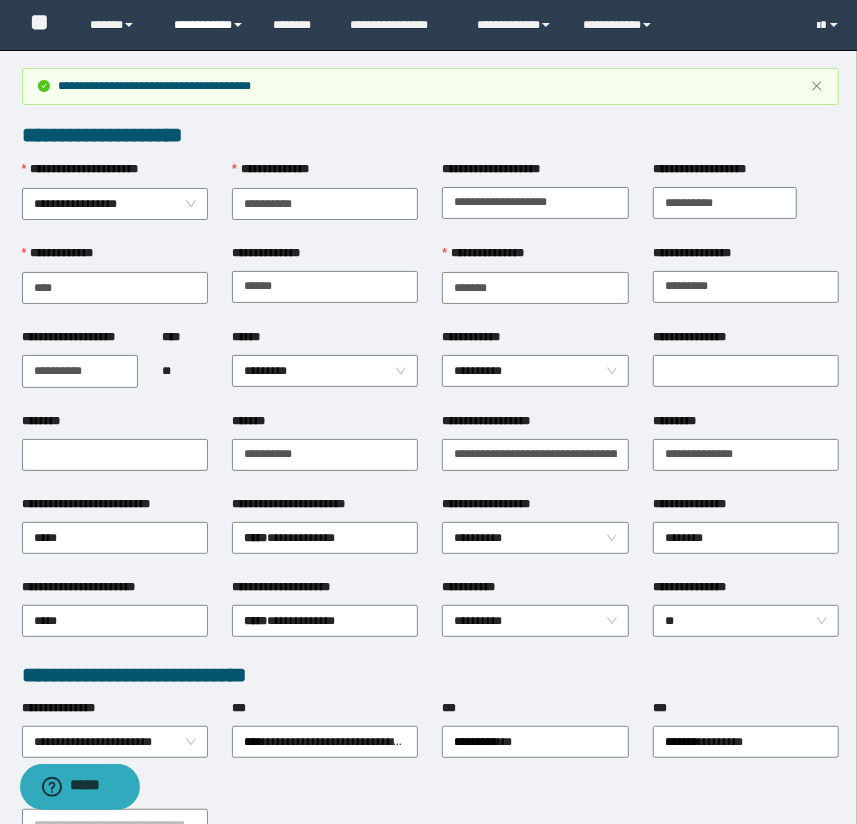 drag, startPoint x: 222, startPoint y: 19, endPoint x: 200, endPoint y: 59, distance: 45.65085 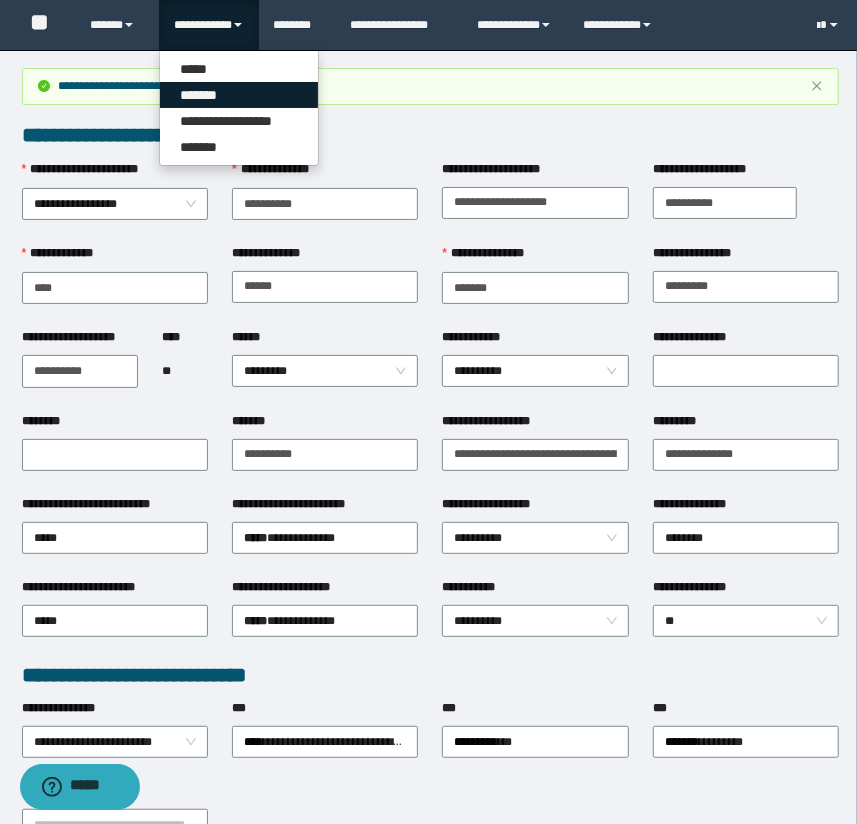 click on "*******" at bounding box center [239, 95] 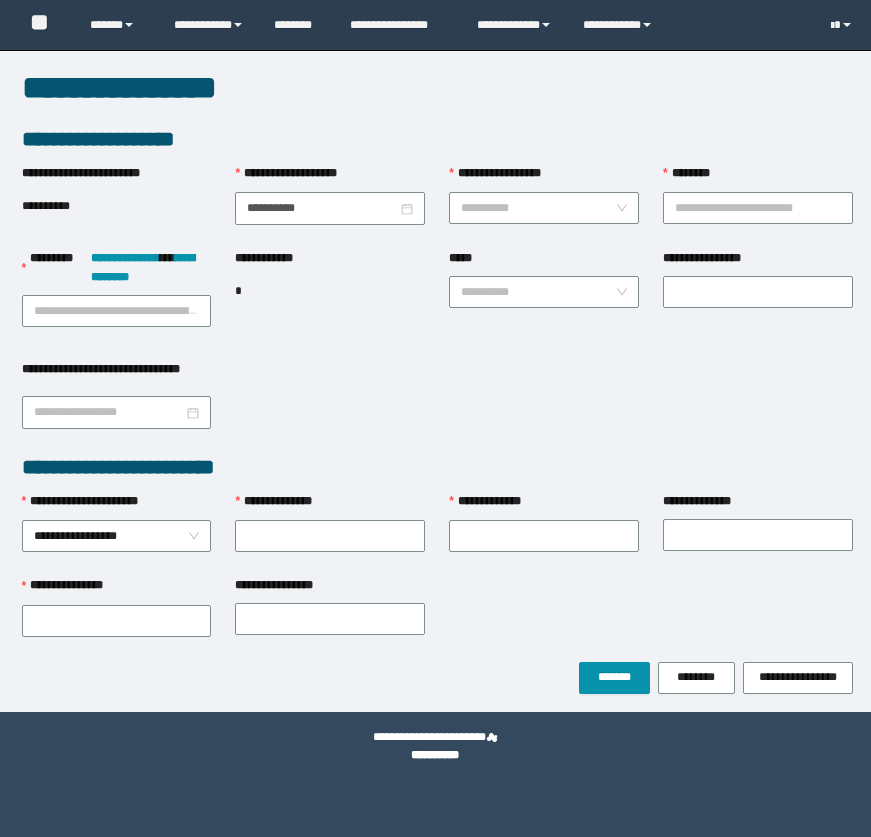scroll, scrollTop: 0, scrollLeft: 0, axis: both 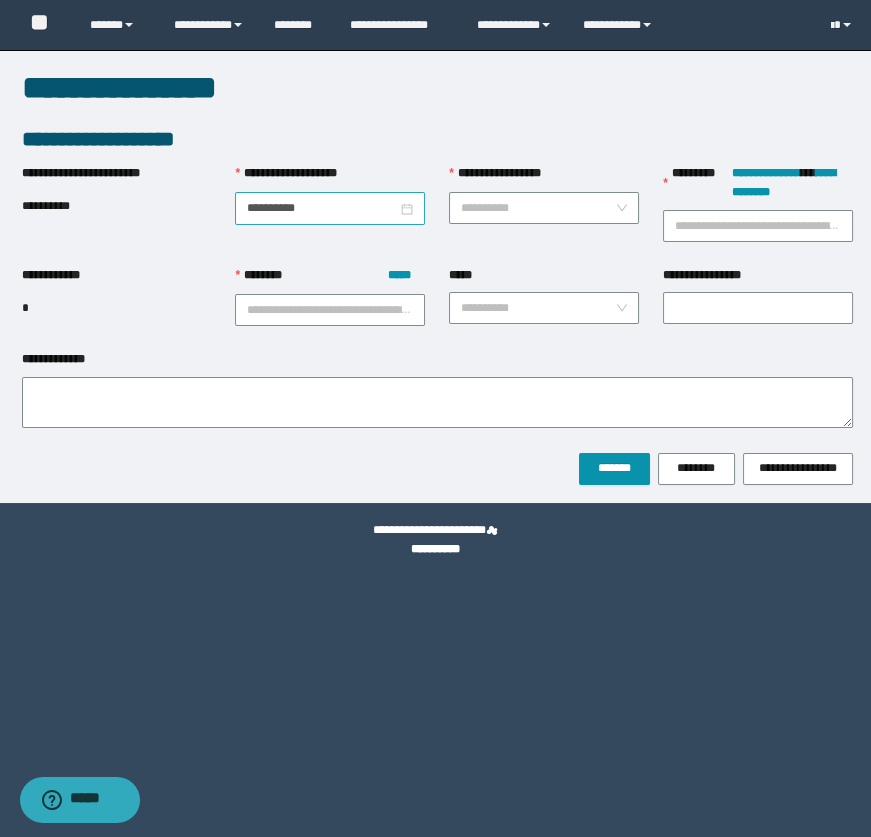 click on "**********" at bounding box center (330, 208) 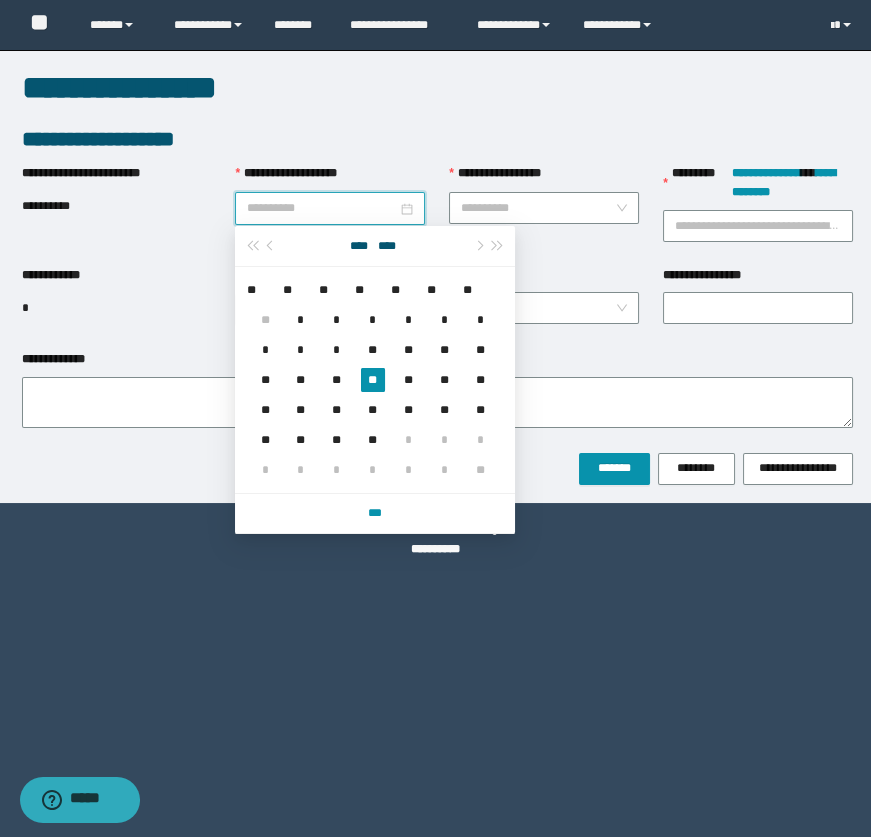 type on "**********" 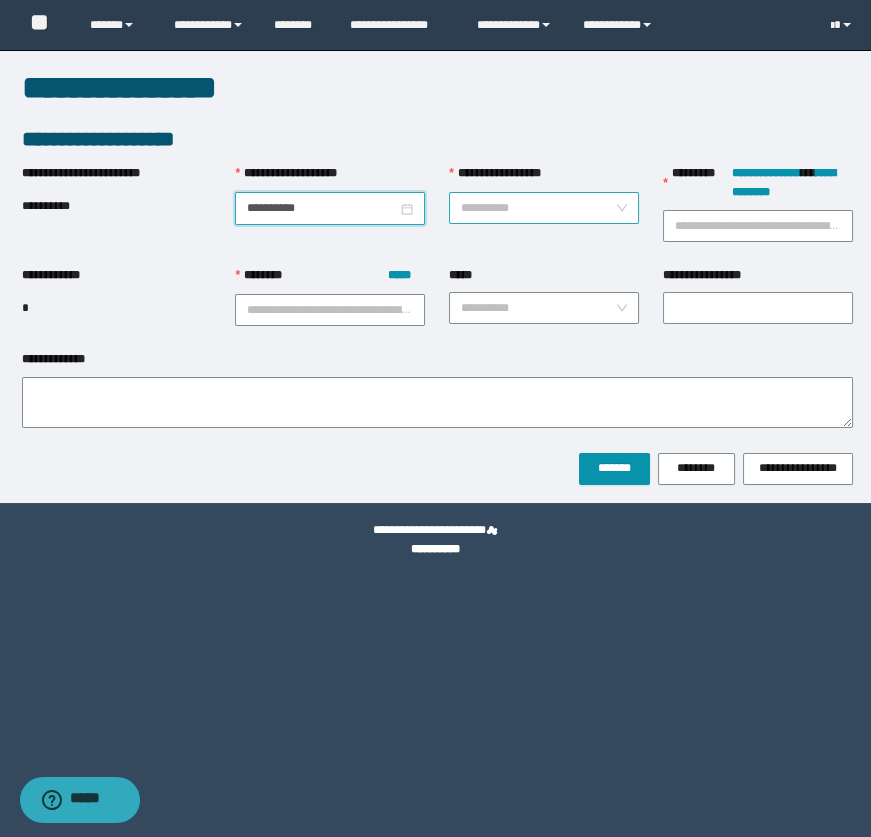 click on "**********" at bounding box center (538, 208) 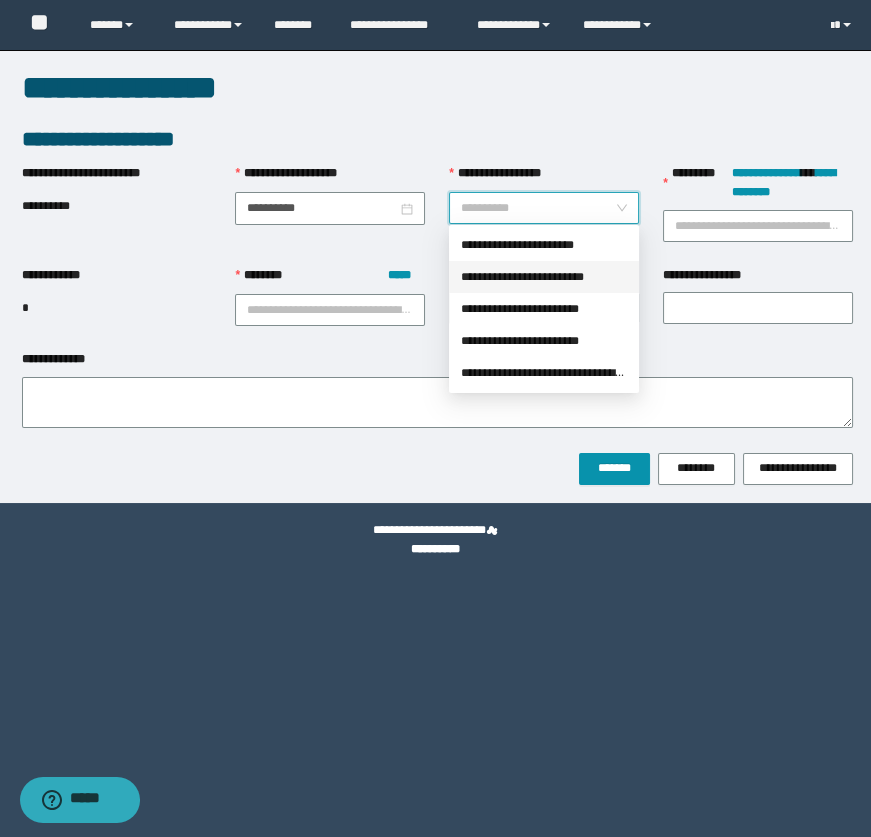 click on "**********" at bounding box center [544, 277] 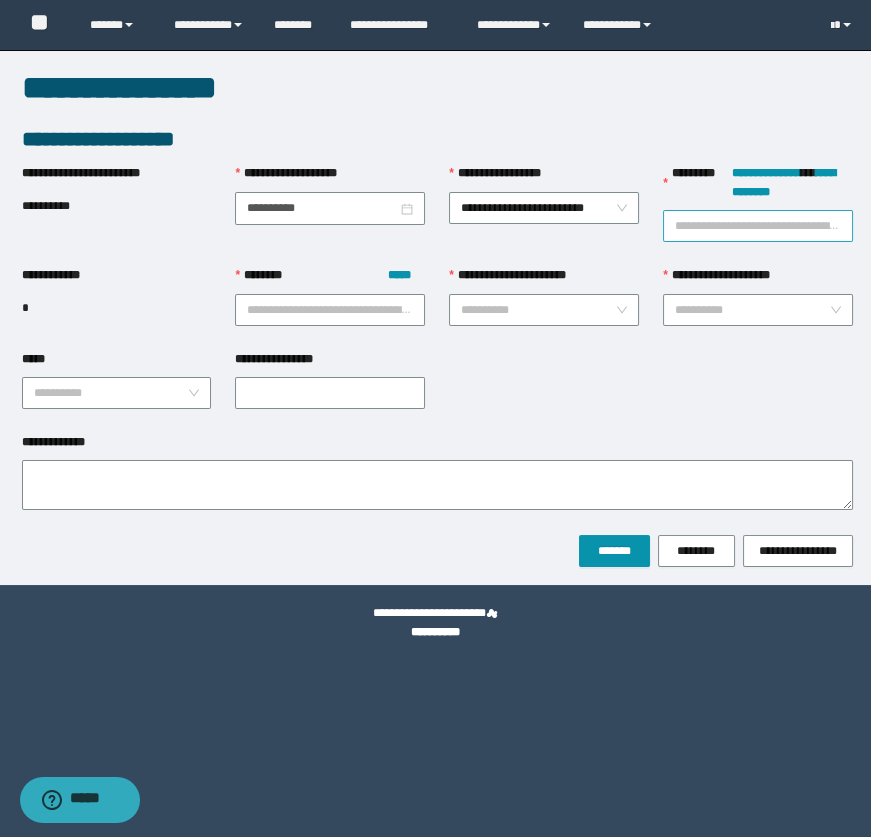 click on "**********" at bounding box center (758, 226) 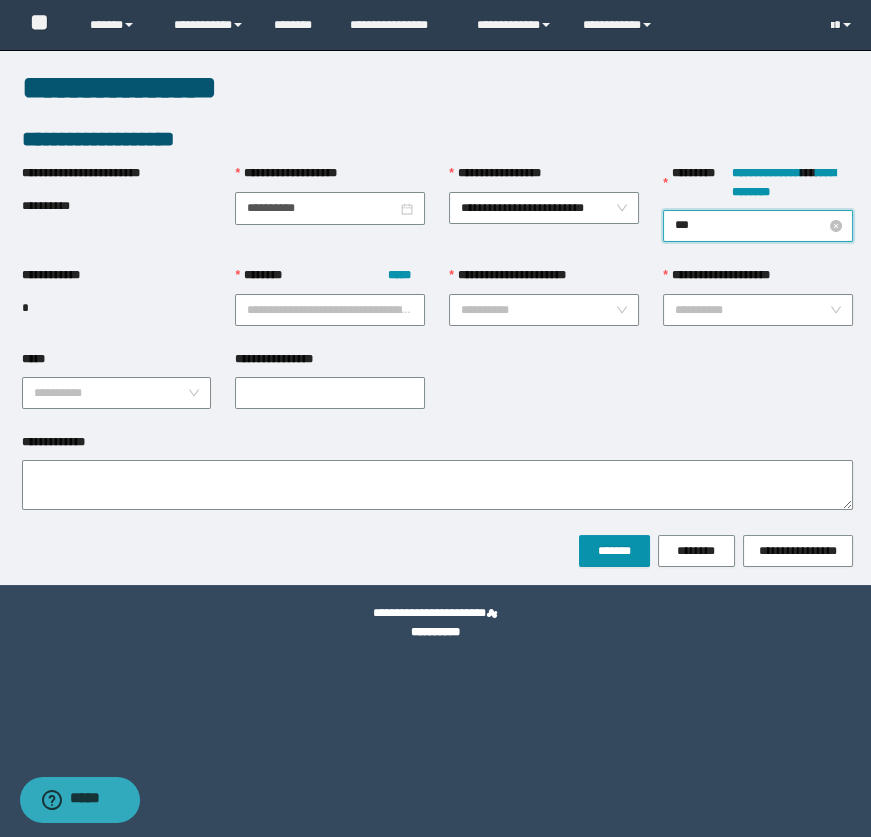type on "****" 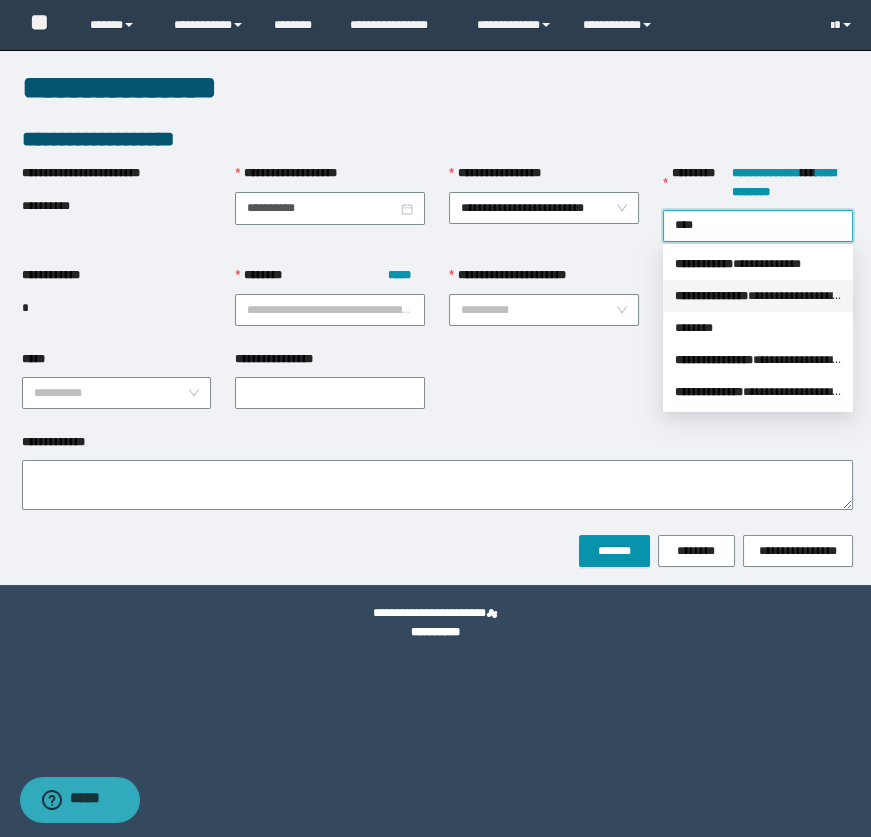 click on "**********" at bounding box center (711, 296) 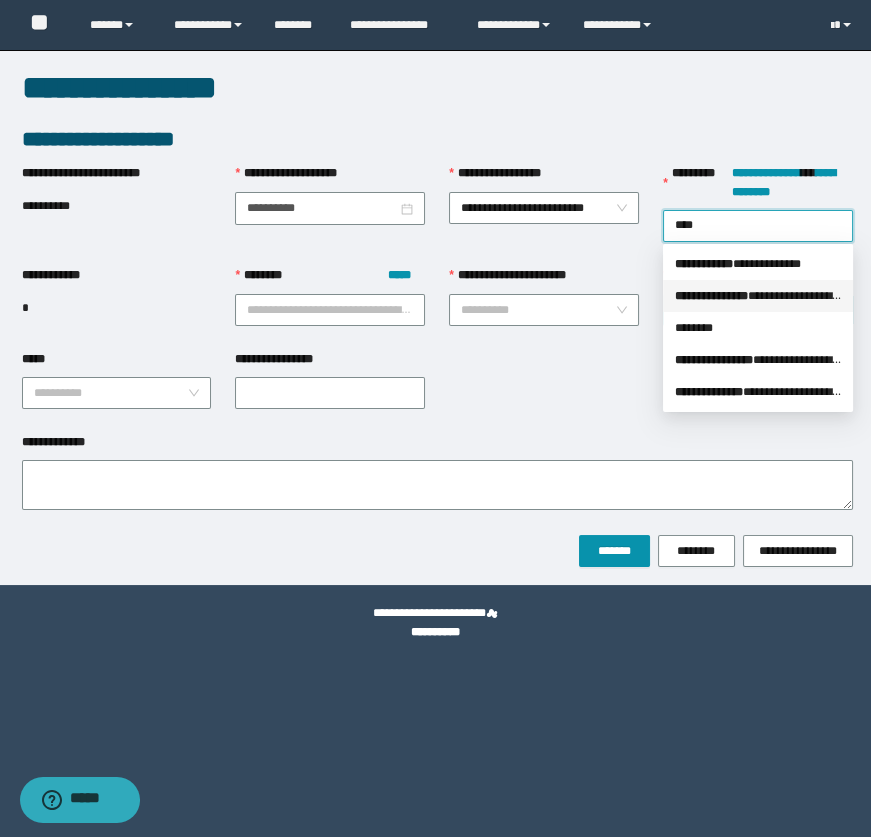 type 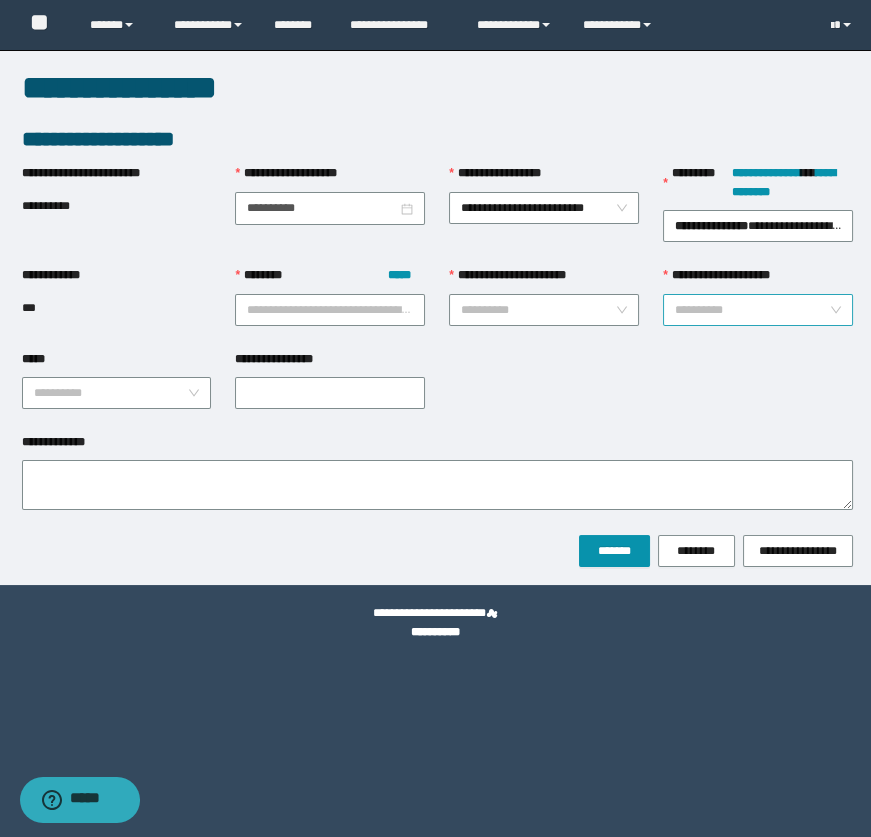 click on "**********" at bounding box center [752, 310] 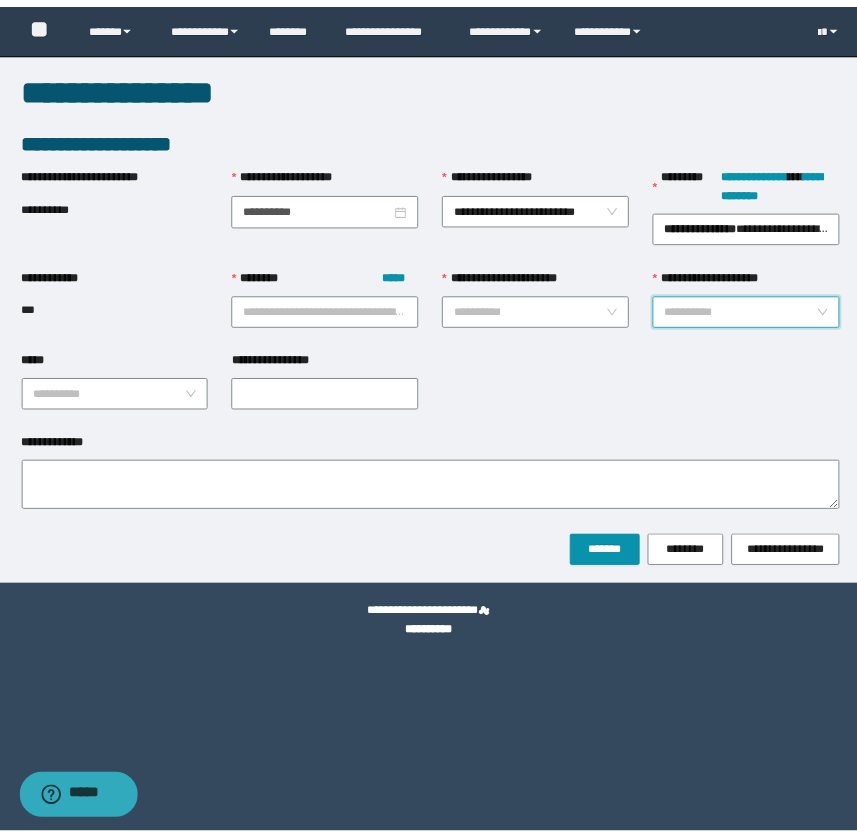 scroll, scrollTop: 320, scrollLeft: 0, axis: vertical 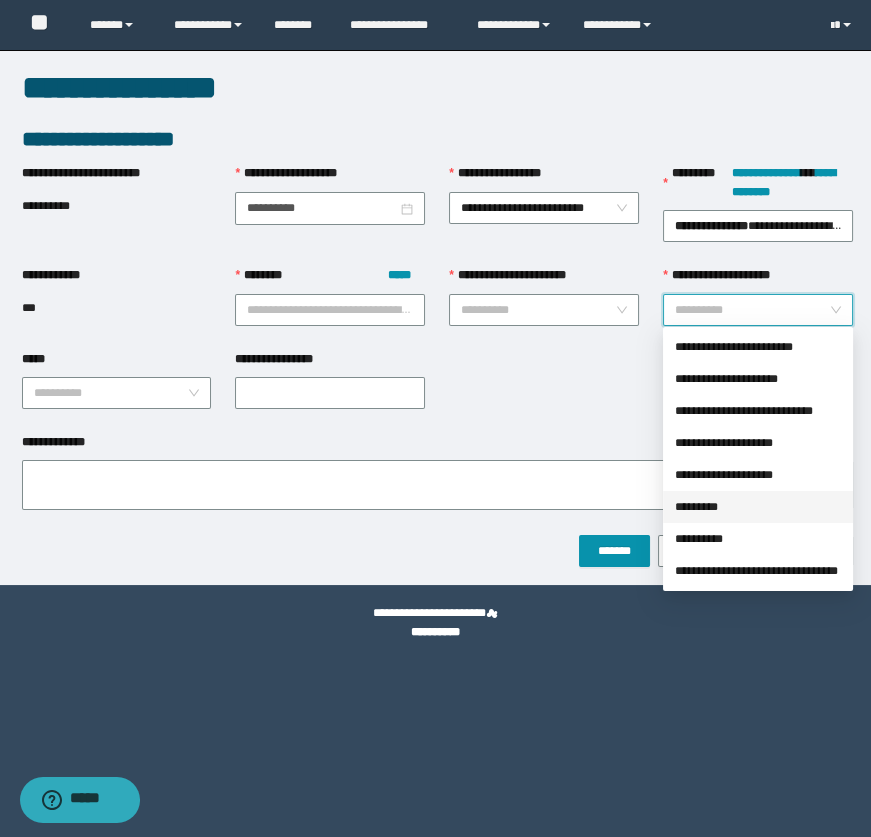 click on "*********" at bounding box center (758, 507) 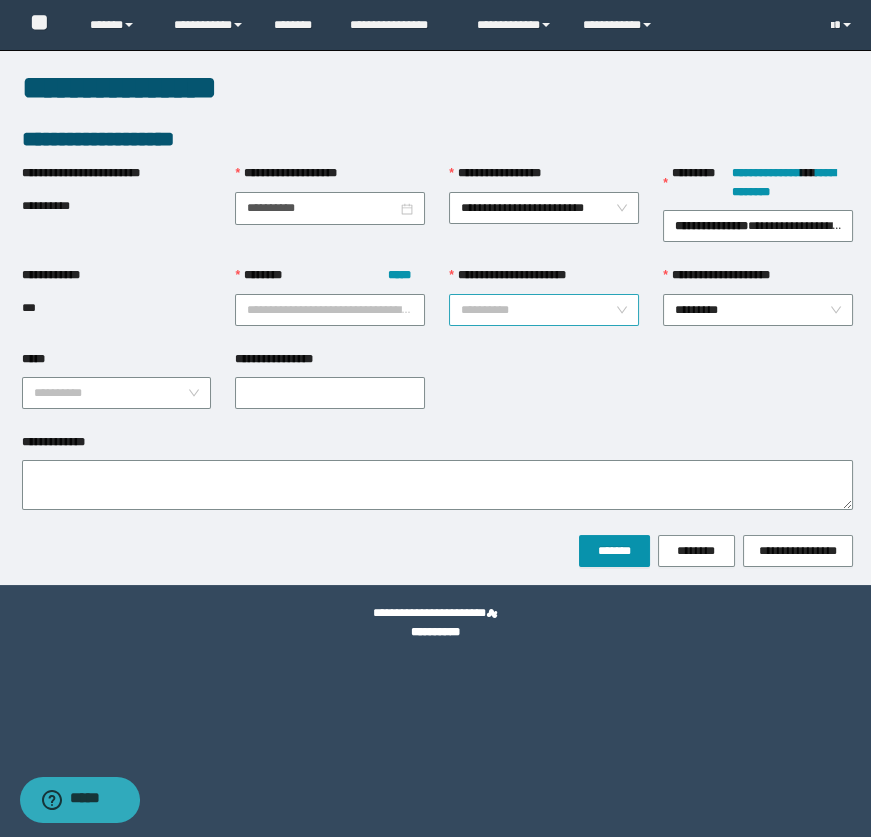 click on "**********" at bounding box center (538, 310) 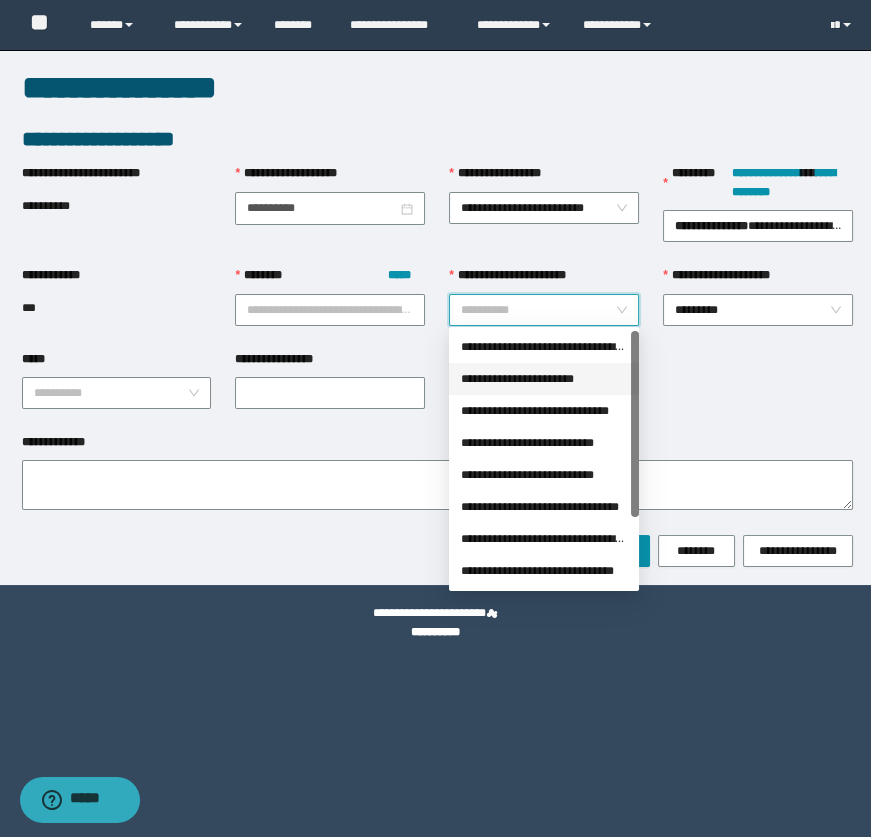 click on "**********" at bounding box center [544, 379] 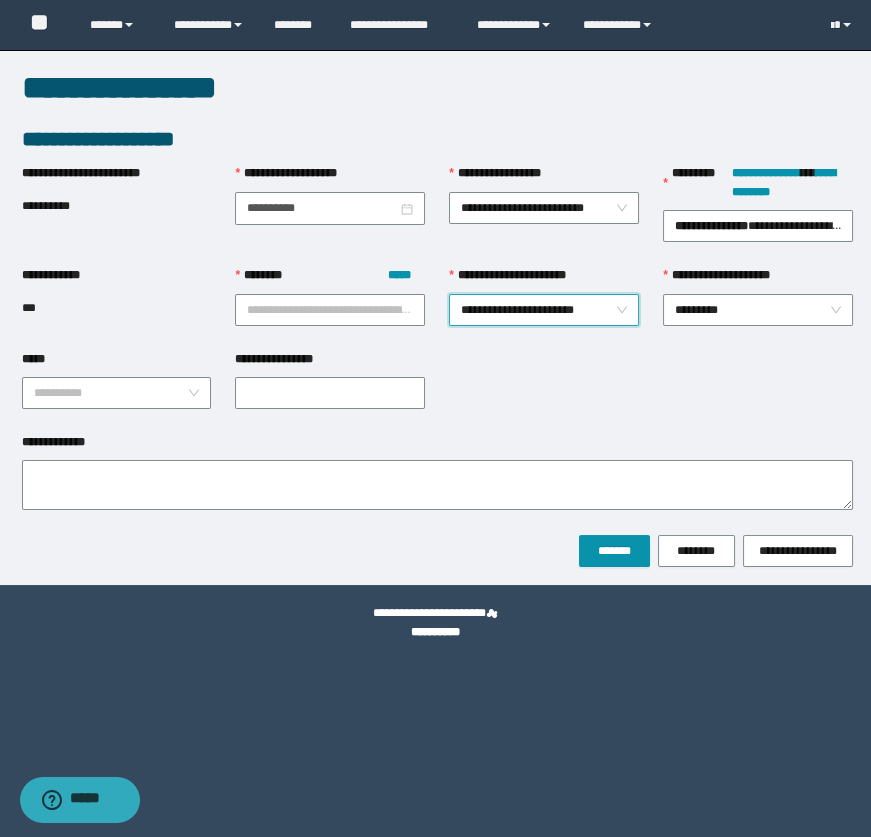 click on "**********" at bounding box center [330, 308] 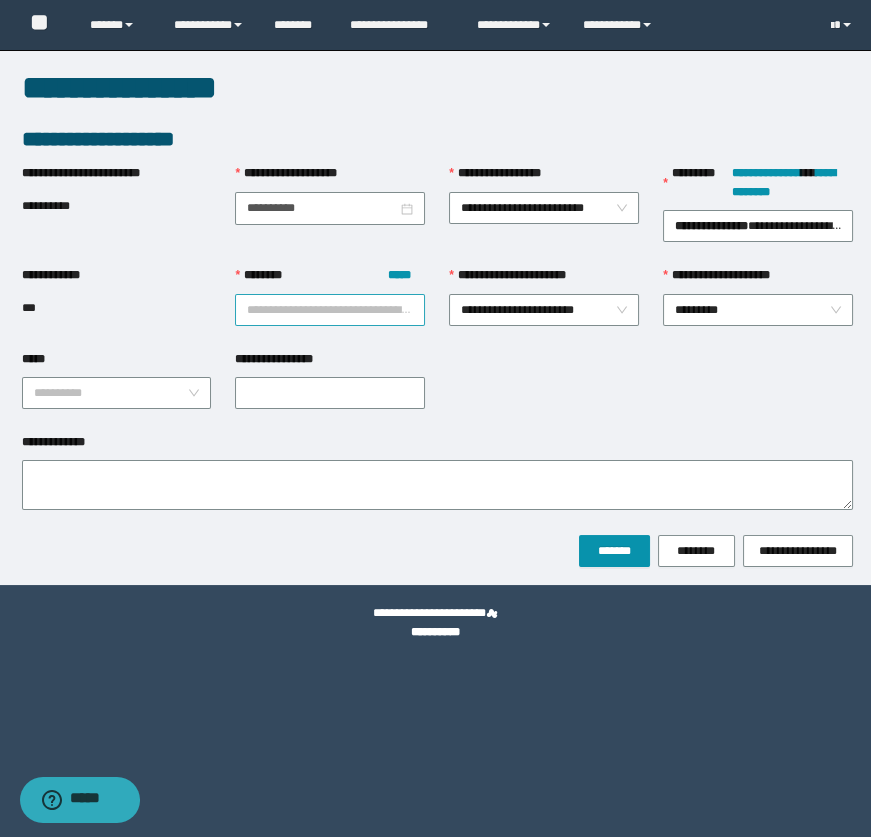 click on "******** *****" at bounding box center (330, 310) 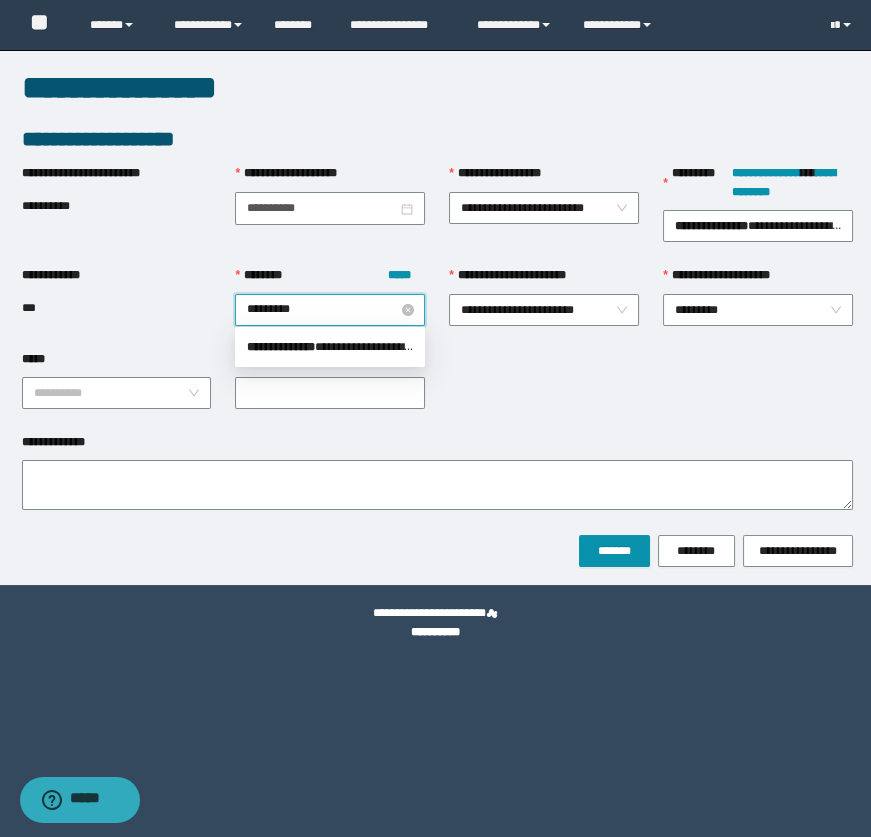 type on "**********" 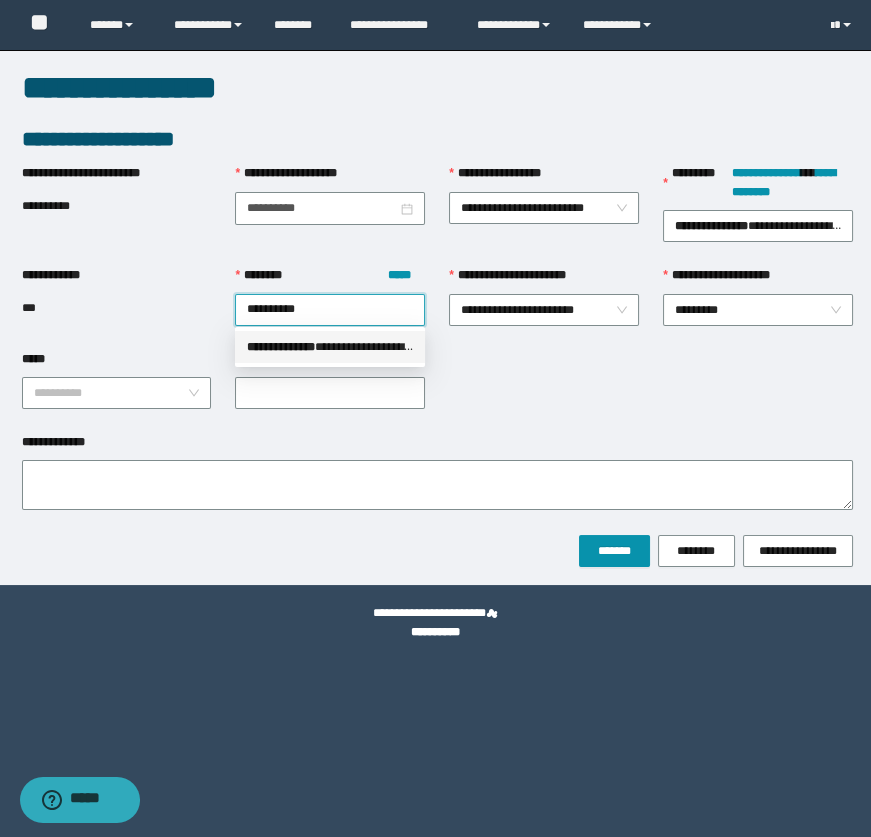 drag, startPoint x: 344, startPoint y: 344, endPoint x: 361, endPoint y: 344, distance: 17 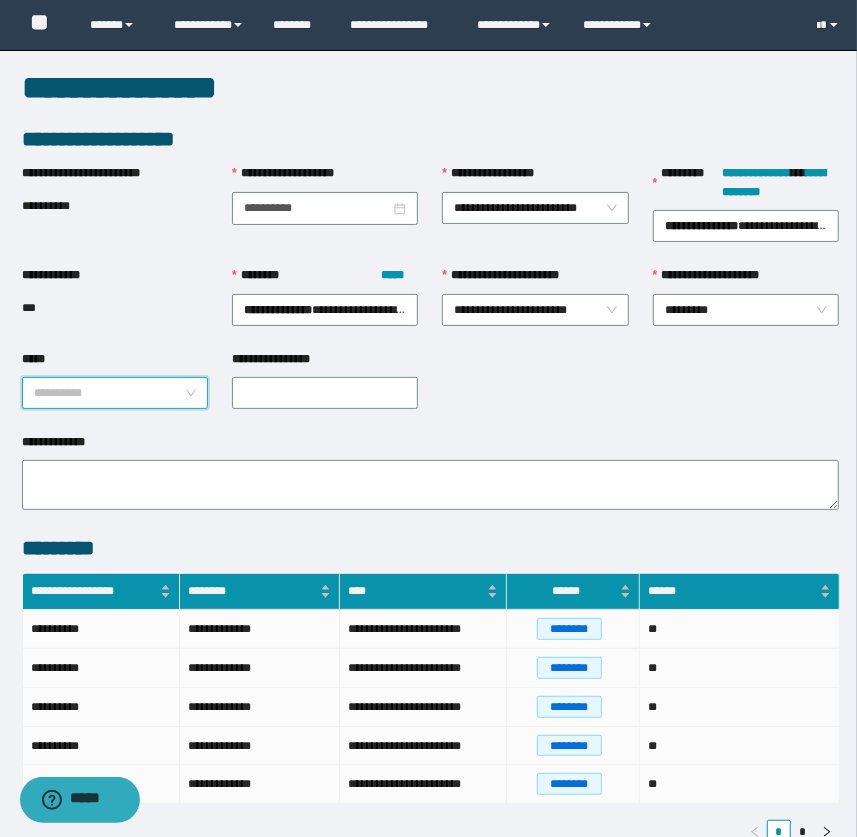 drag, startPoint x: 161, startPoint y: 387, endPoint x: 125, endPoint y: 429, distance: 55.31727 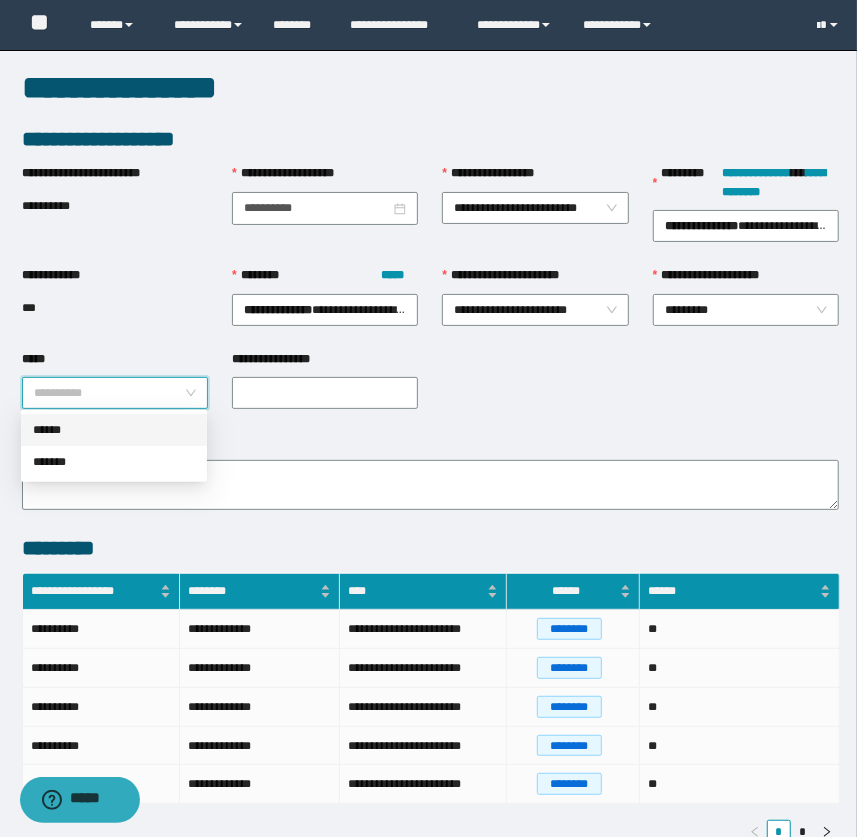 click on "******" at bounding box center [114, 430] 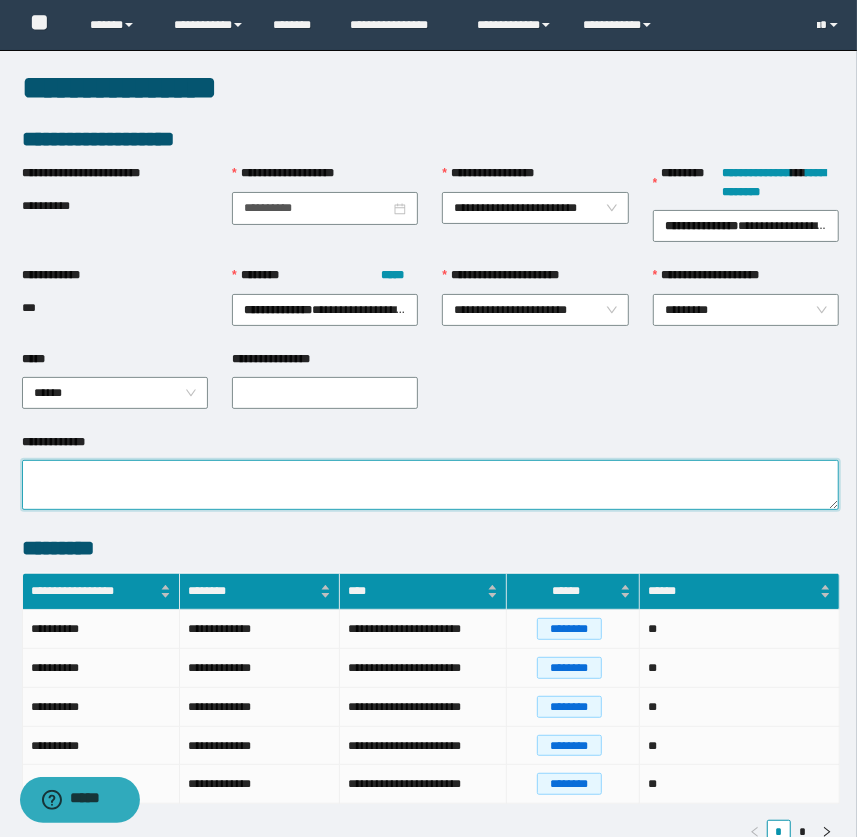 click on "**********" at bounding box center (431, 485) 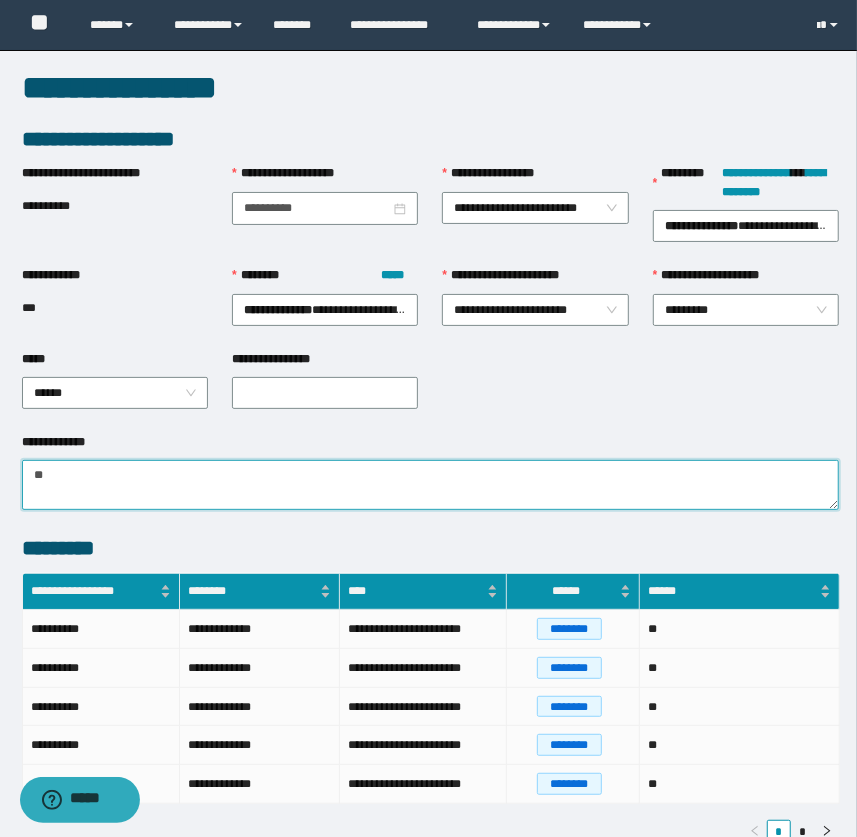 type on "*" 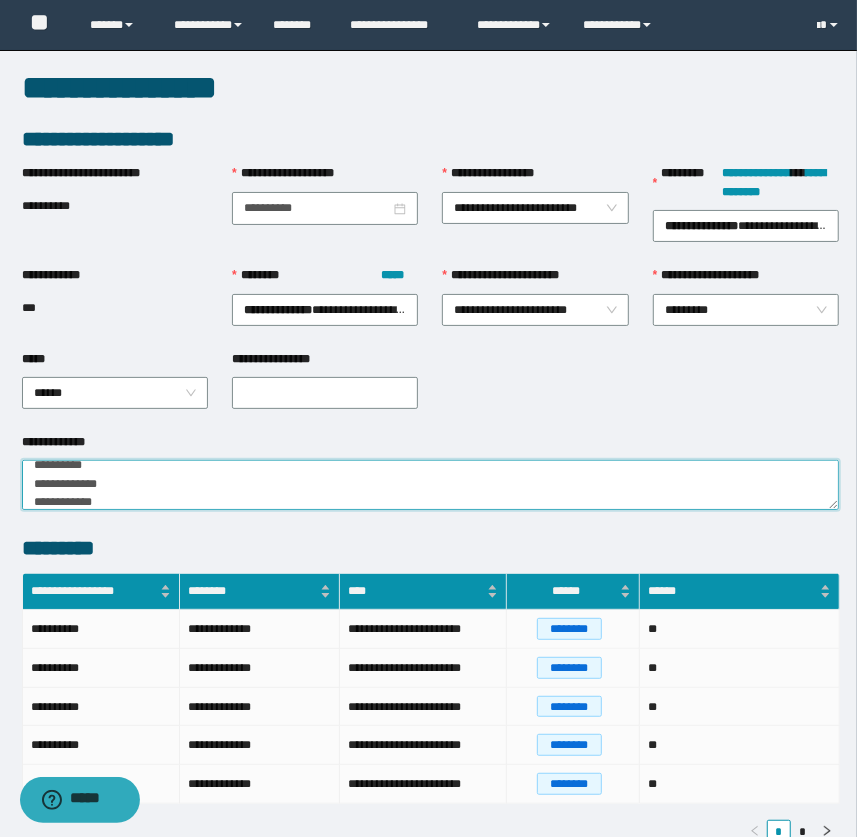 scroll, scrollTop: 6, scrollLeft: 0, axis: vertical 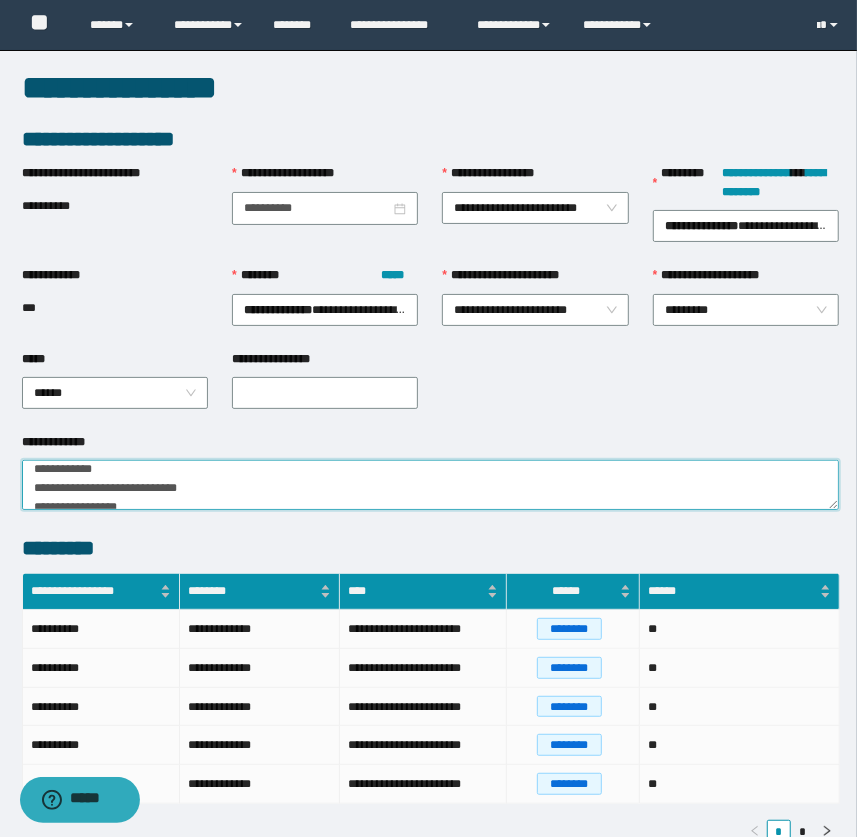 type on "**********" 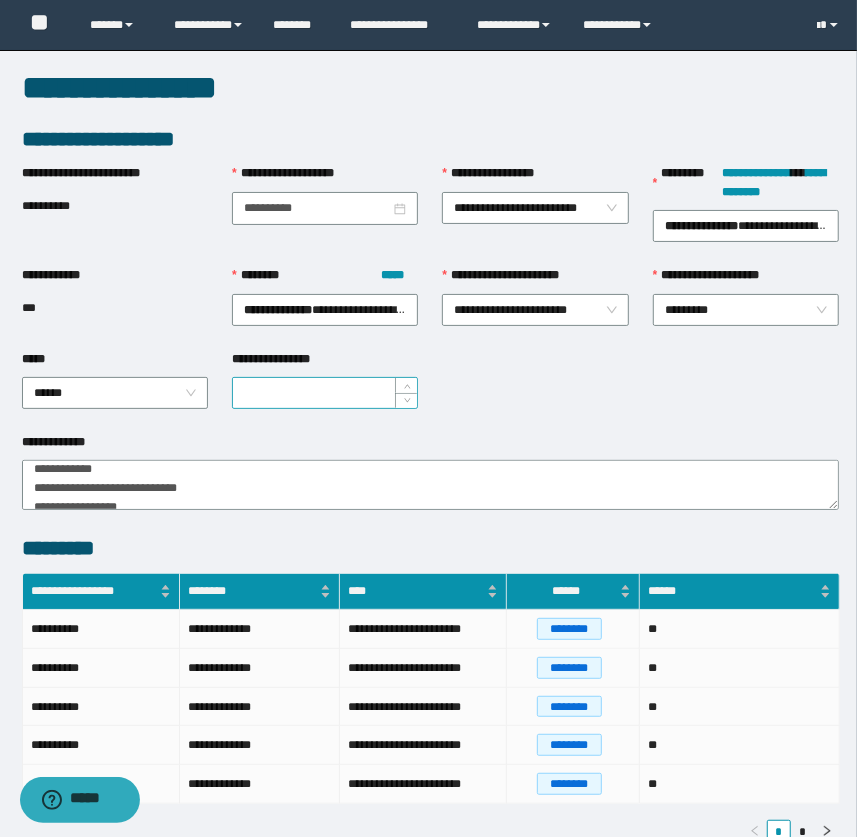 click on "**********" at bounding box center (325, 393) 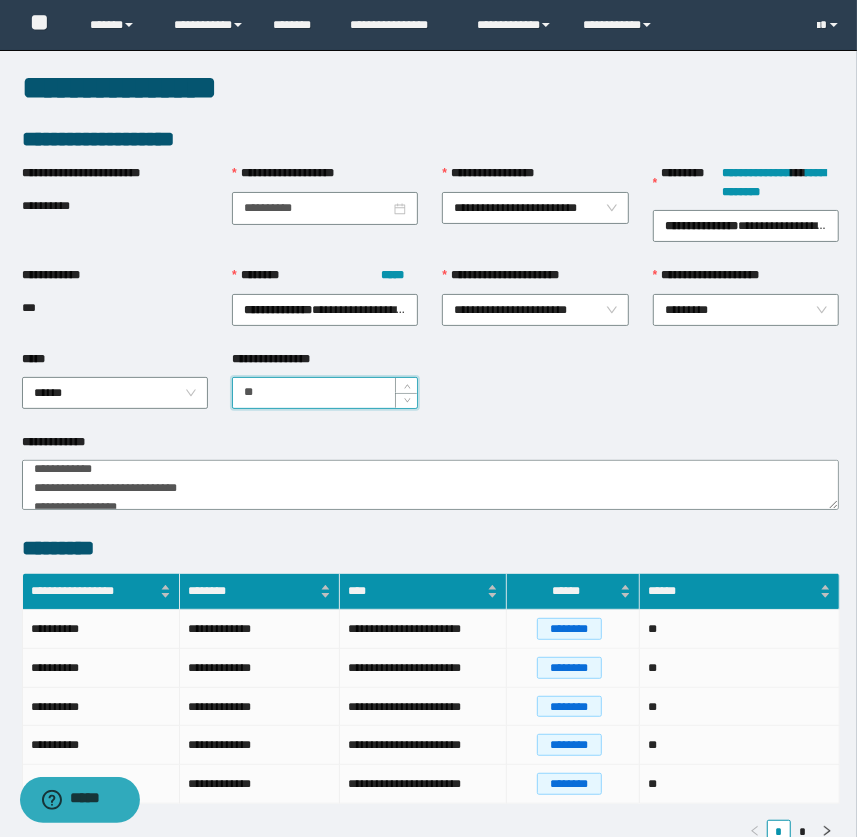 type on "**" 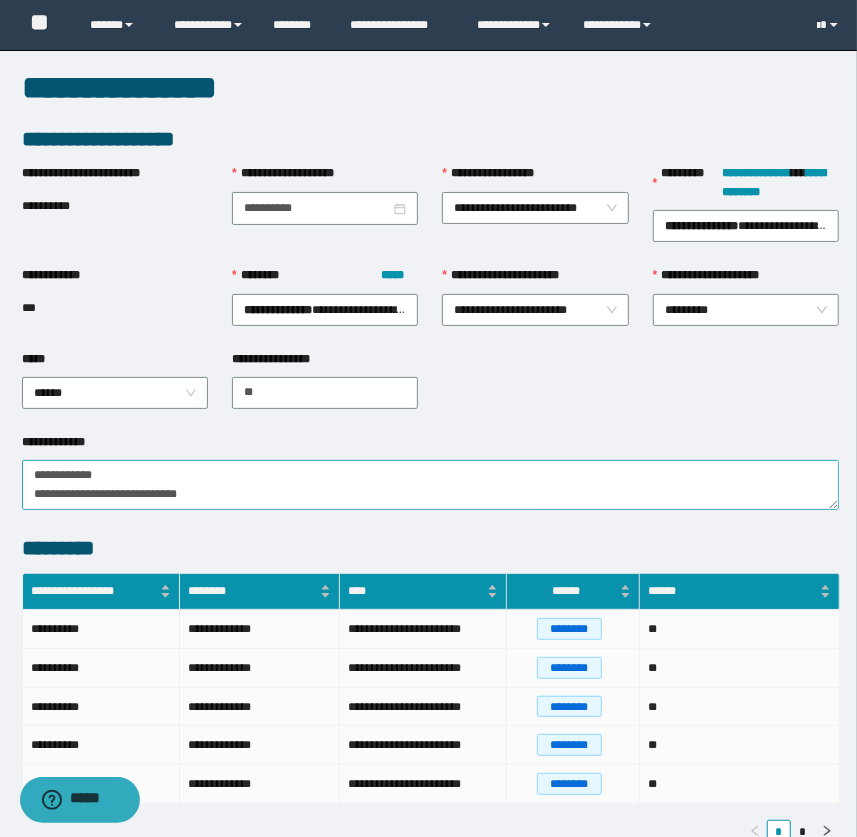 scroll, scrollTop: 0, scrollLeft: 0, axis: both 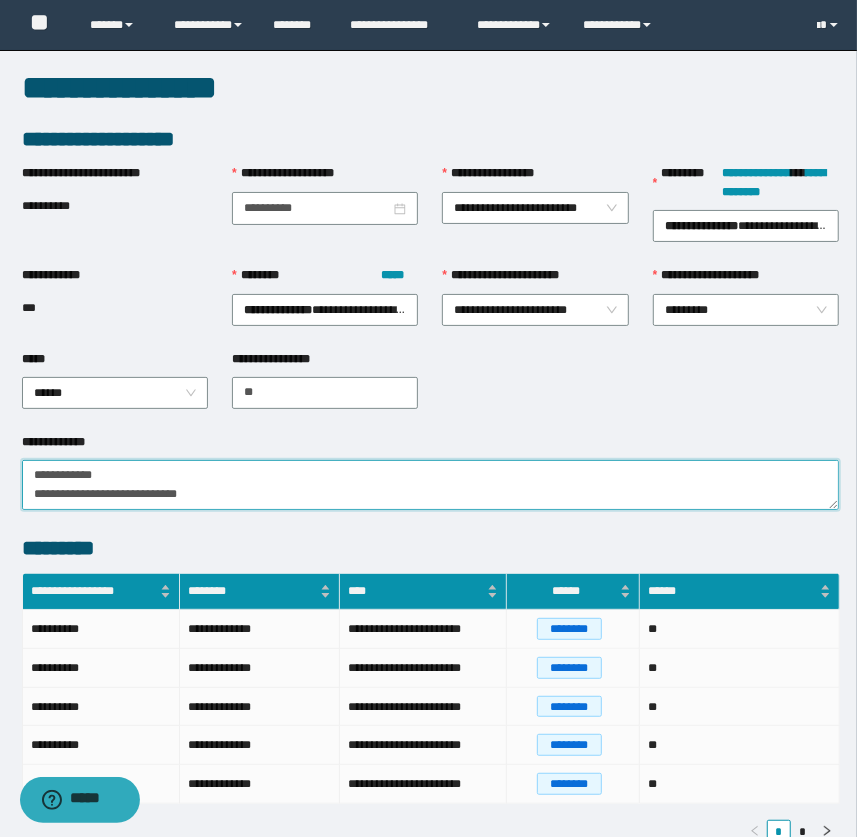 click on "**********" at bounding box center (431, 485) 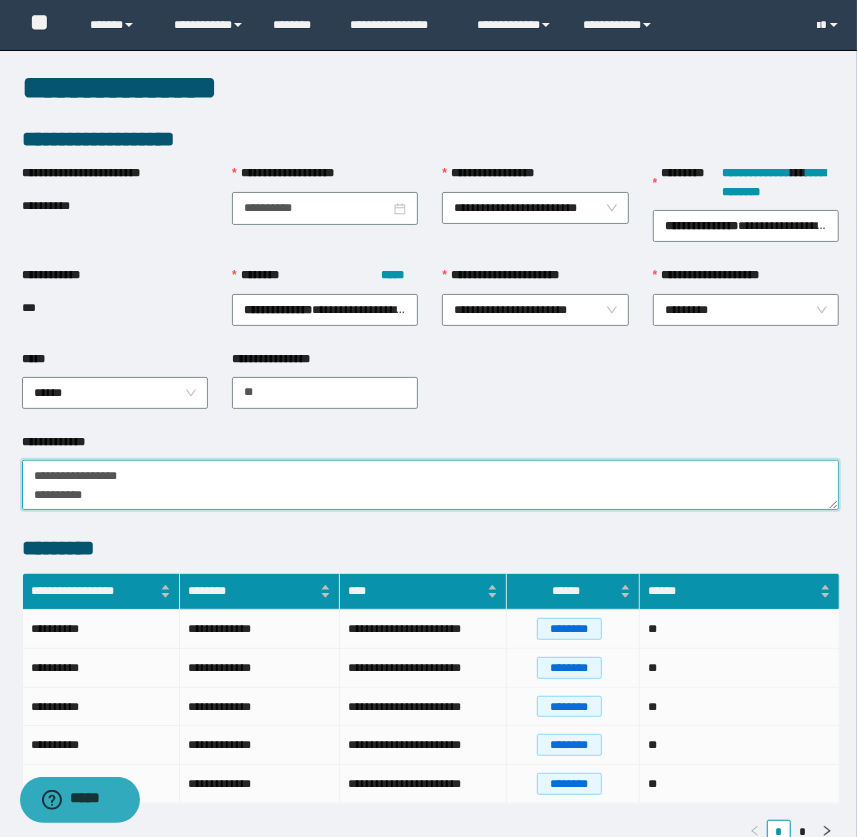 scroll, scrollTop: 93, scrollLeft: 0, axis: vertical 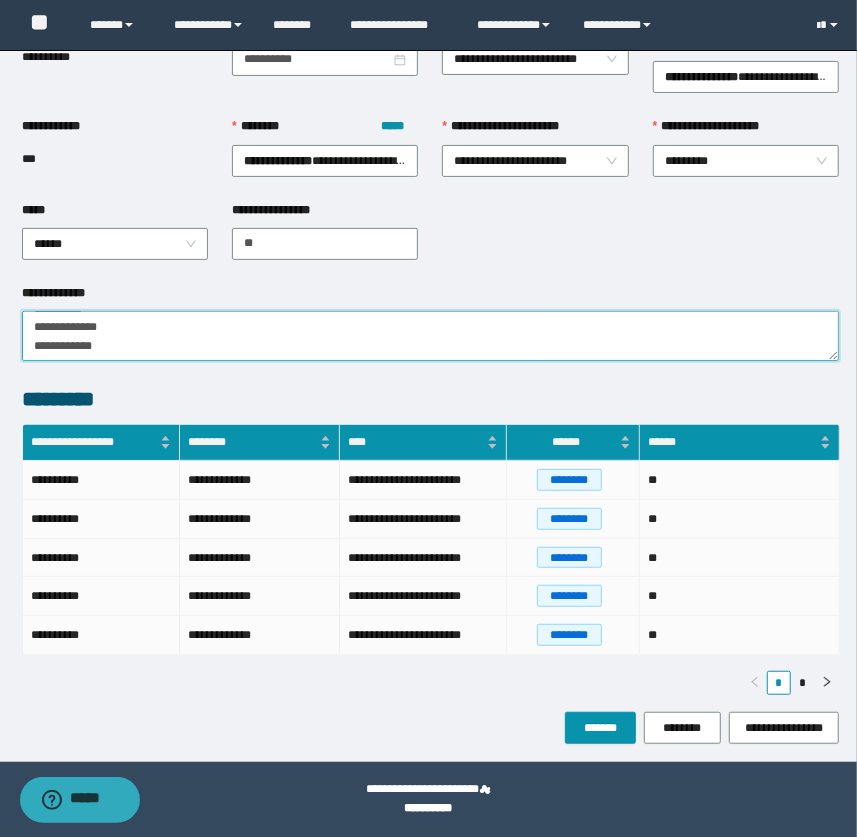click on "**********" at bounding box center [431, 336] 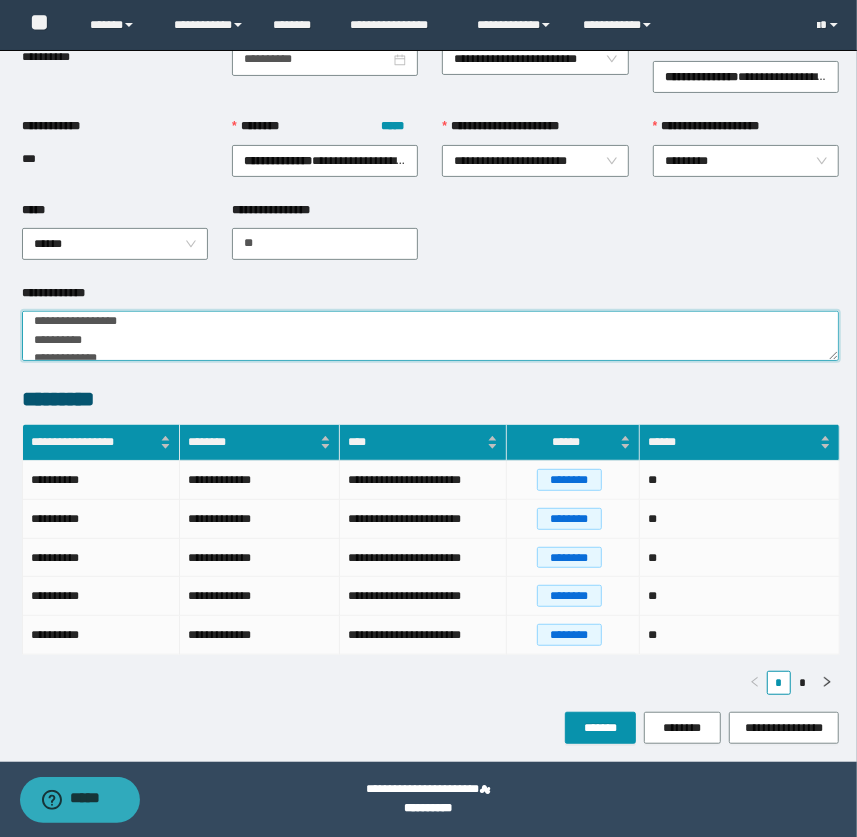 scroll, scrollTop: 6, scrollLeft: 0, axis: vertical 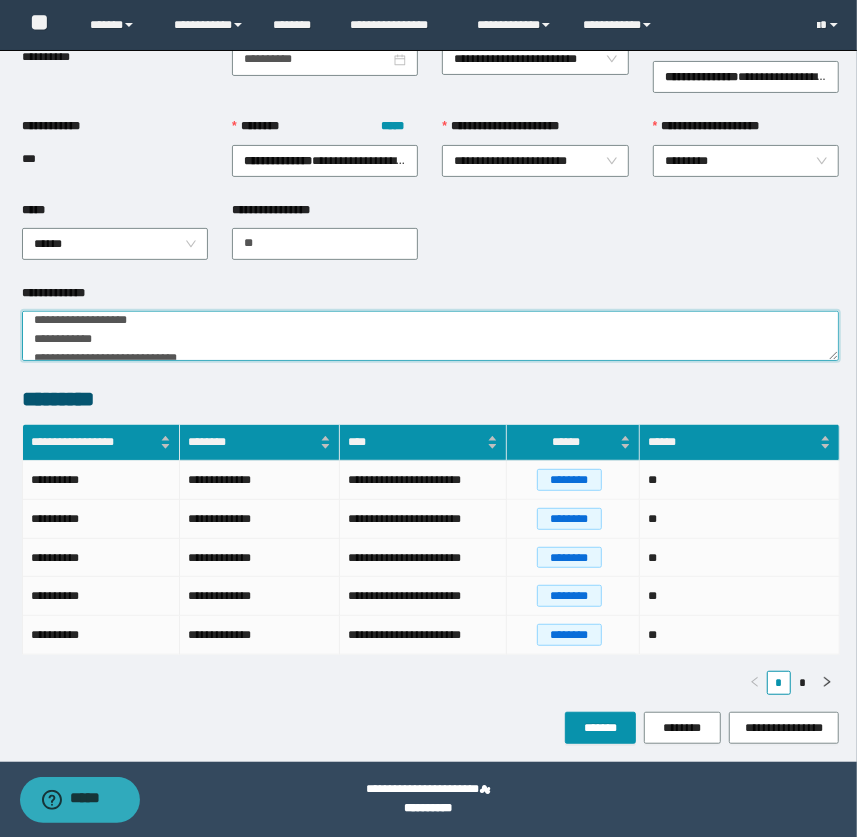 type on "**********" 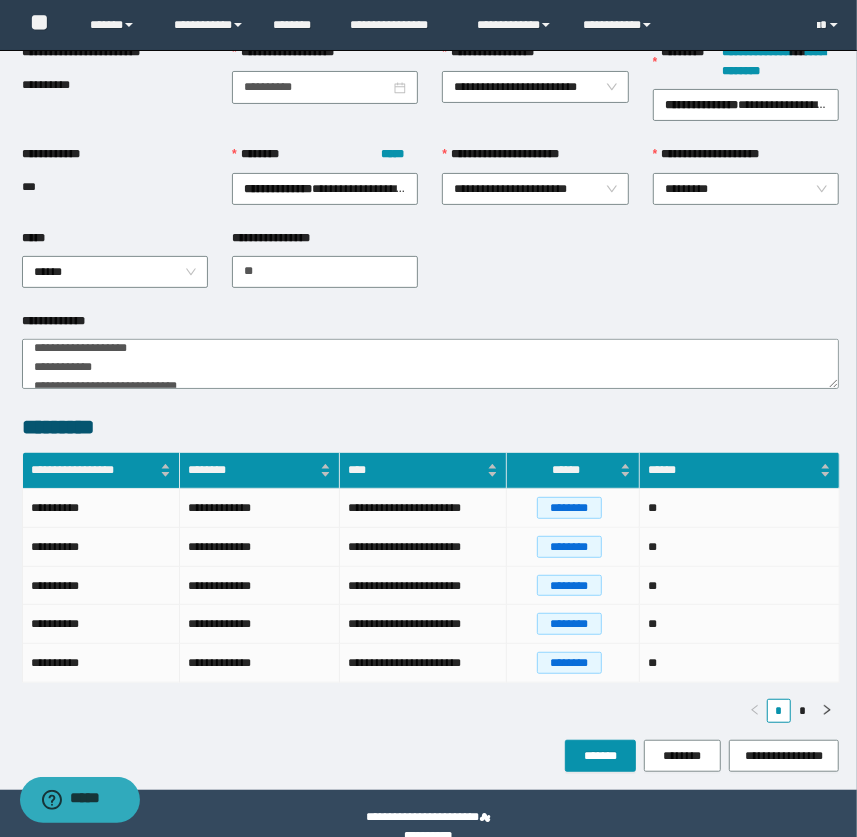 scroll, scrollTop: 149, scrollLeft: 0, axis: vertical 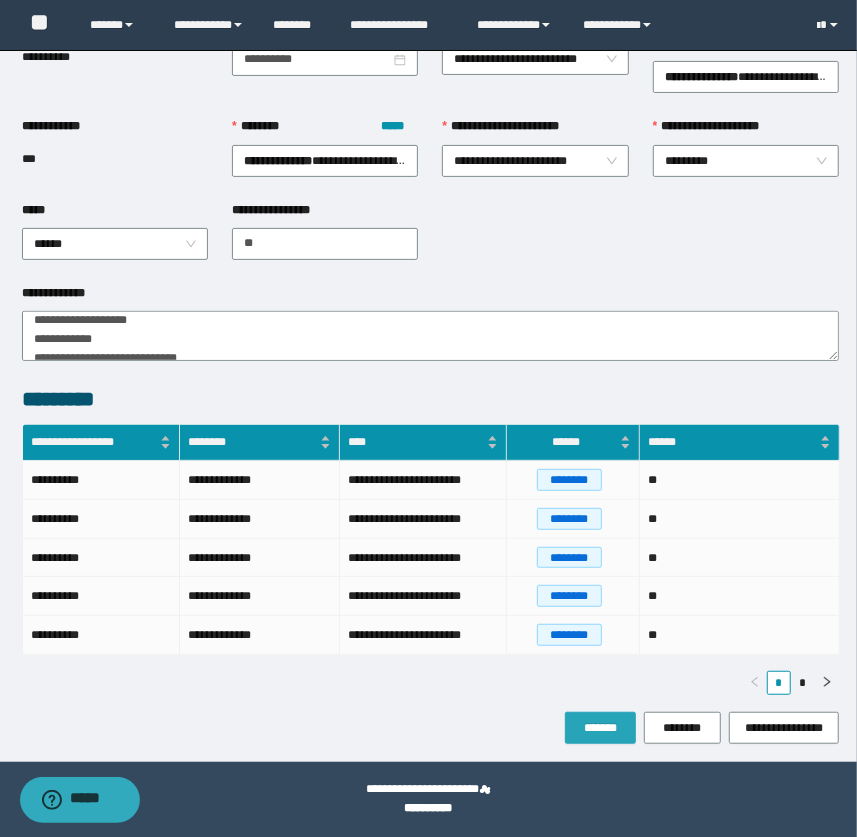 click on "*******" at bounding box center (600, 728) 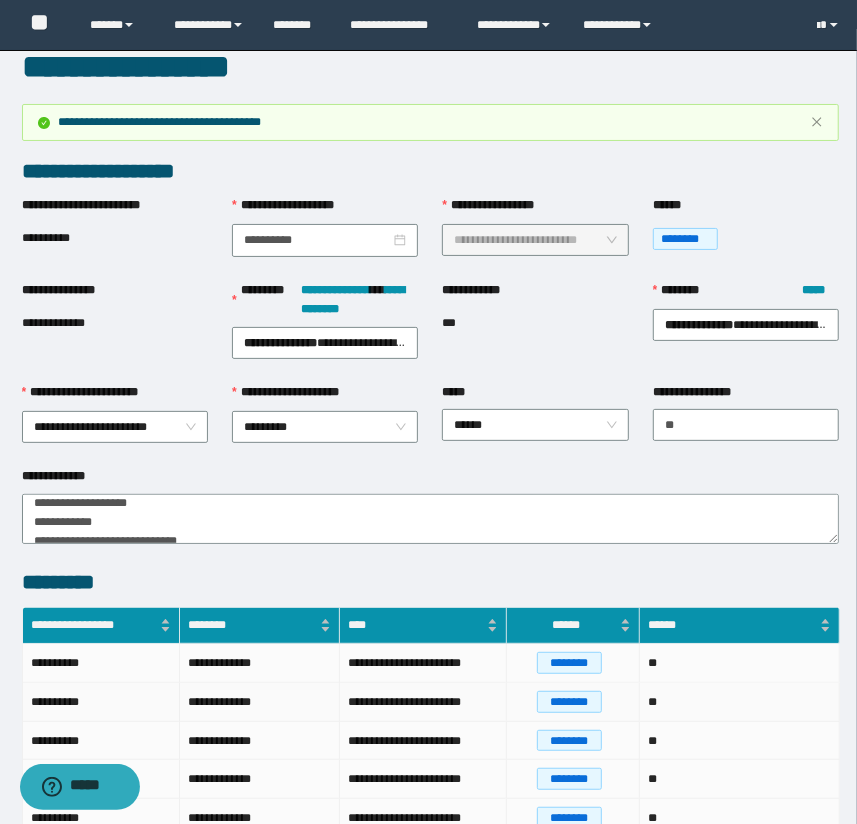 scroll, scrollTop: 0, scrollLeft: 0, axis: both 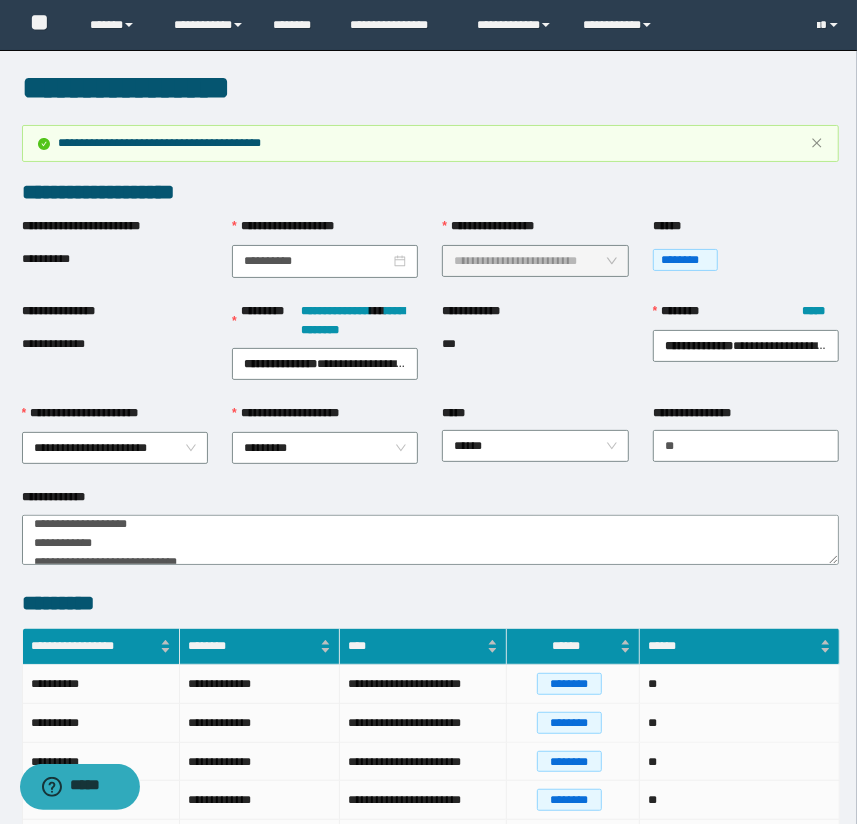 click on "**********" at bounding box center [535, 353] 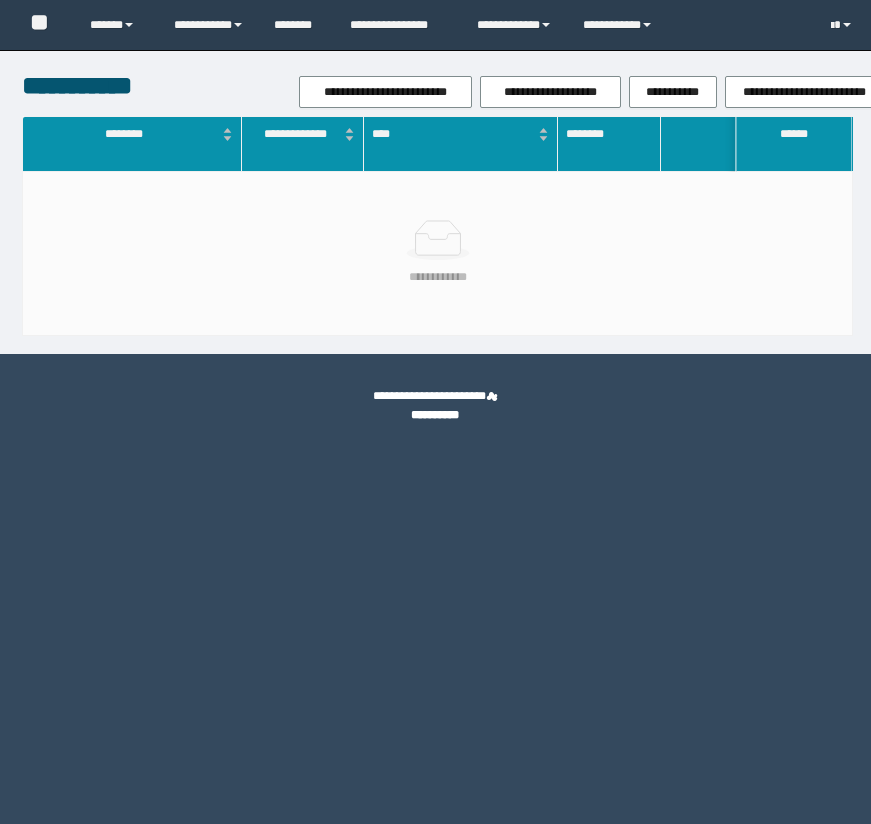 scroll, scrollTop: 0, scrollLeft: 0, axis: both 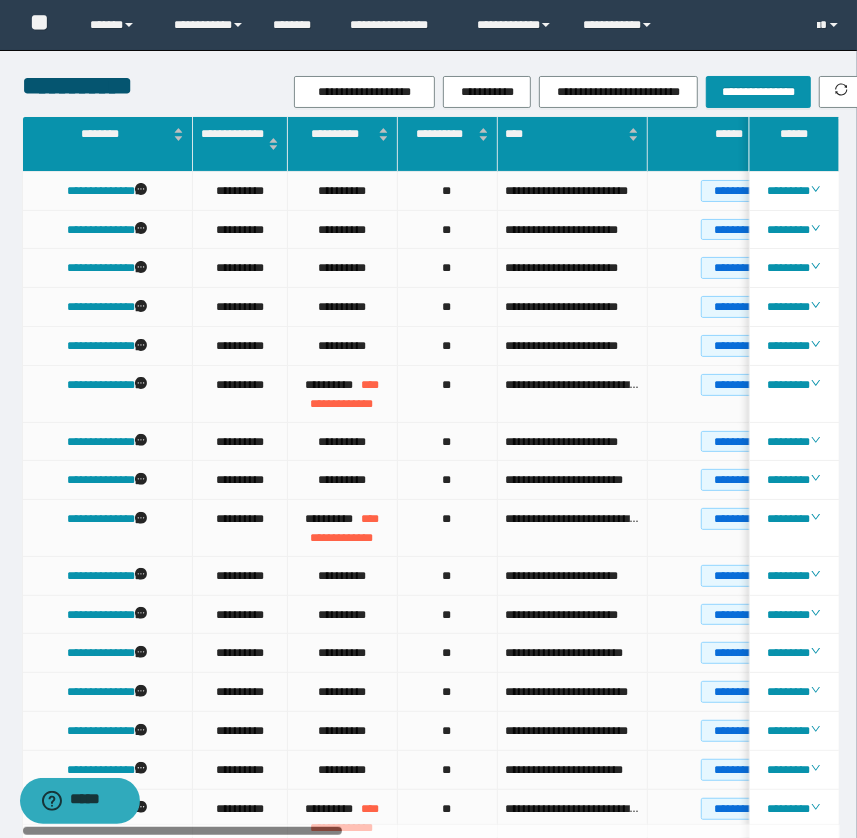 click at bounding box center [182, 832] 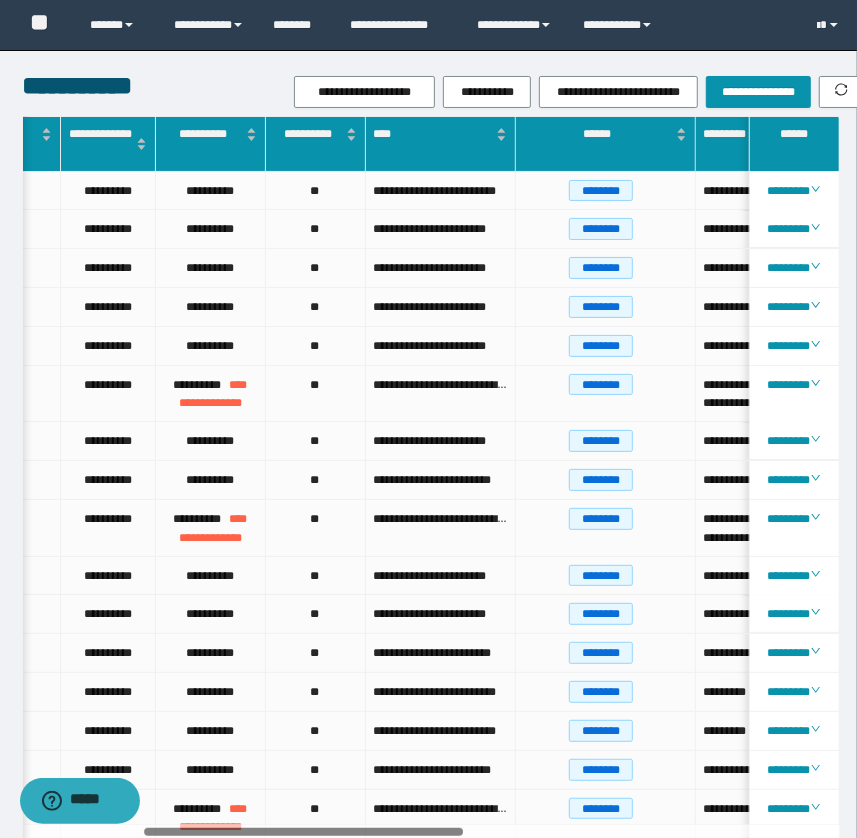 scroll, scrollTop: 0, scrollLeft: 391, axis: horizontal 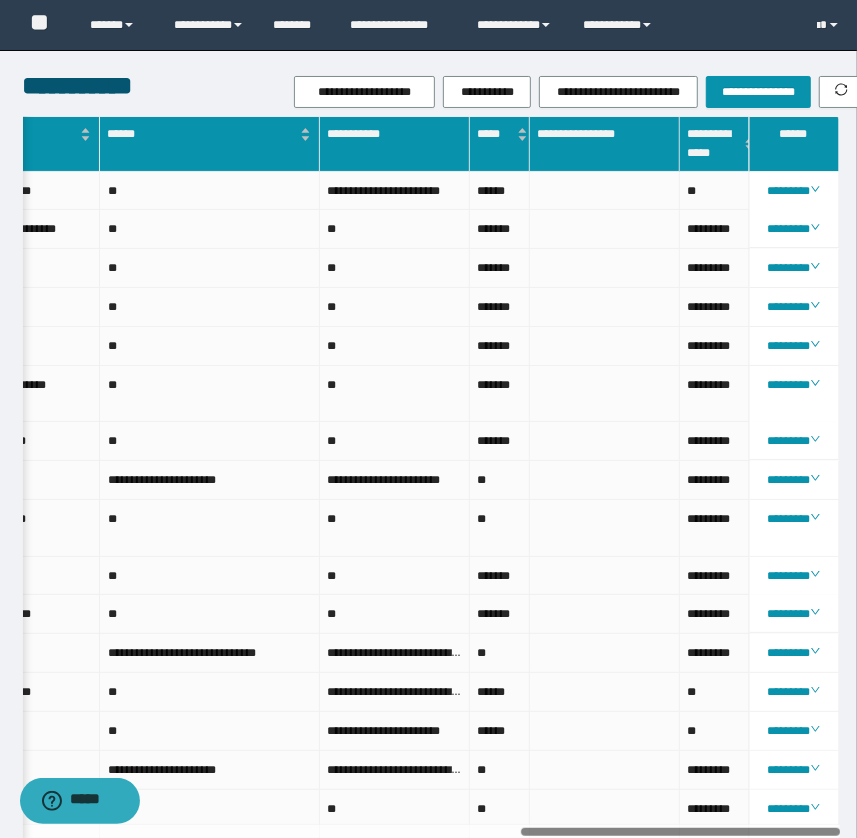 drag, startPoint x: 212, startPoint y: 834, endPoint x: 863, endPoint y: 798, distance: 651.9946 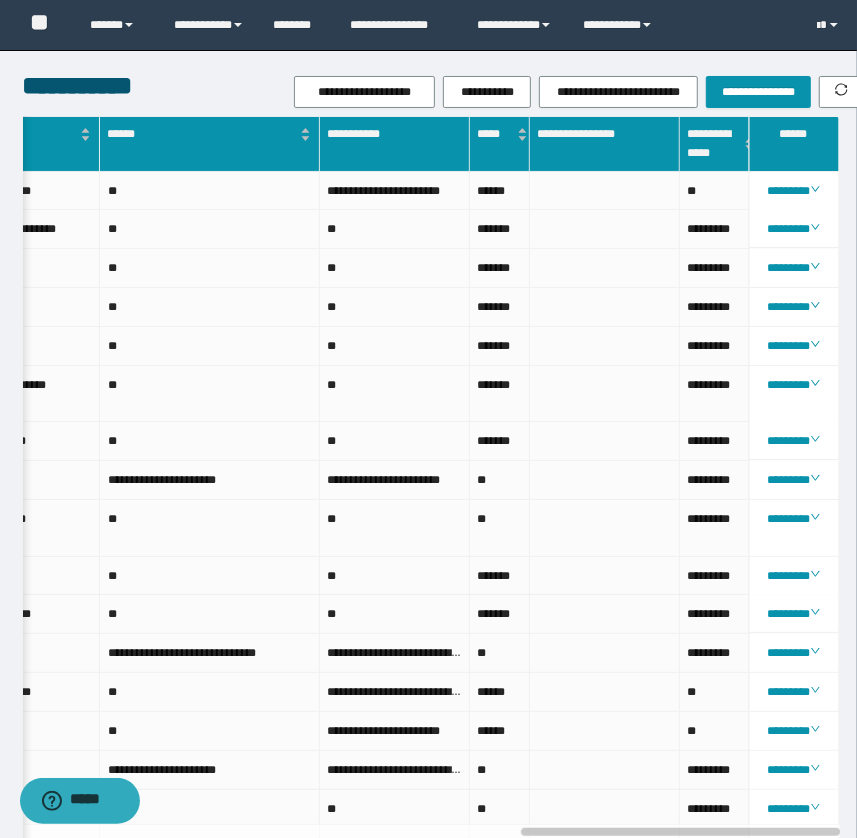 drag, startPoint x: 847, startPoint y: 230, endPoint x: 858, endPoint y: 230, distance: 11 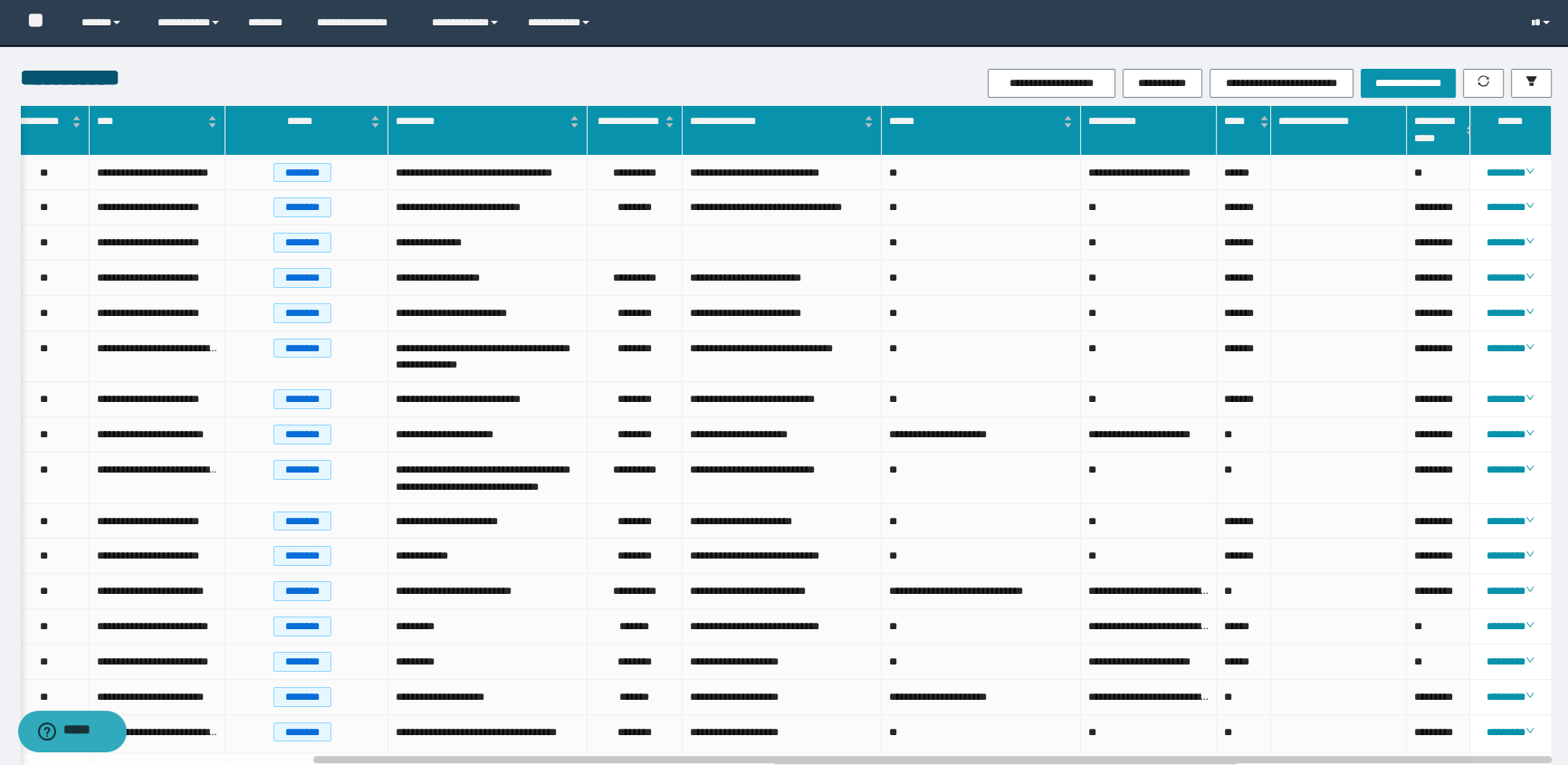 scroll, scrollTop: 0, scrollLeft: 361, axis: horizontal 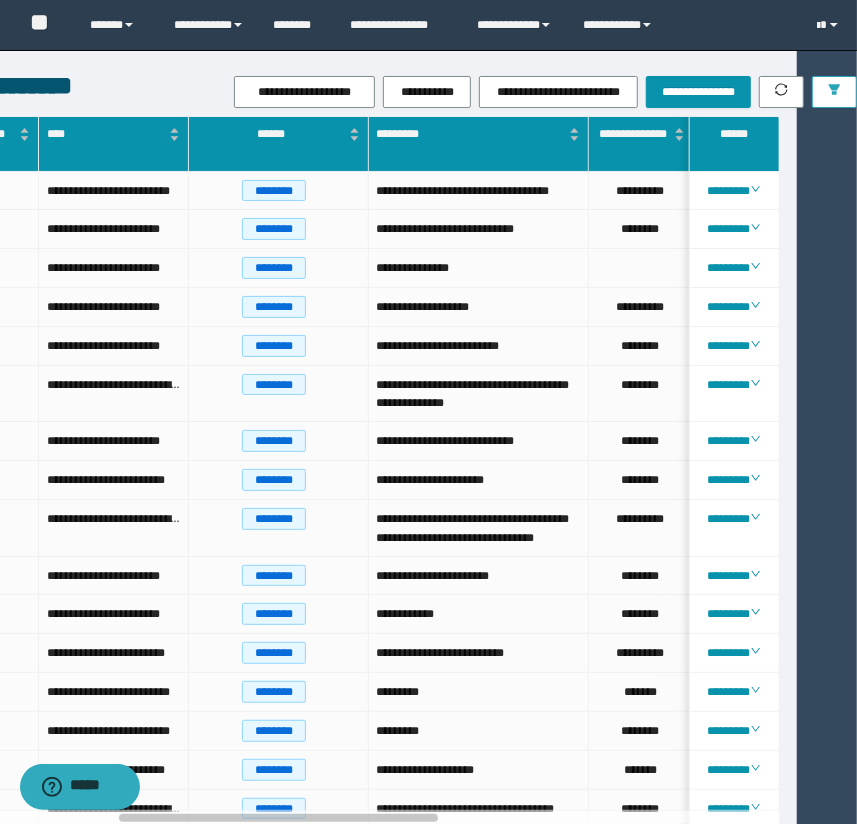click at bounding box center (834, 92) 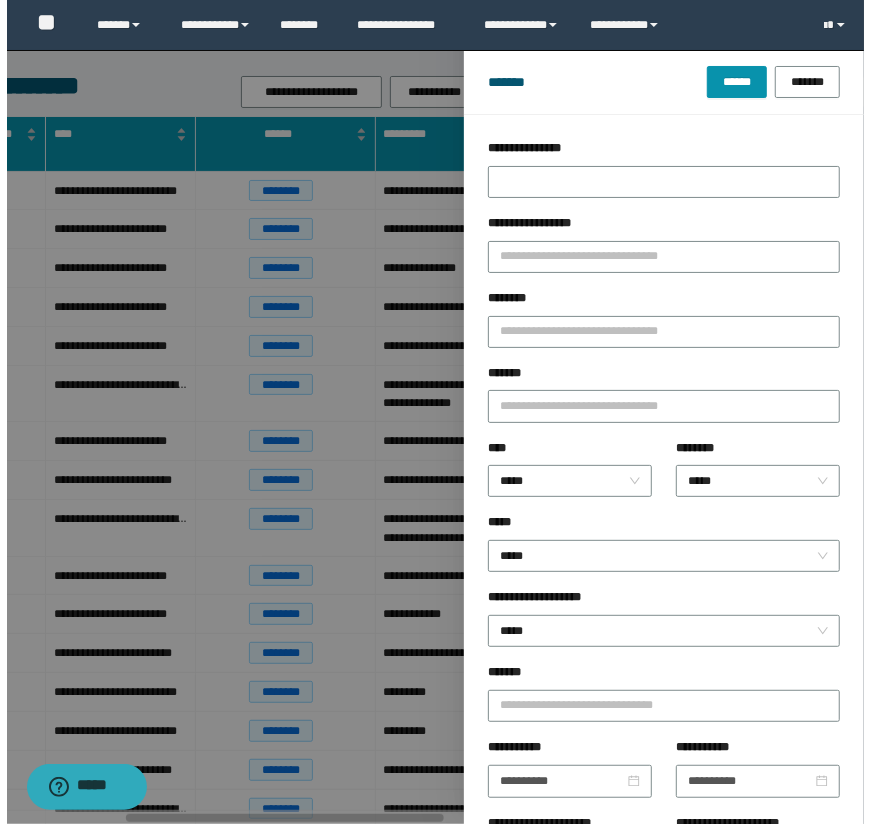 scroll, scrollTop: 0, scrollLeft: 53, axis: horizontal 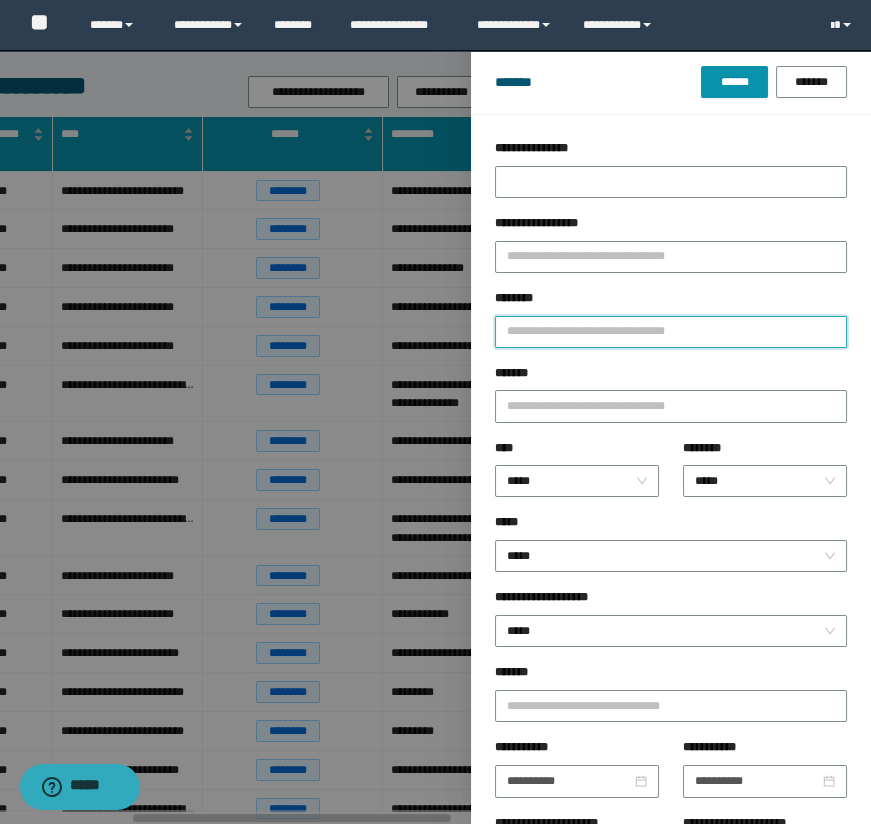 click on "********" at bounding box center [671, 332] 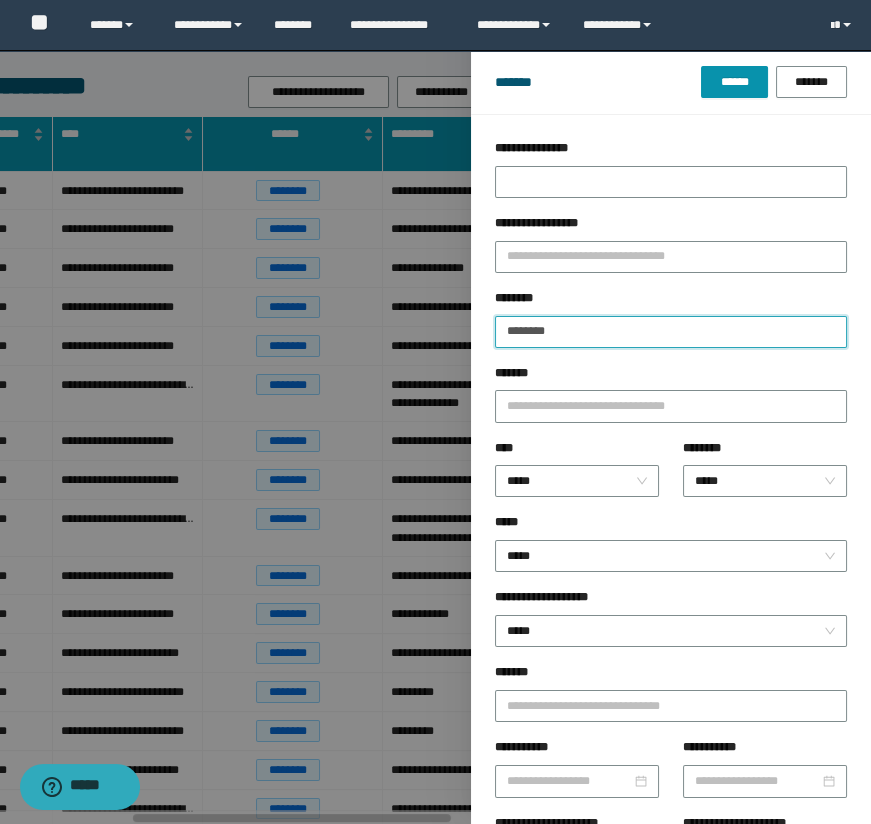 click on "******" at bounding box center [734, 82] 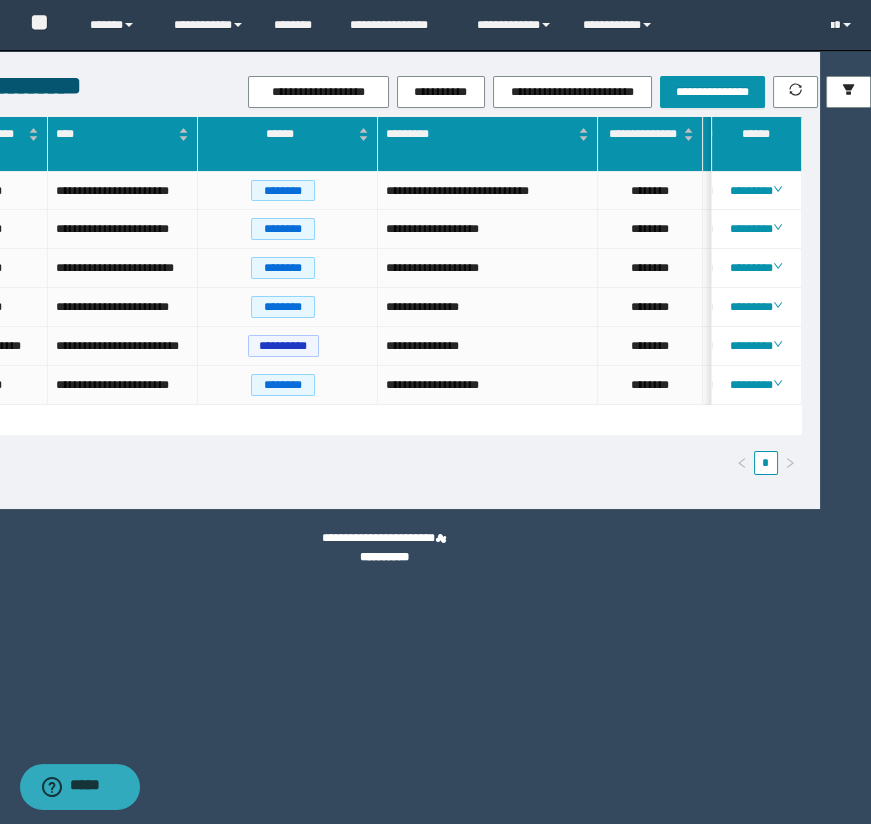click on "[FIRST] [LAST] [STREET_NAME] [CITY] [STATE] [POSTAL_CODE] [COUNTRY] [PHONE] [EMAIL] [STREET_NAME] [CITY] [STATE] [POSTAL_CODE] [COUNTRY] [PHONE] [EMAIL] [STREET_NAME] [CITY] [STATE] [POSTAL_CODE] [COUNTRY] [PHONE] [EMAIL]" at bounding box center [386, 295] 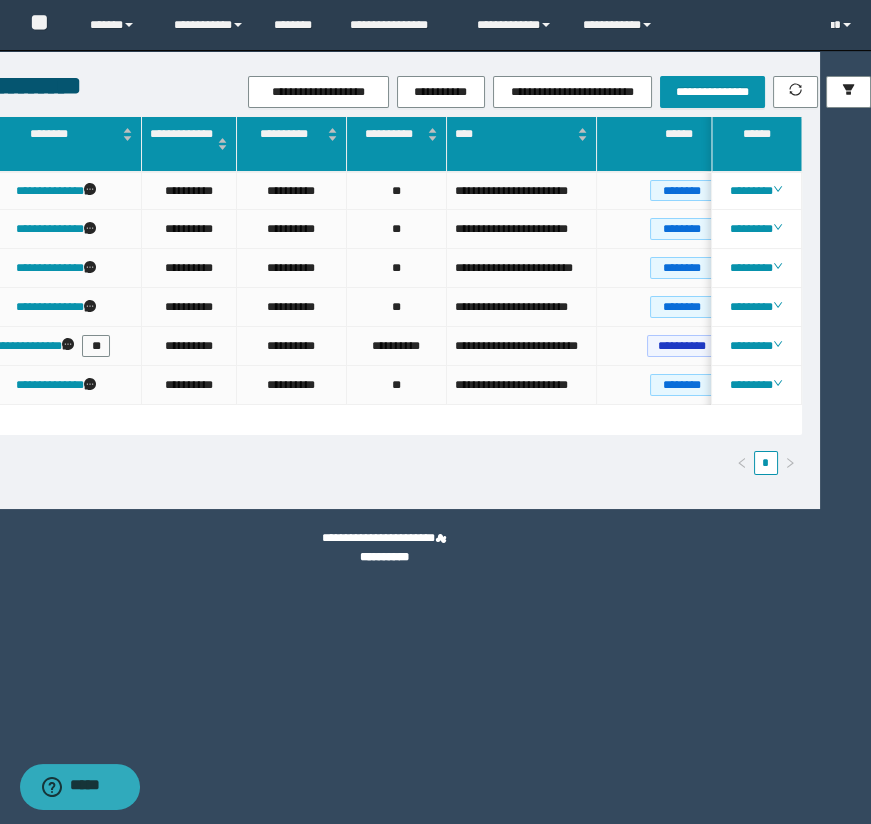 scroll, scrollTop: 0, scrollLeft: 1205, axis: horizontal 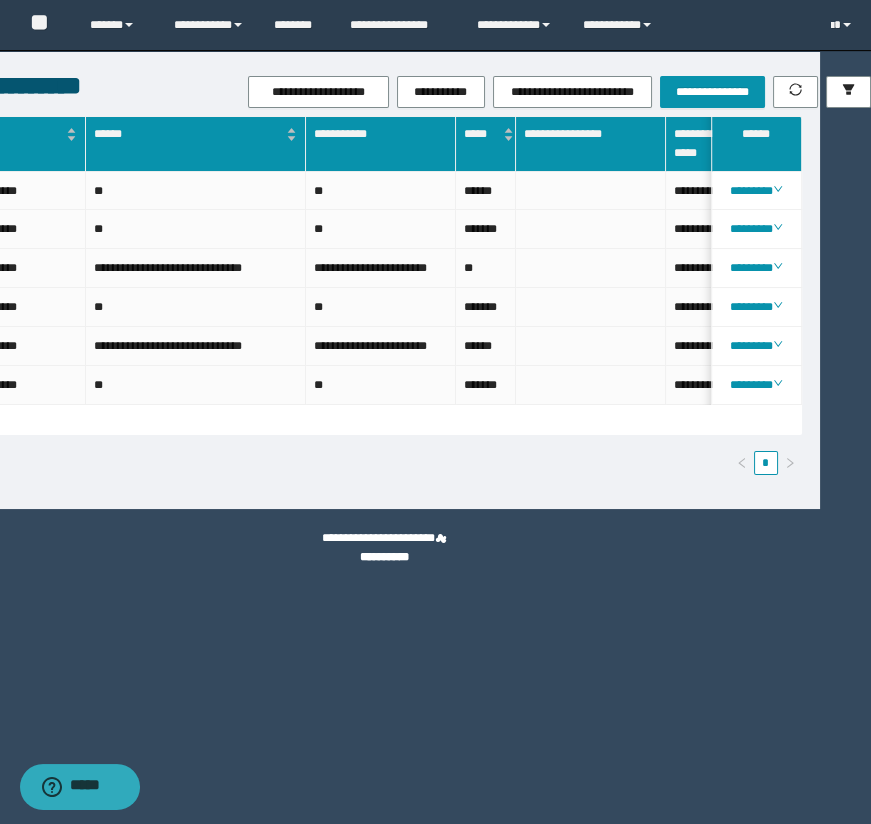 click on "**********" at bounding box center [384, 548] 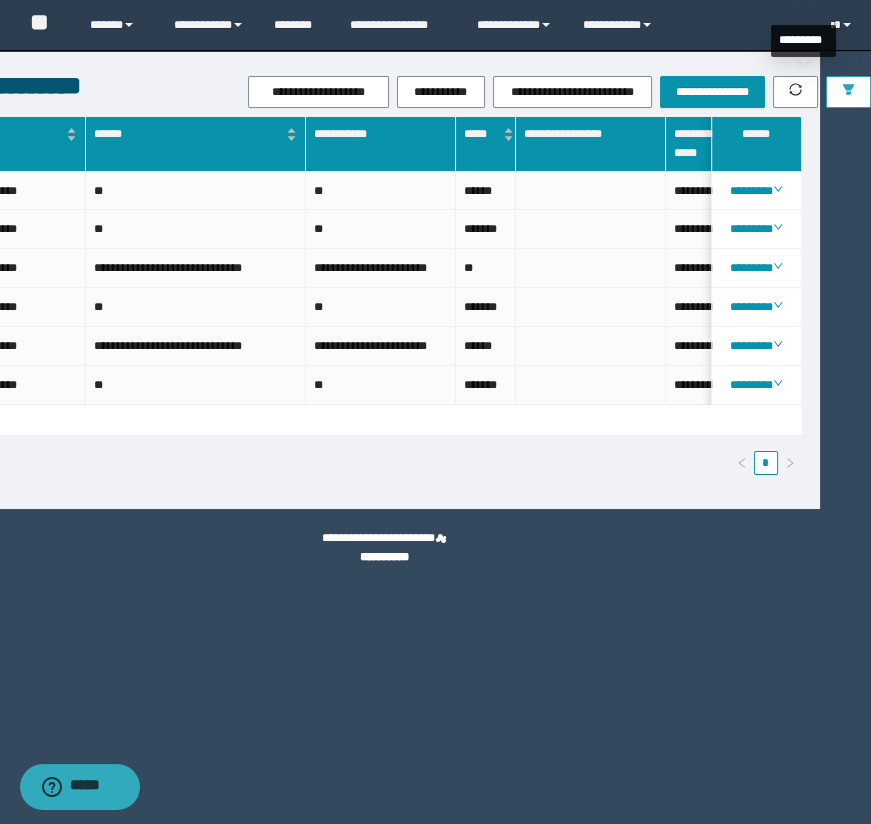 click at bounding box center (848, 92) 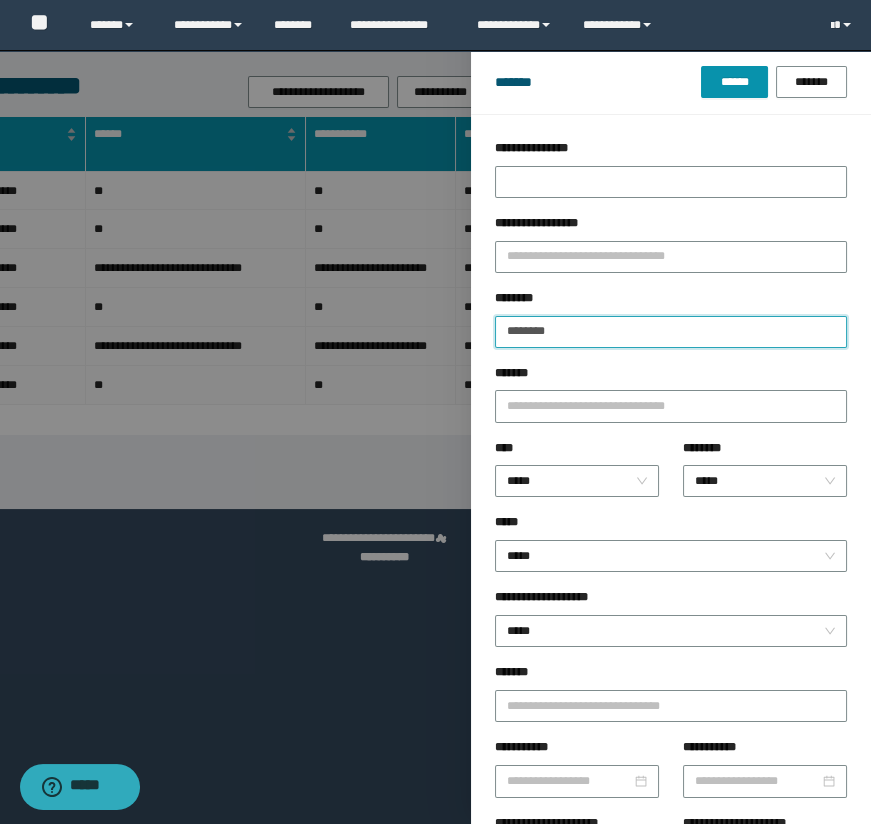 drag, startPoint x: 638, startPoint y: 319, endPoint x: 418, endPoint y: 340, distance: 221 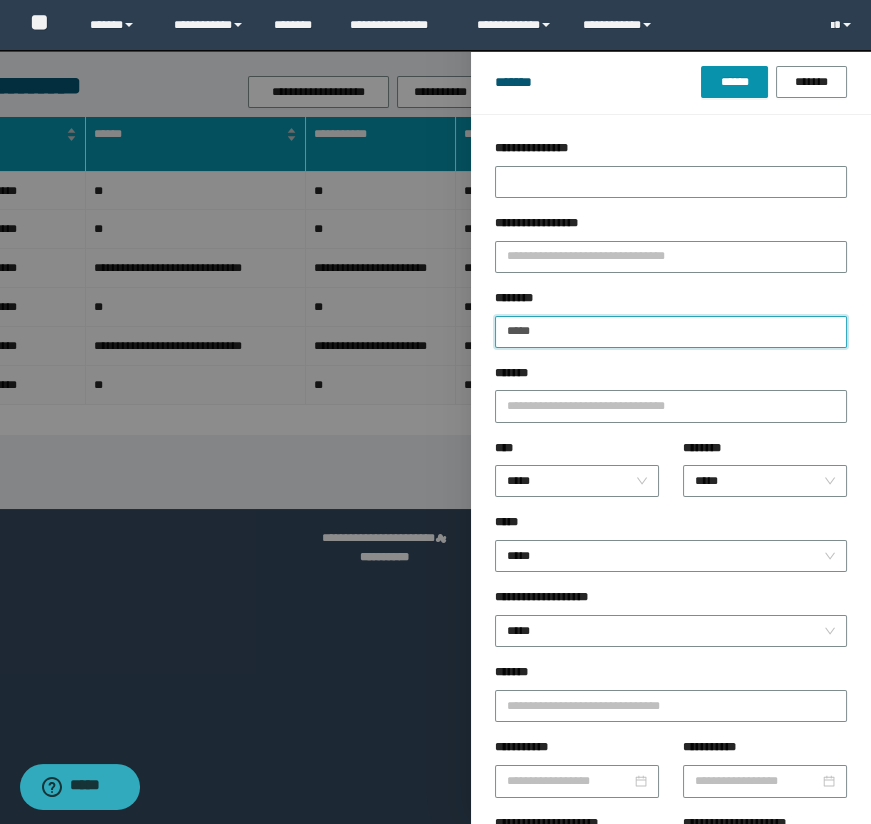 type on "*****" 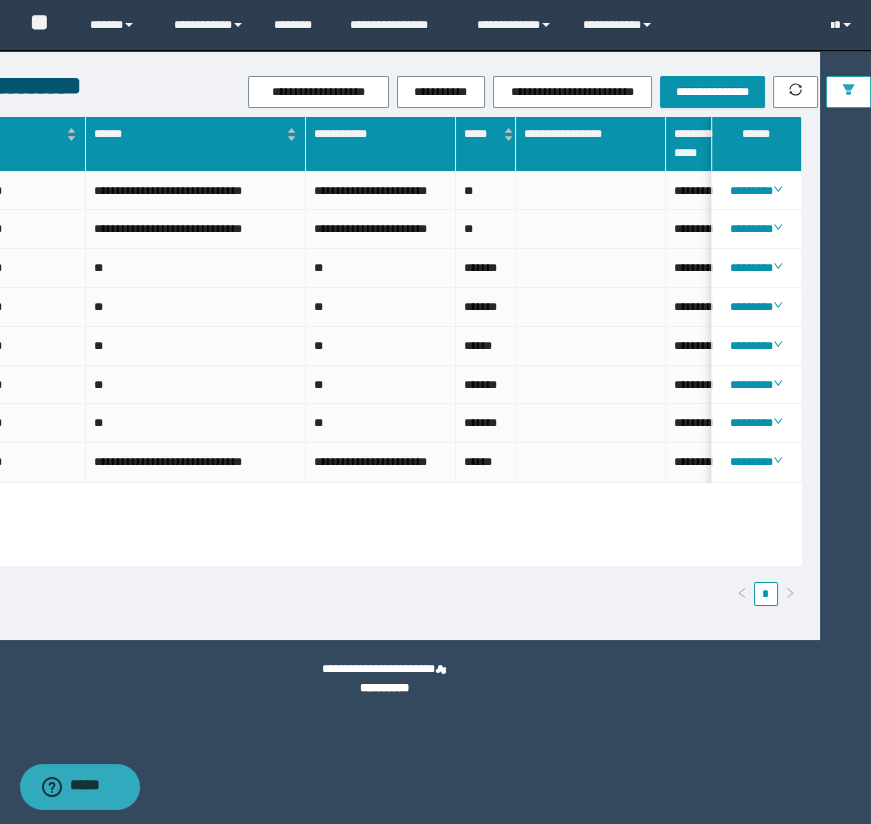 scroll, scrollTop: 0, scrollLeft: 1000, axis: horizontal 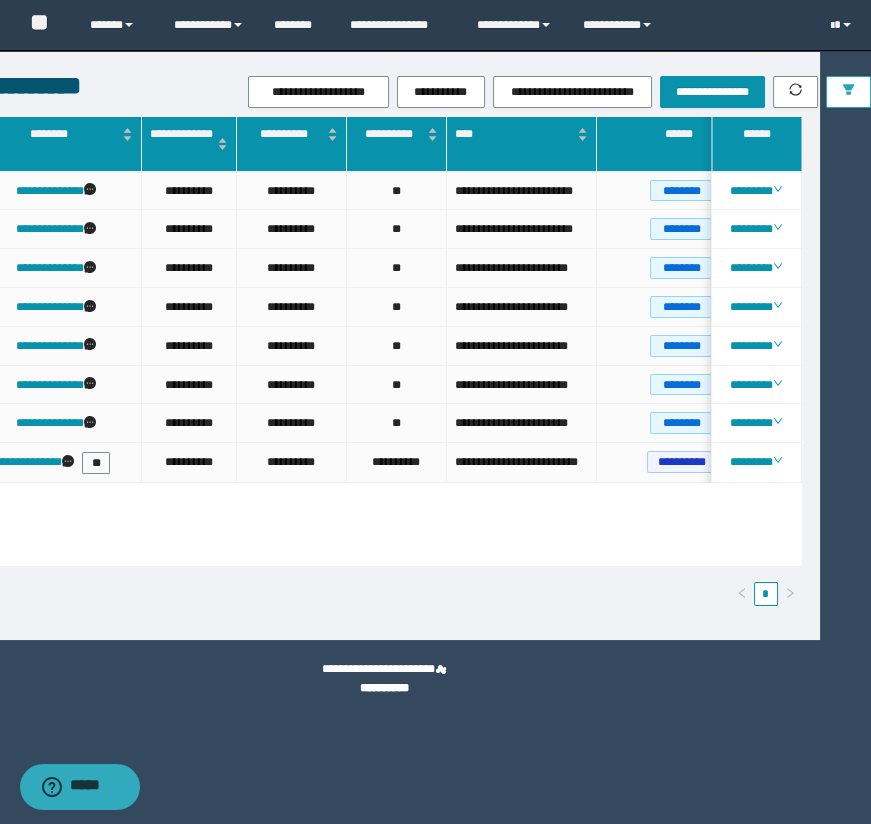 click at bounding box center [848, 92] 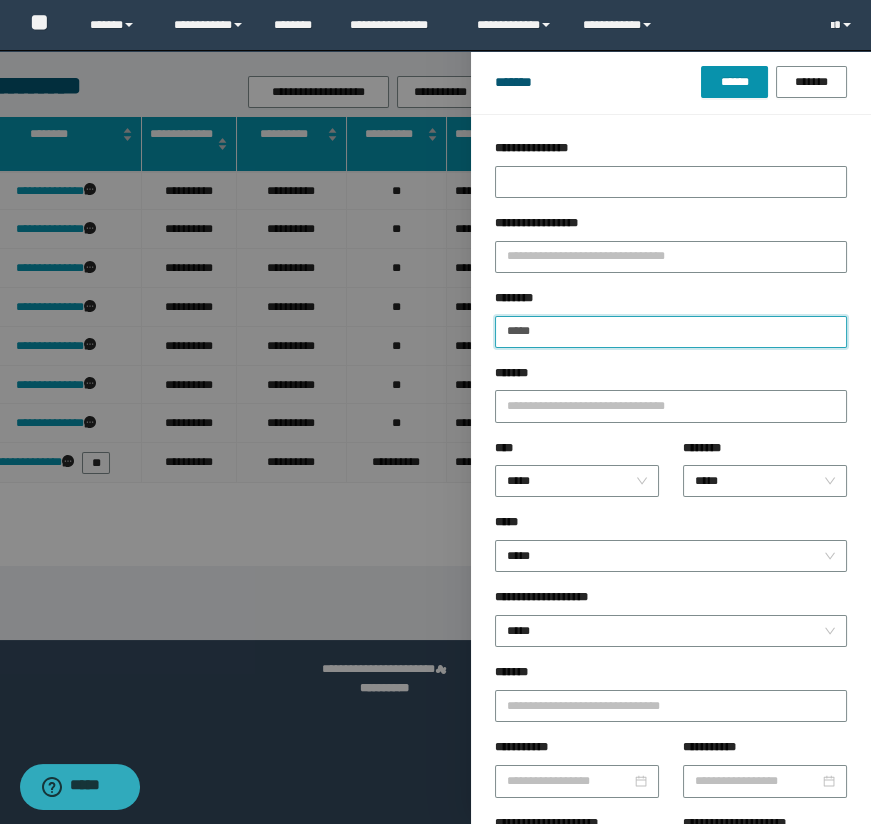 drag, startPoint x: 614, startPoint y: 330, endPoint x: 345, endPoint y: 360, distance: 270.6677 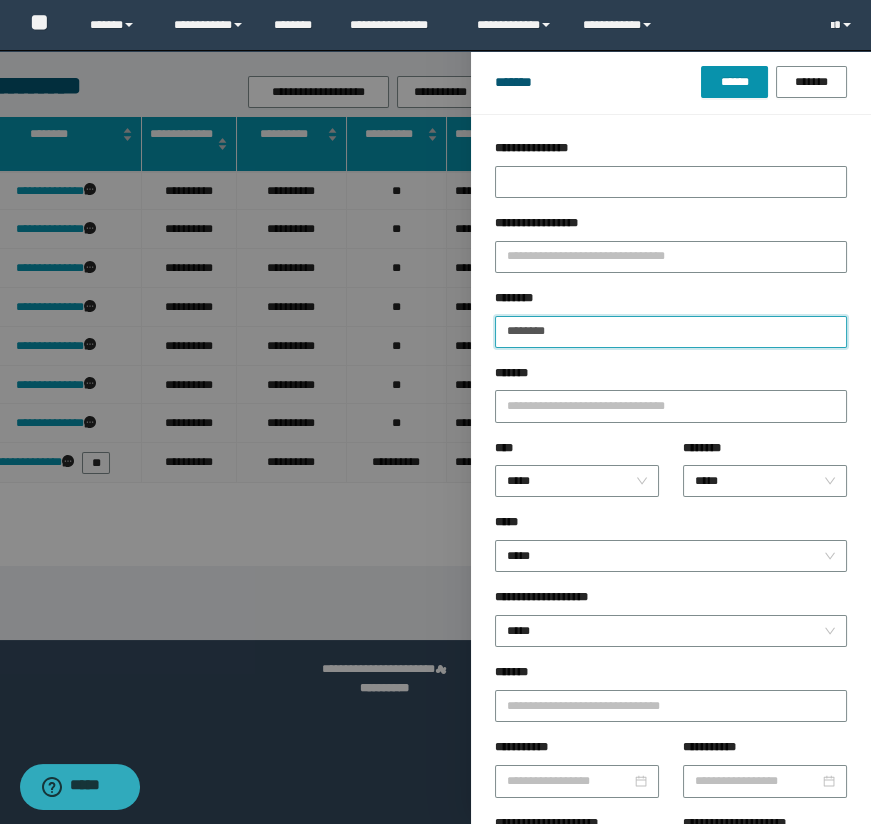 type on "********" 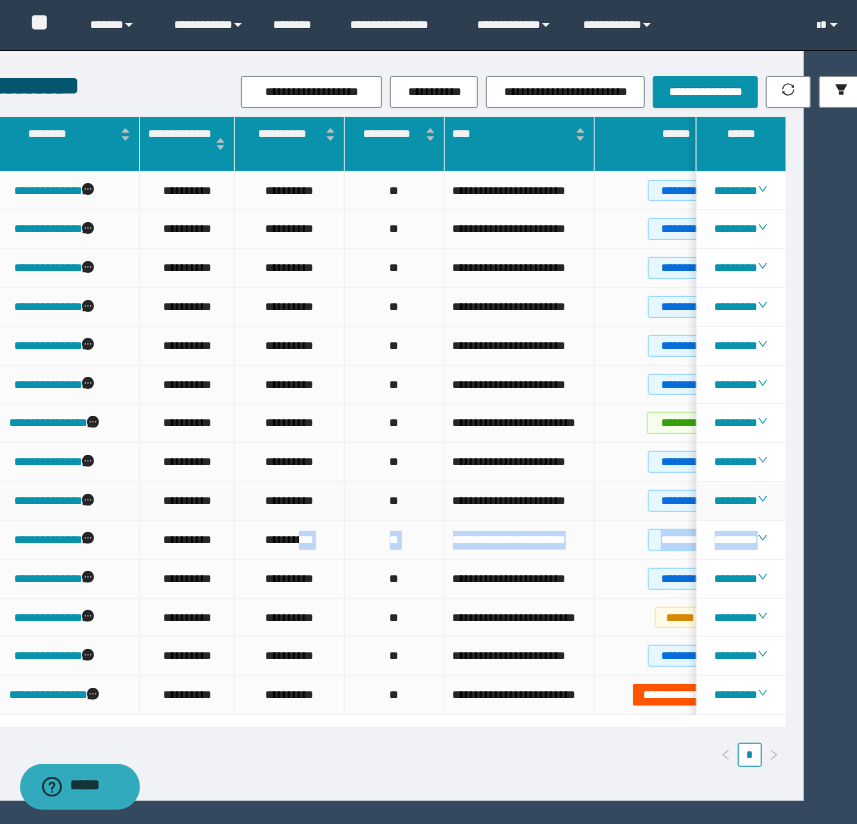 scroll, scrollTop: 0, scrollLeft: 94, axis: horizontal 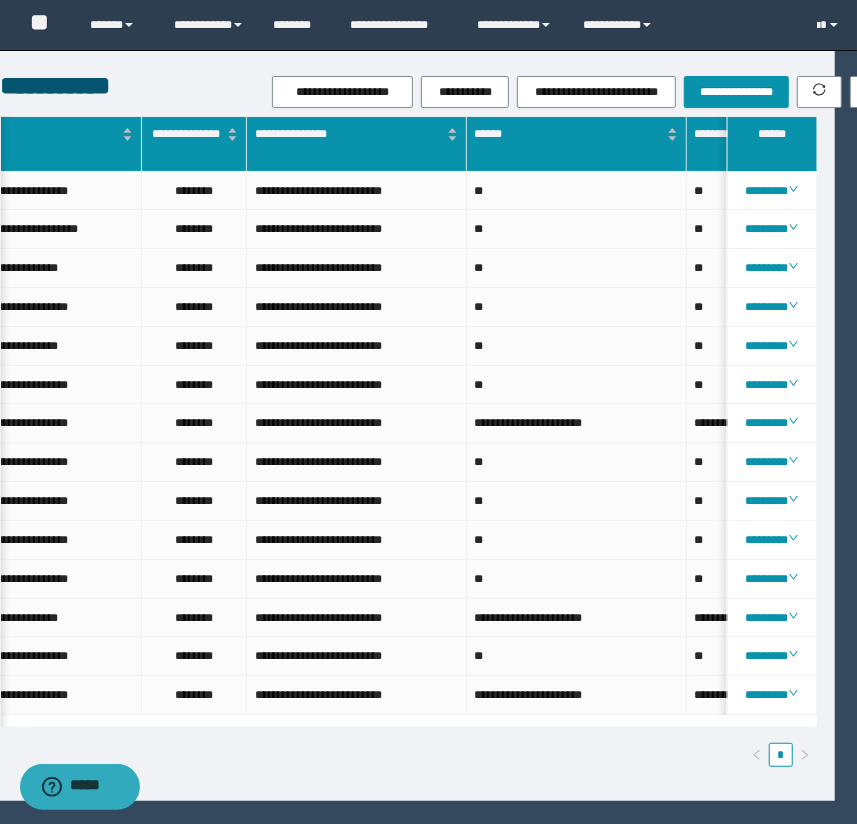 drag, startPoint x: 332, startPoint y: 534, endPoint x: -17, endPoint y: 520, distance: 349.2807 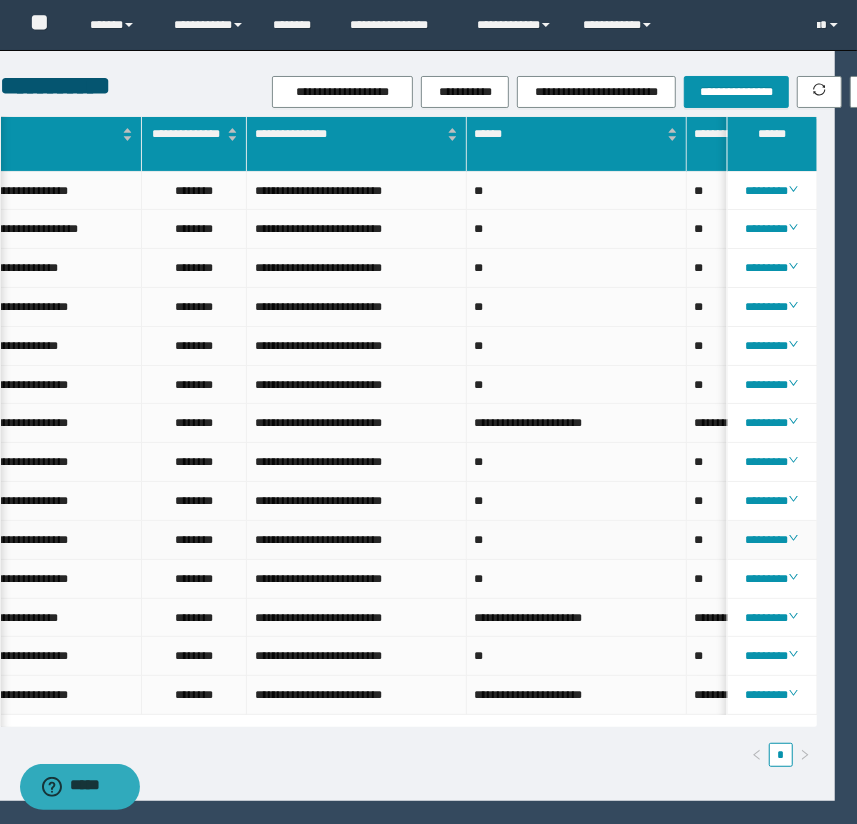 scroll, scrollTop: 0, scrollLeft: 850, axis: horizontal 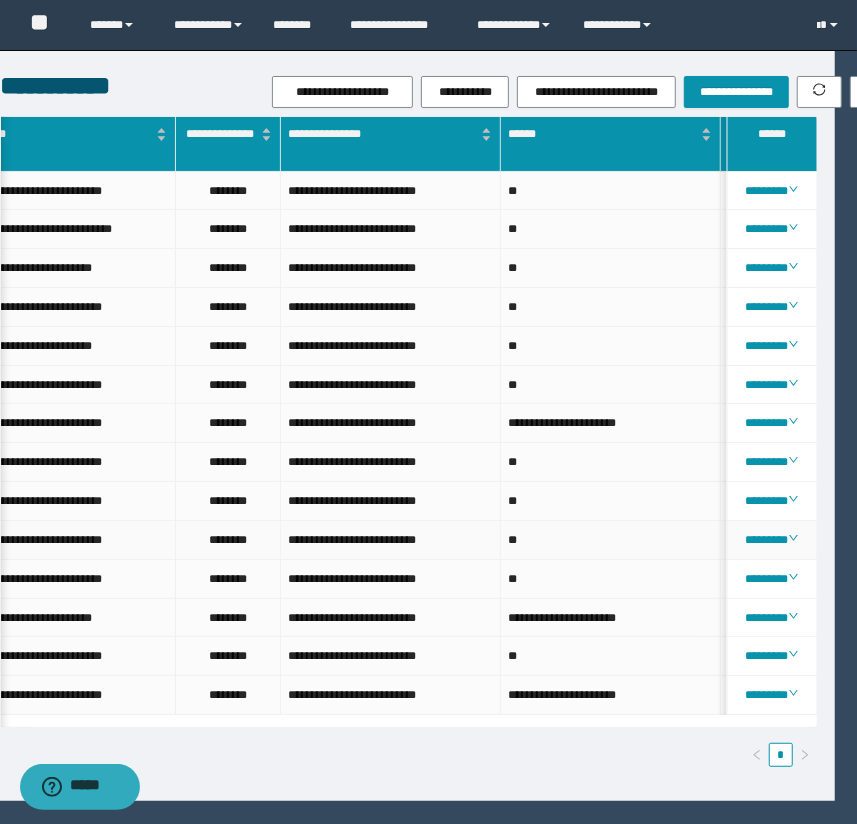 click on "********" at bounding box center [228, 540] 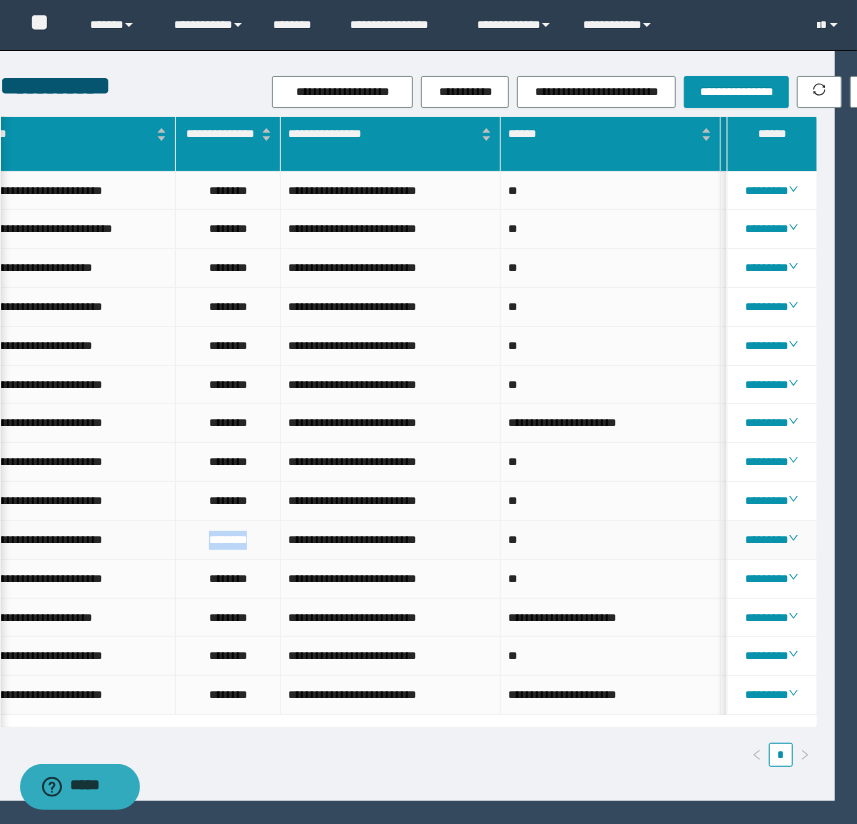 click on "********" at bounding box center [228, 540] 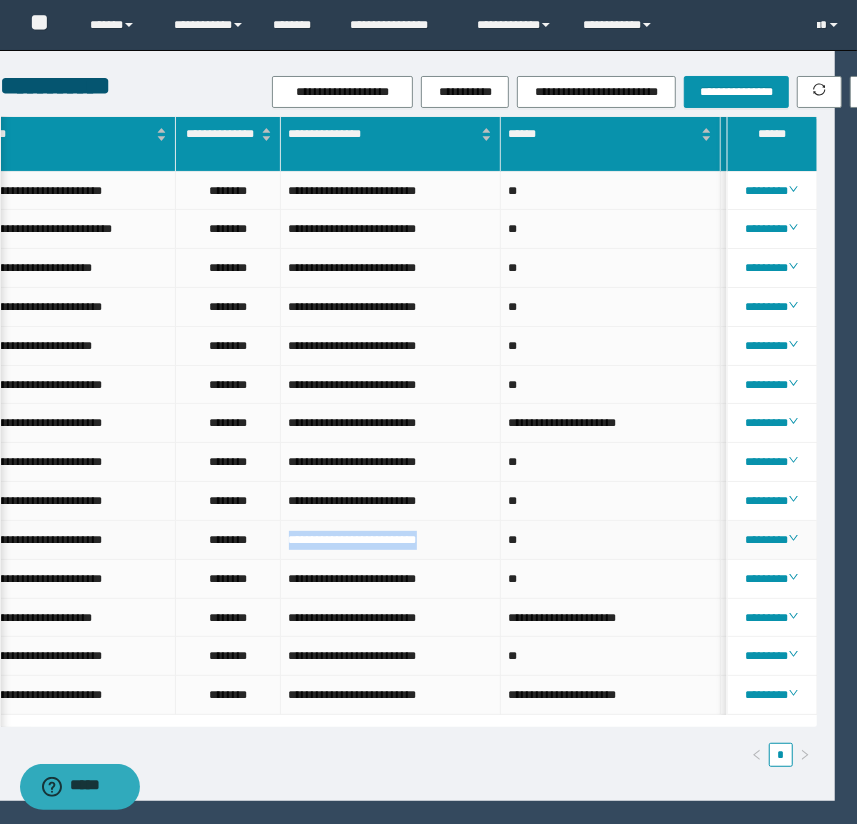 drag, startPoint x: 453, startPoint y: 544, endPoint x: 267, endPoint y: 542, distance: 186.01076 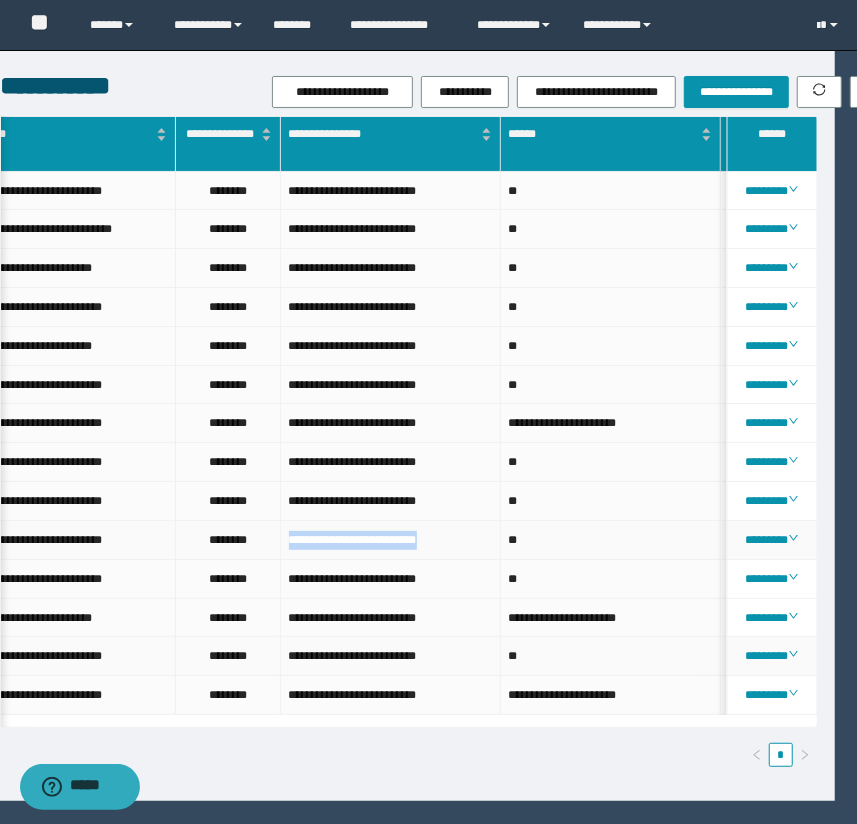 copy on "**********" 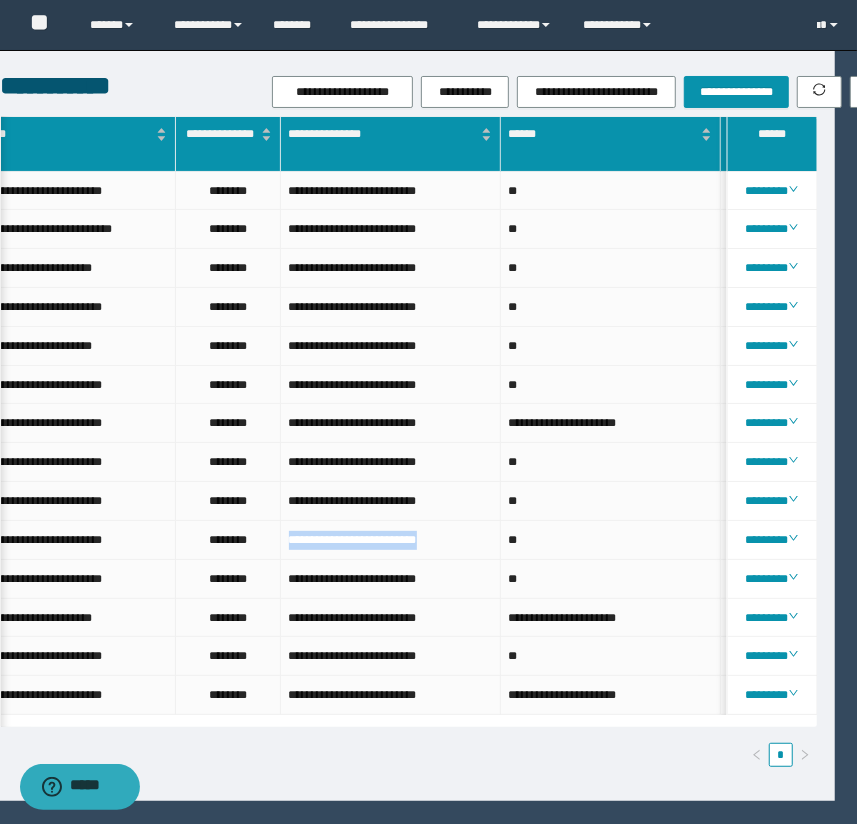 scroll, scrollTop: 0, scrollLeft: 635, axis: horizontal 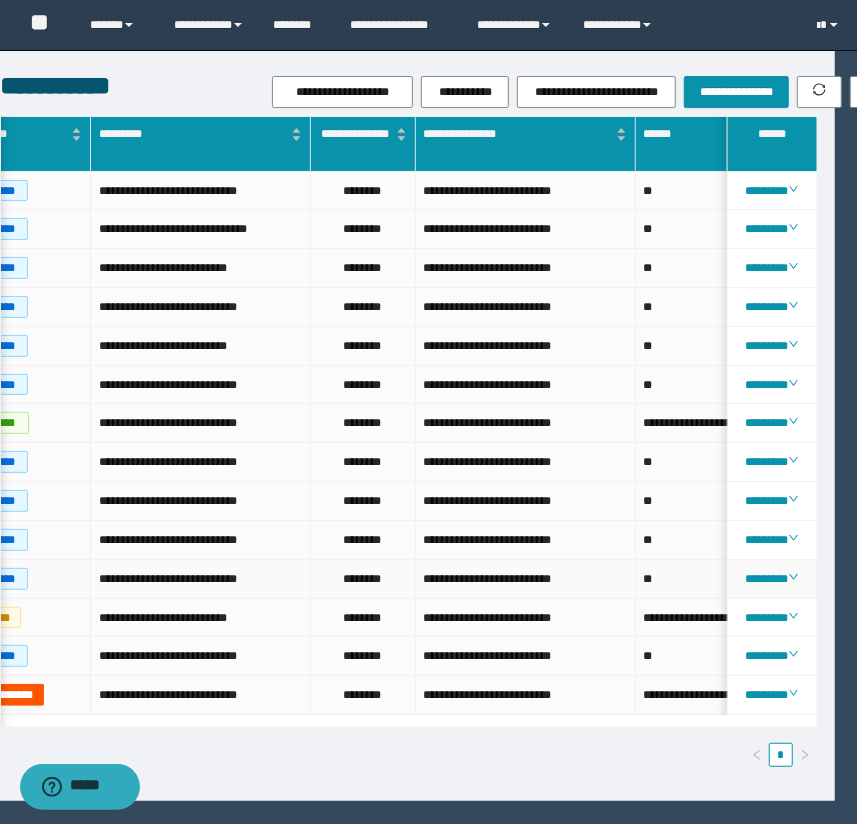 click on "********" at bounding box center (363, 579) 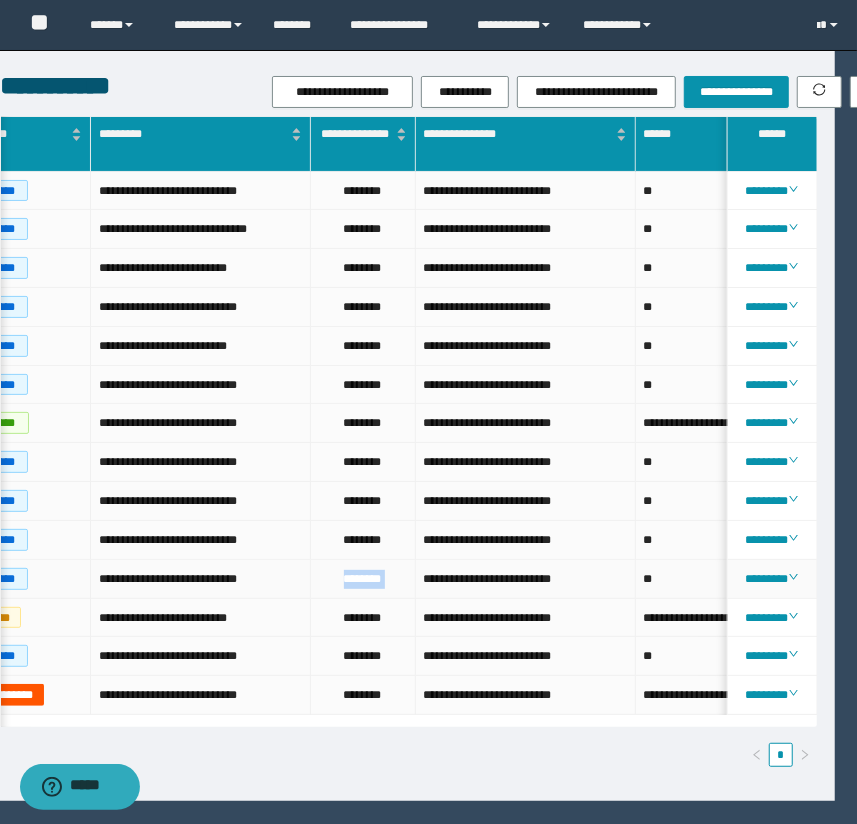 click on "********" at bounding box center (363, 579) 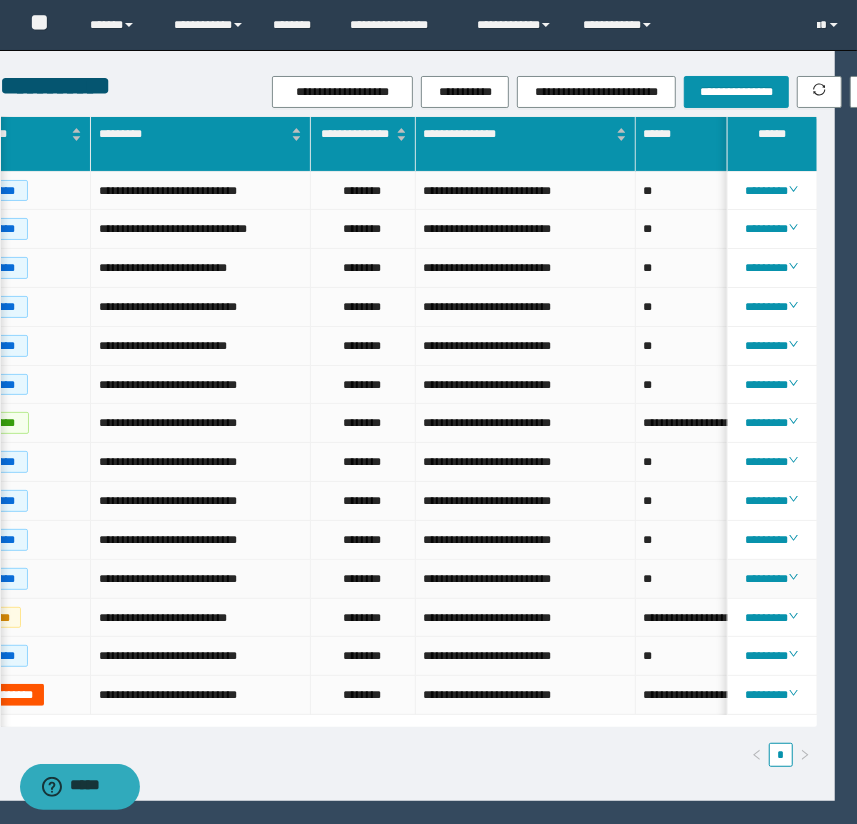 click on "********" at bounding box center [363, 579] 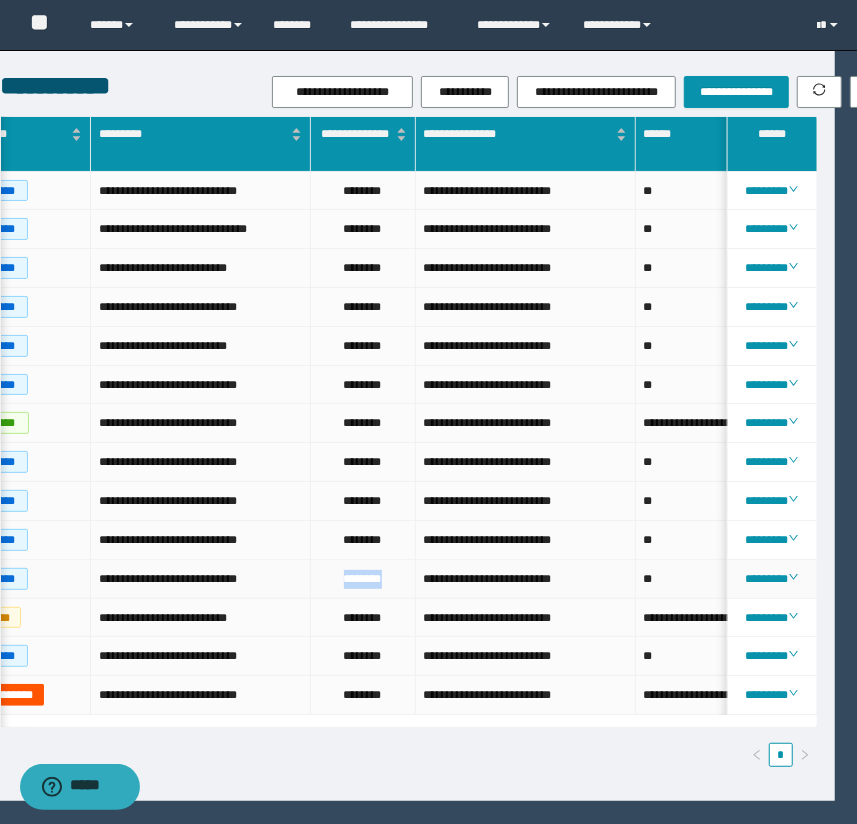 click on "********" at bounding box center (363, 579) 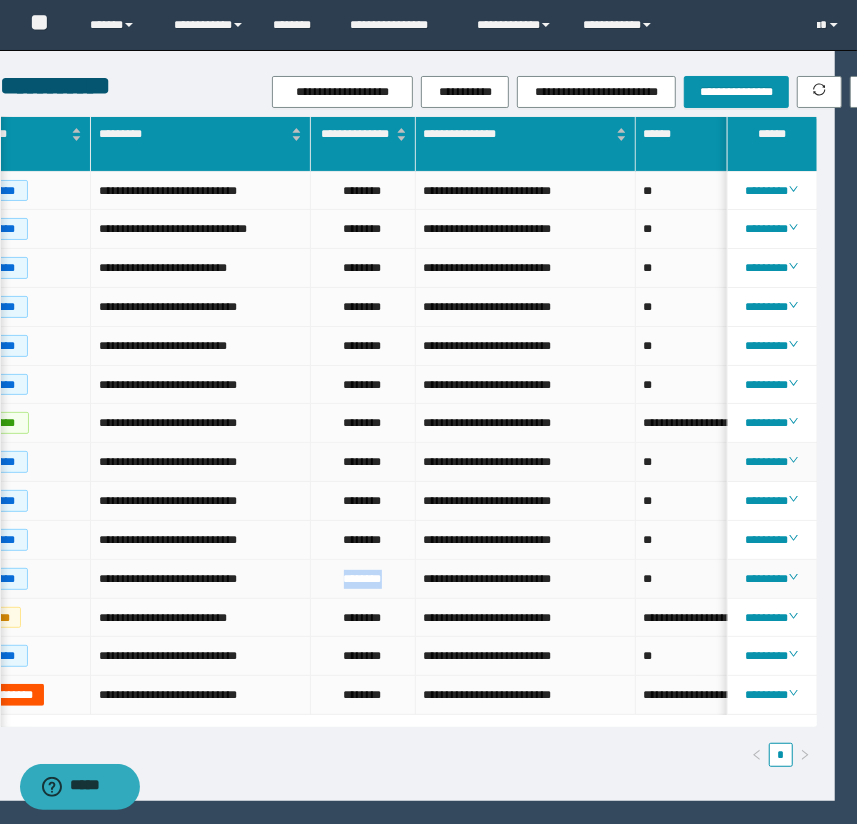 copy on "********" 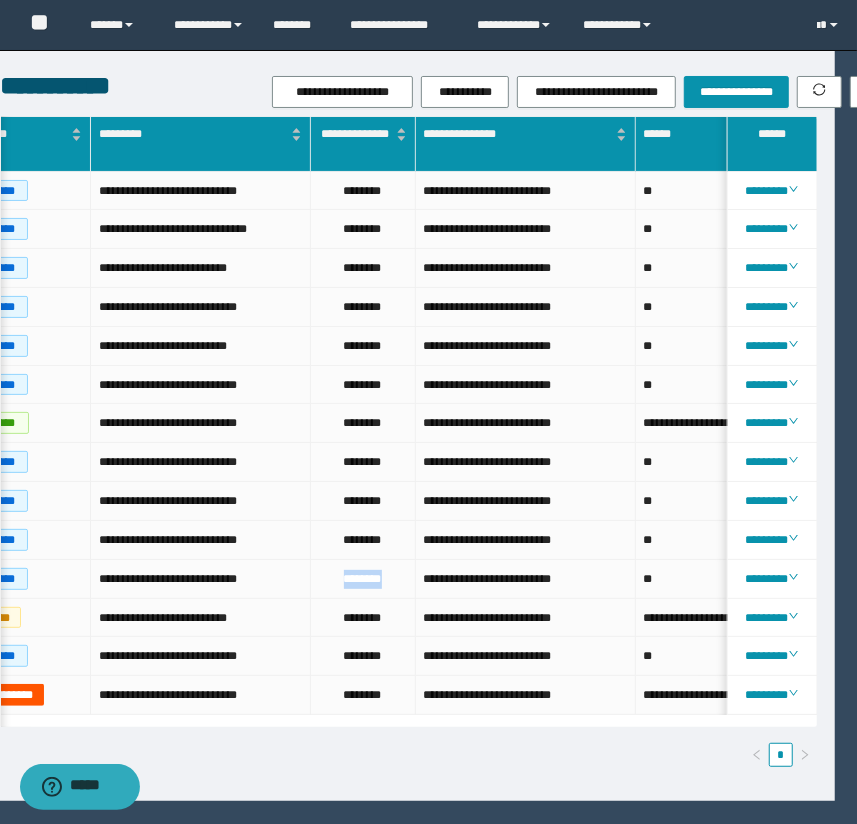 scroll, scrollTop: 0, scrollLeft: 189, axis: horizontal 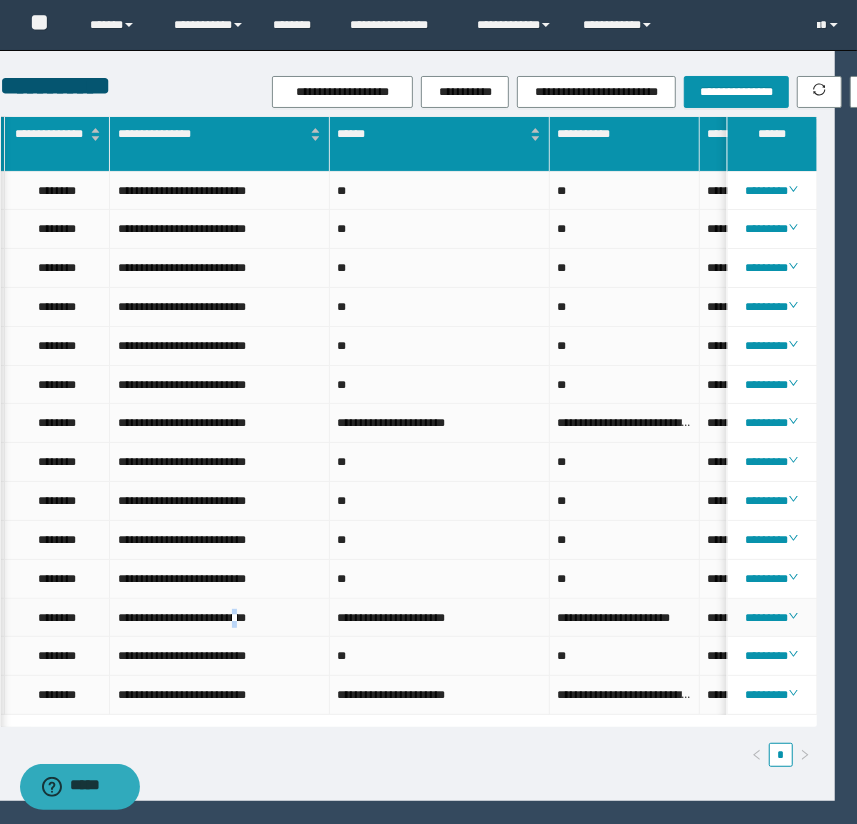 click on "**********" at bounding box center (220, 618) 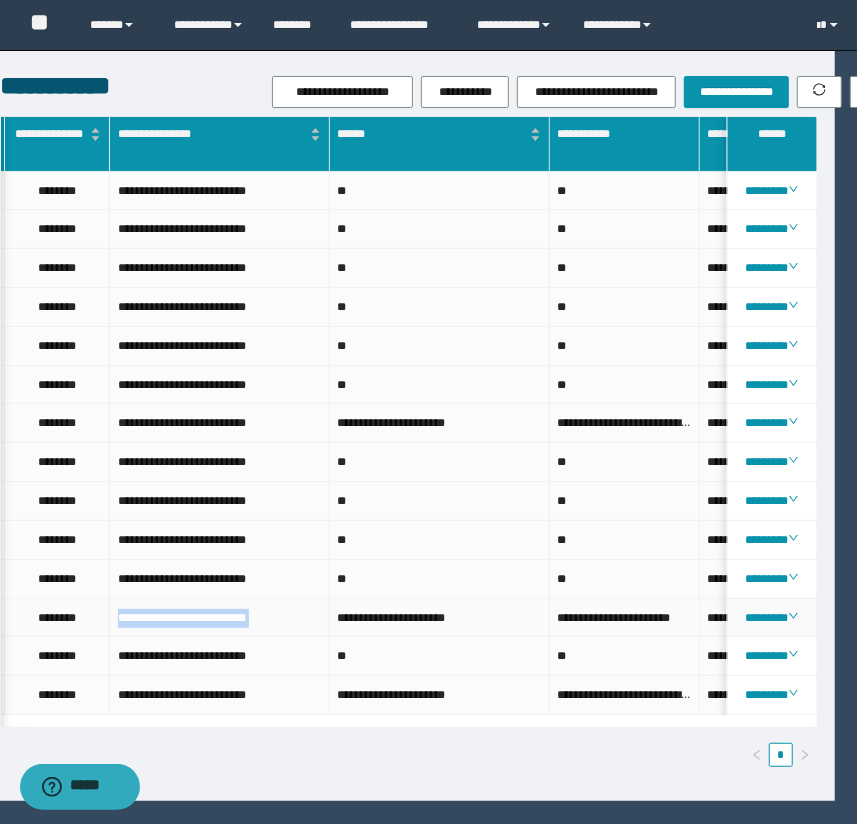 click on "**********" at bounding box center [220, 618] 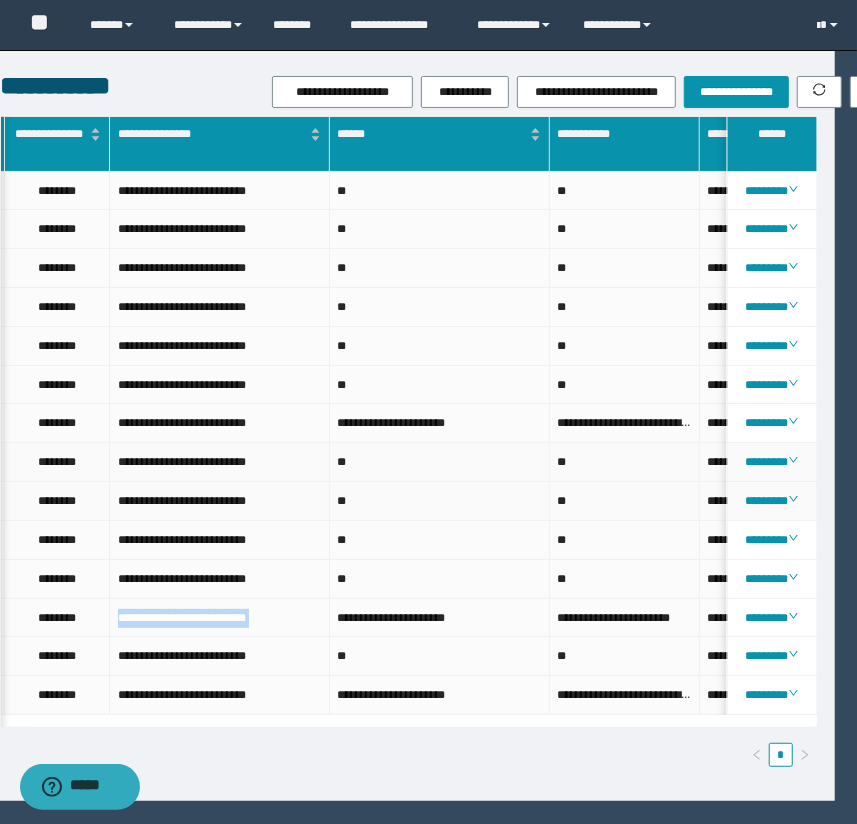 copy on "**********" 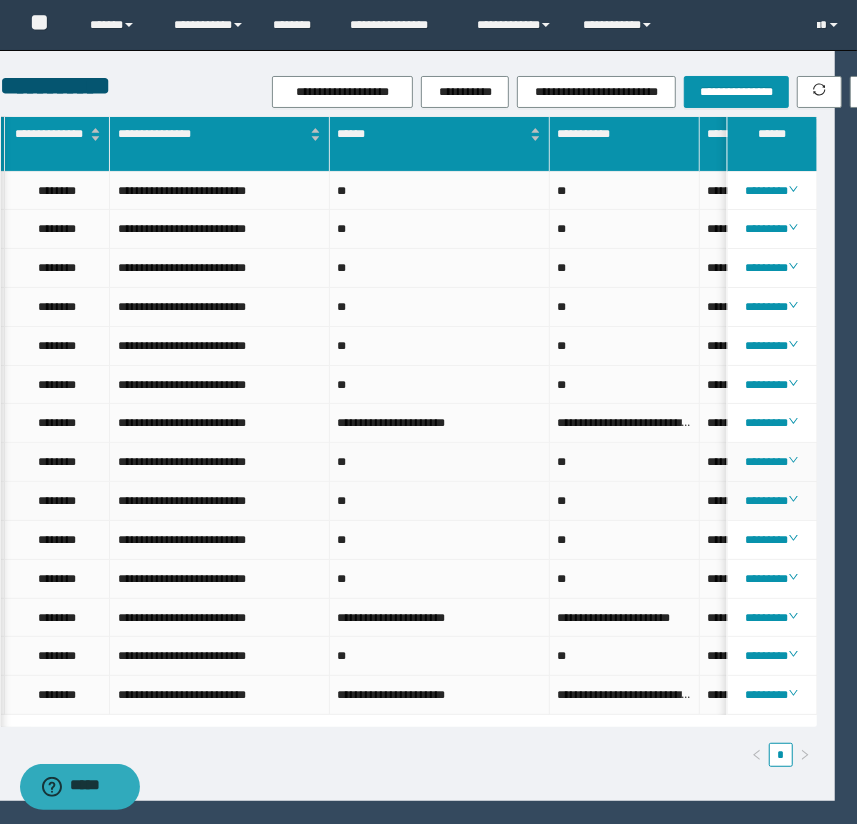 click on "**********" at bounding box center (220, 501) 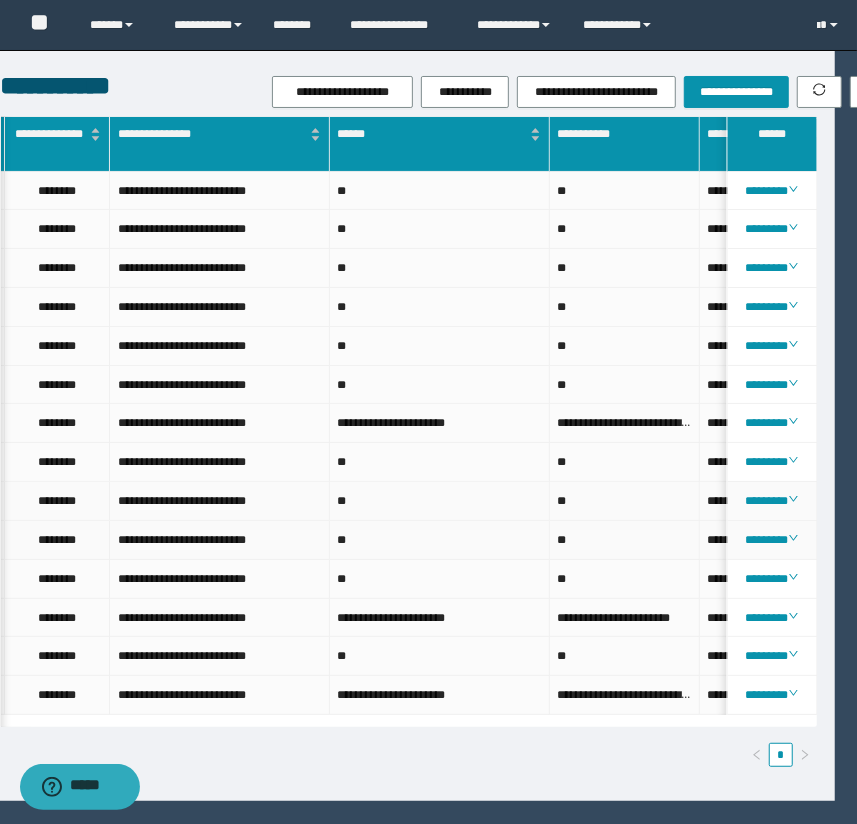click on "********" at bounding box center [57, 540] 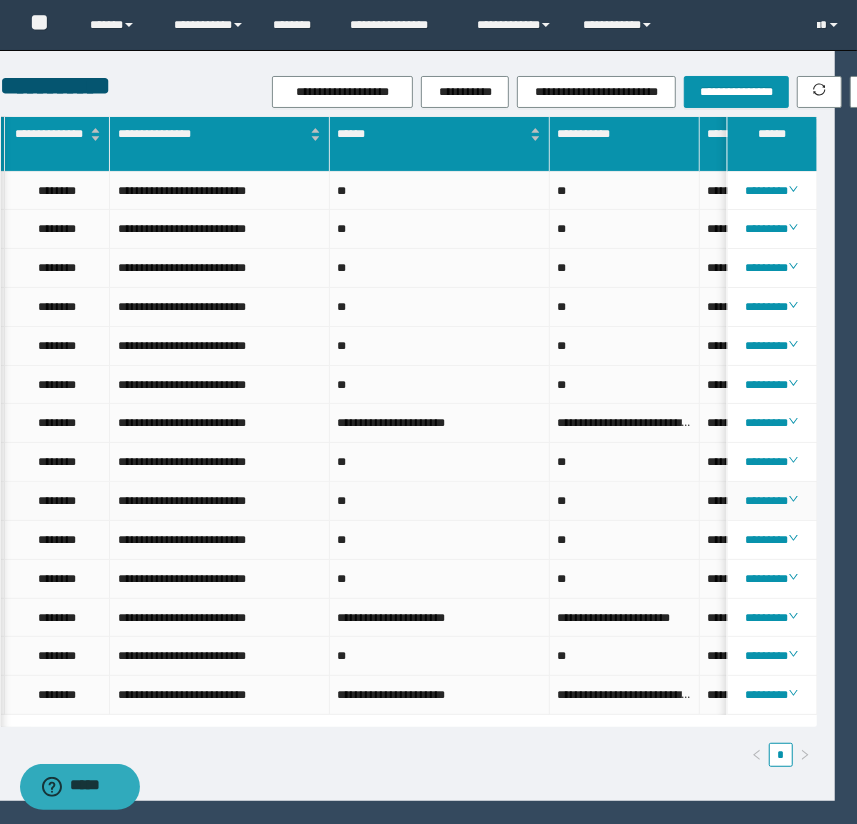 click on "********" at bounding box center (57, 501) 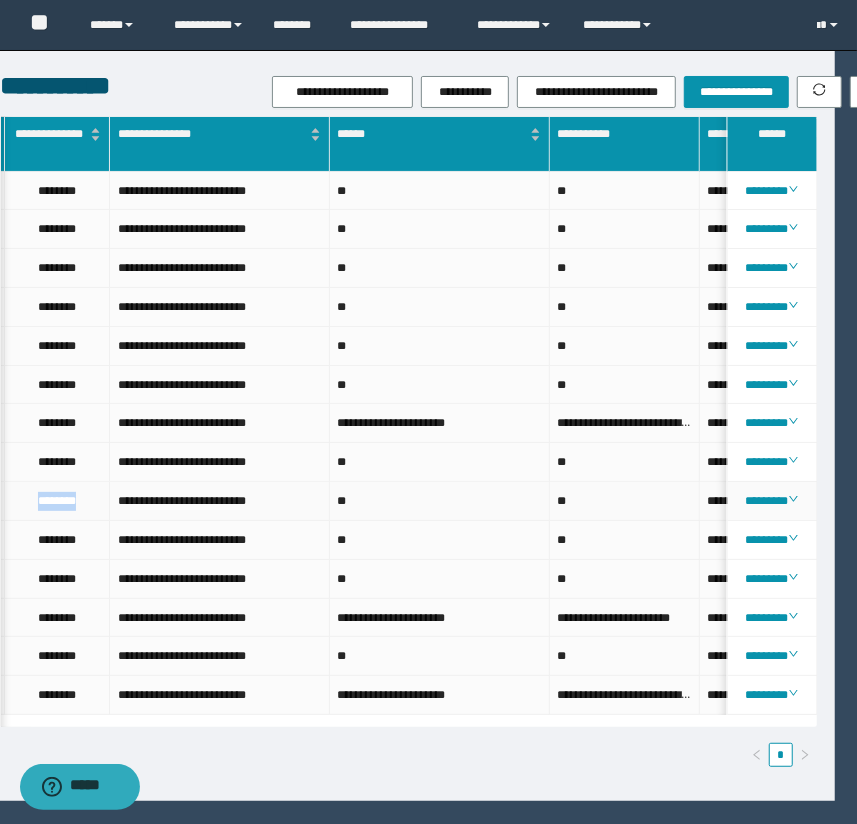 click on "********" at bounding box center (57, 501) 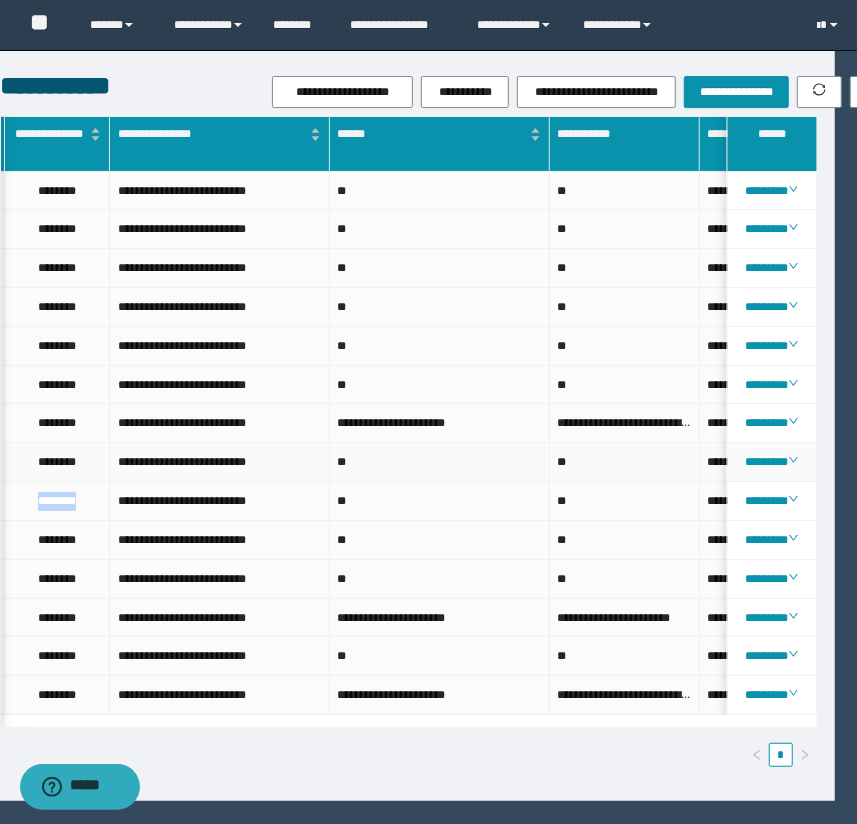 copy on "********" 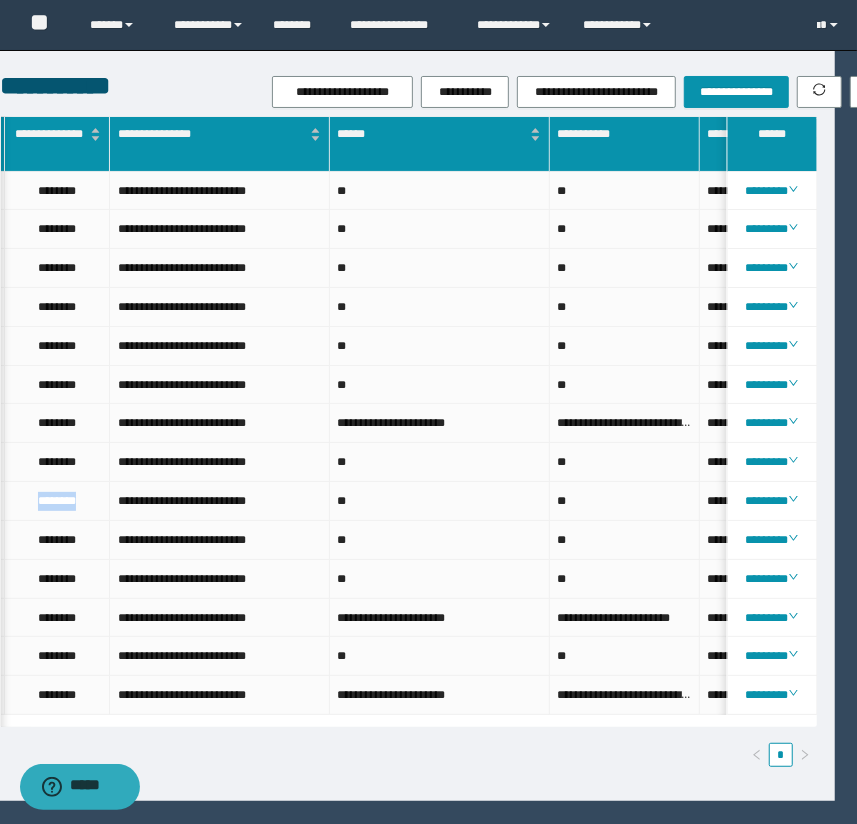scroll, scrollTop: 0, scrollLeft: 0, axis: both 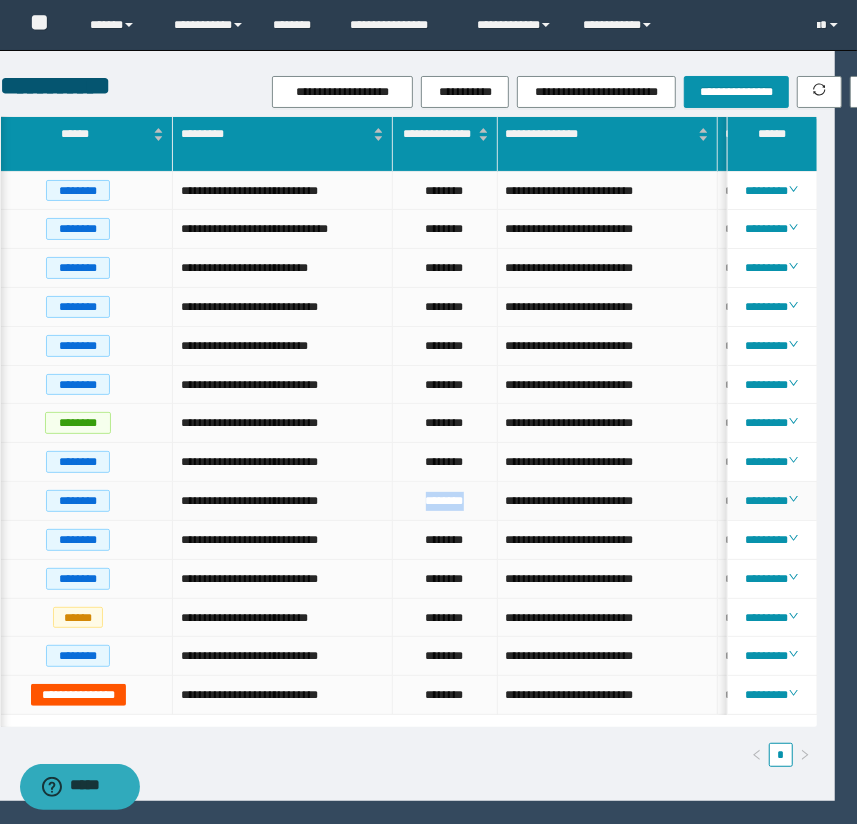 click on "********" at bounding box center [445, 501] 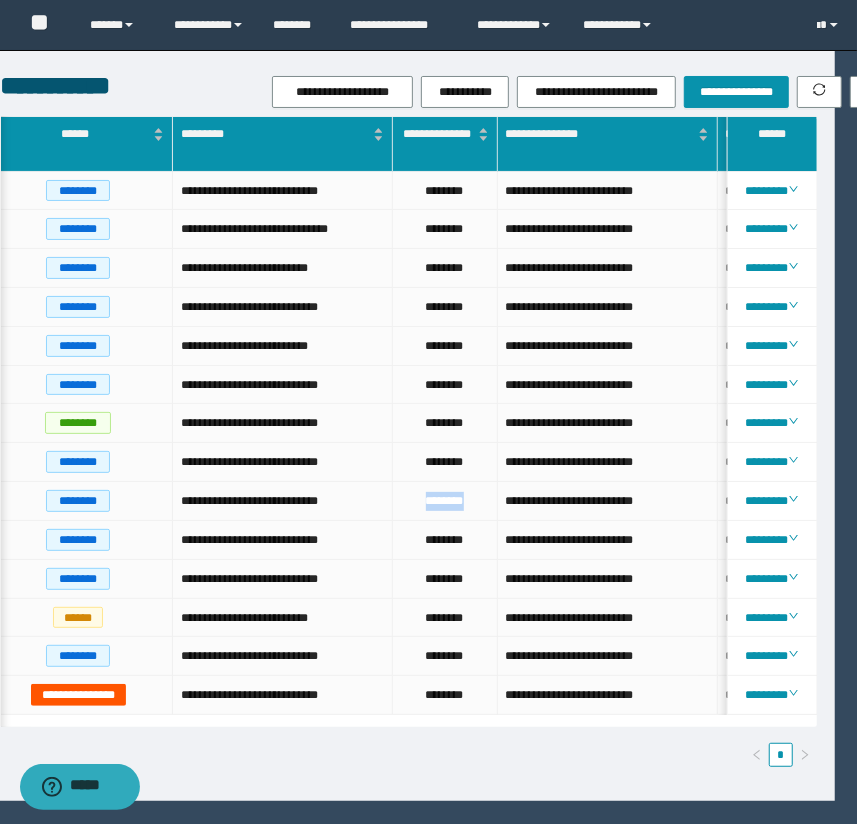 scroll, scrollTop: 0, scrollLeft: 279, axis: horizontal 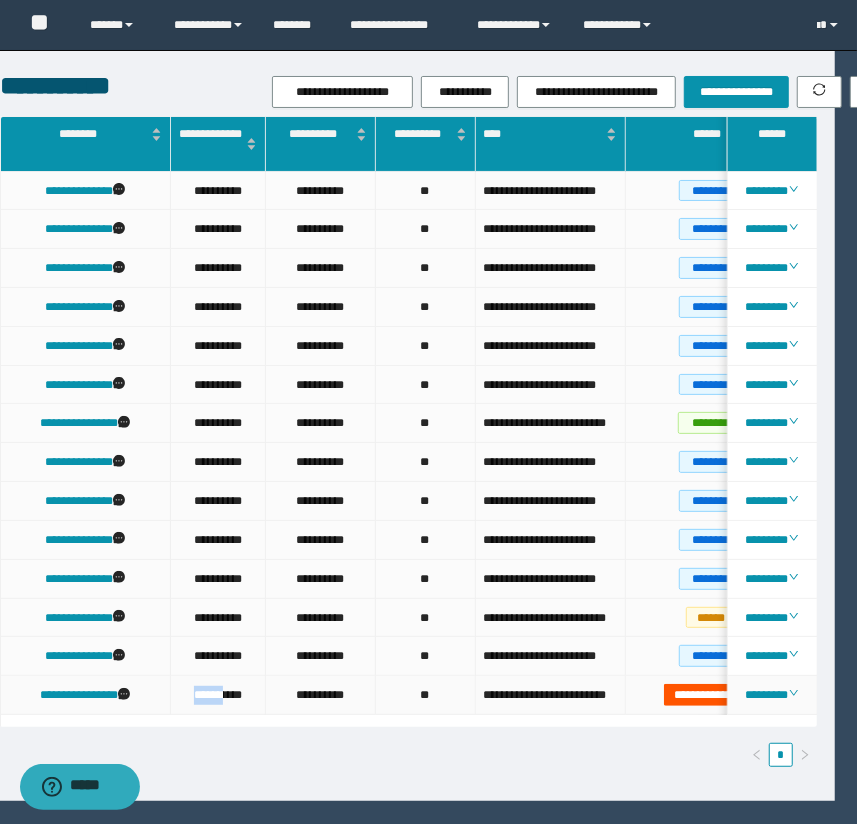 drag, startPoint x: 220, startPoint y: 712, endPoint x: 46, endPoint y: 709, distance: 174.02586 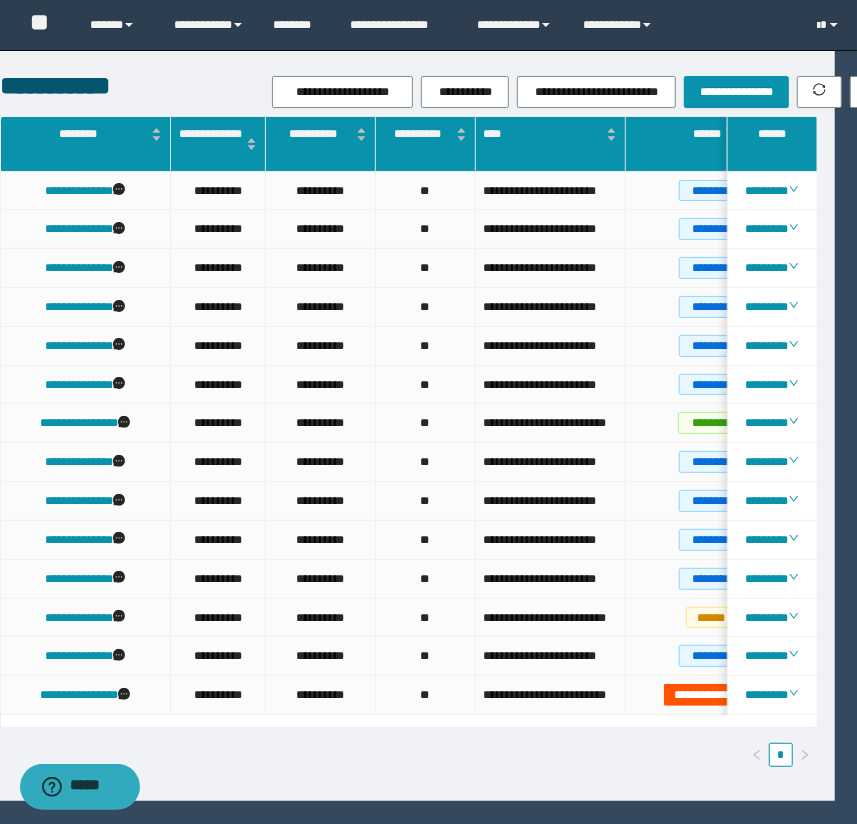 click on "*" at bounding box center (409, 755) 